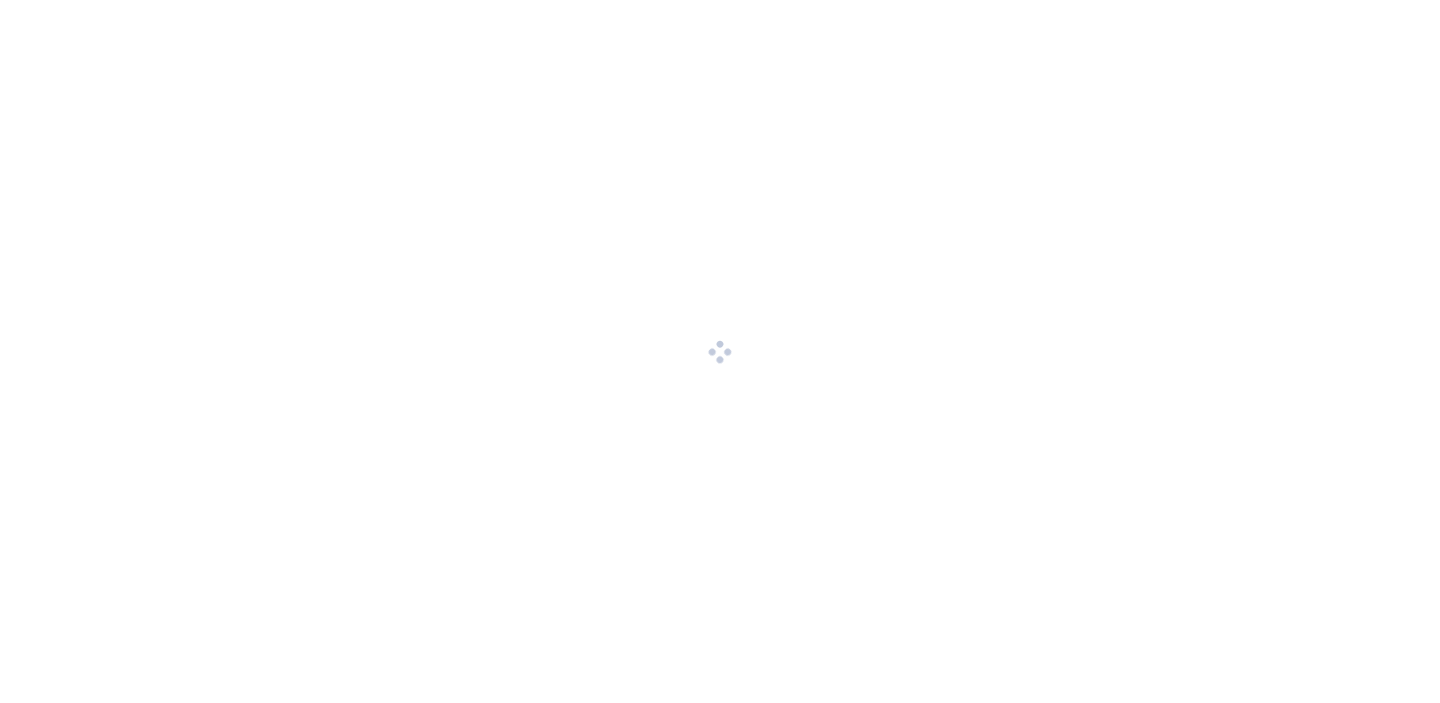 scroll, scrollTop: 0, scrollLeft: 0, axis: both 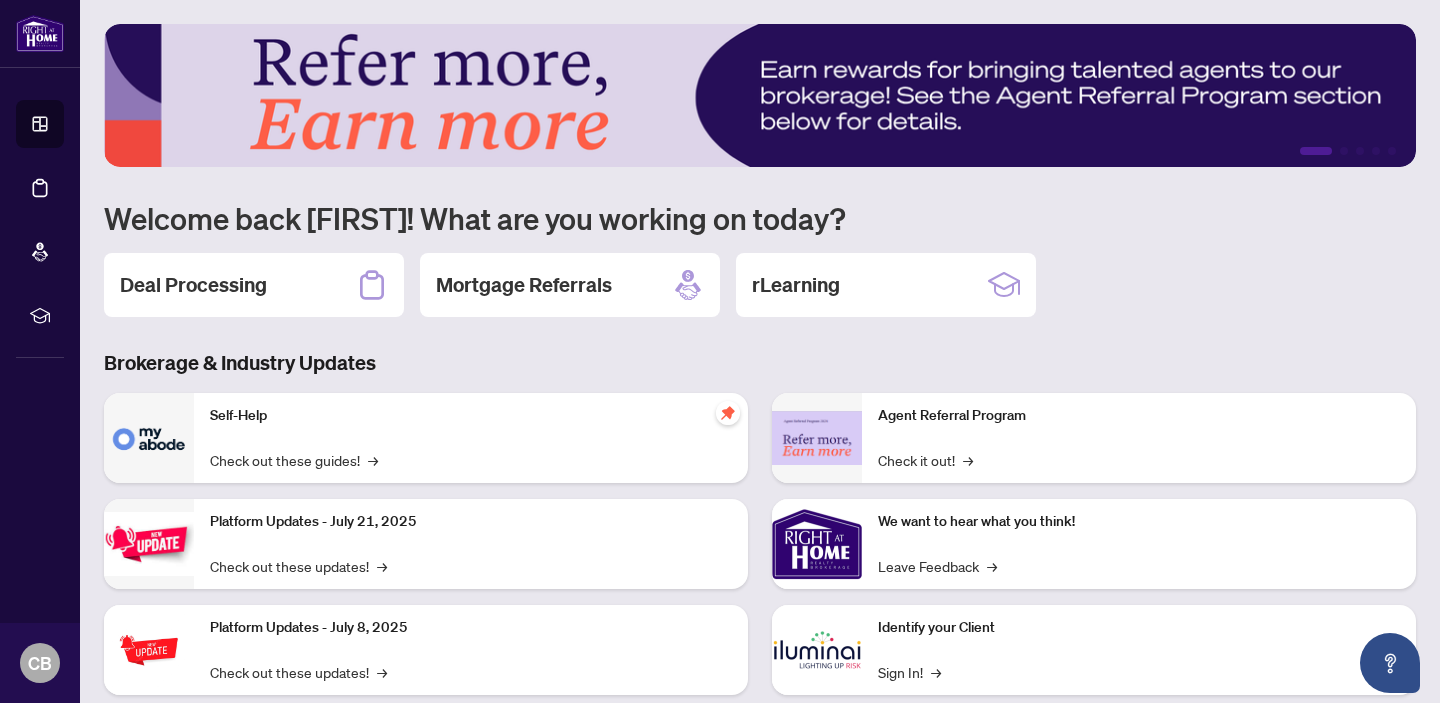 click on "Agent Referral Program Check it out! →" at bounding box center [1139, 438] 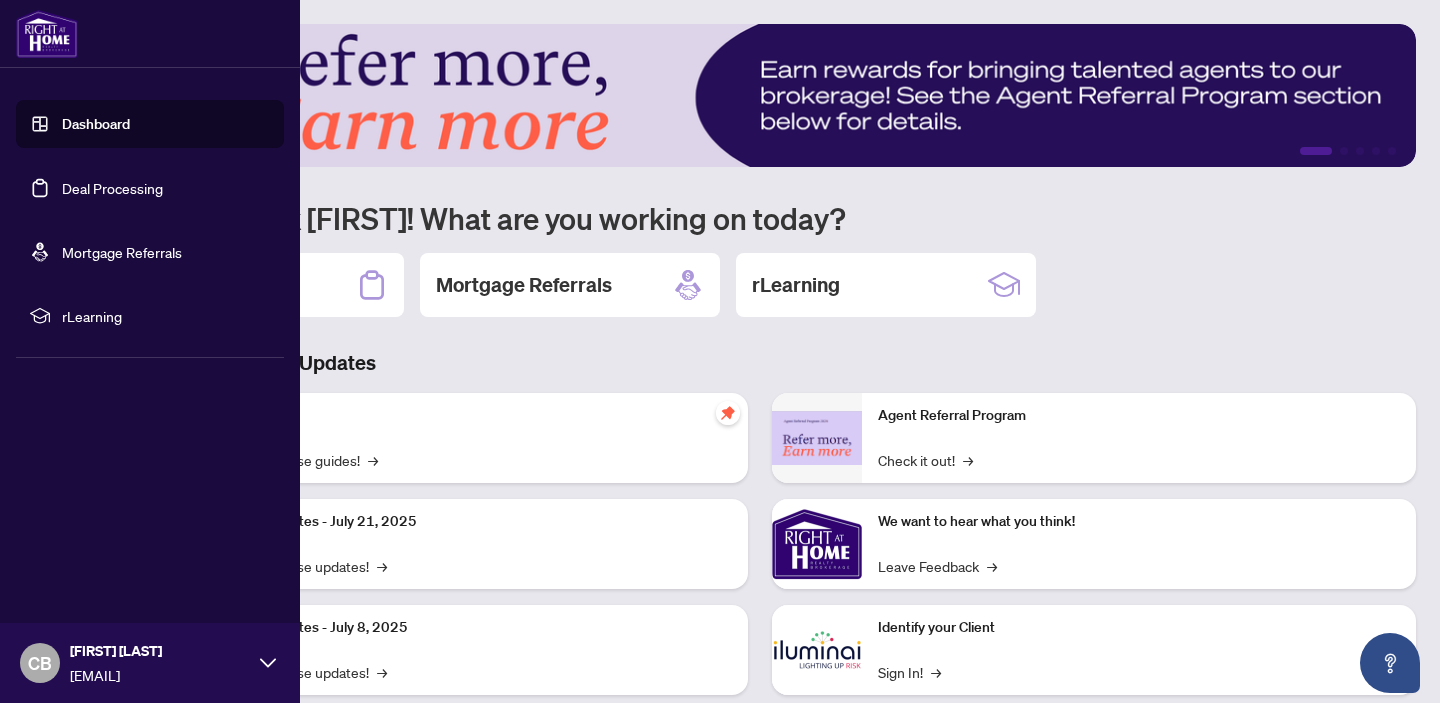 click on "Deal Processing" at bounding box center (112, 188) 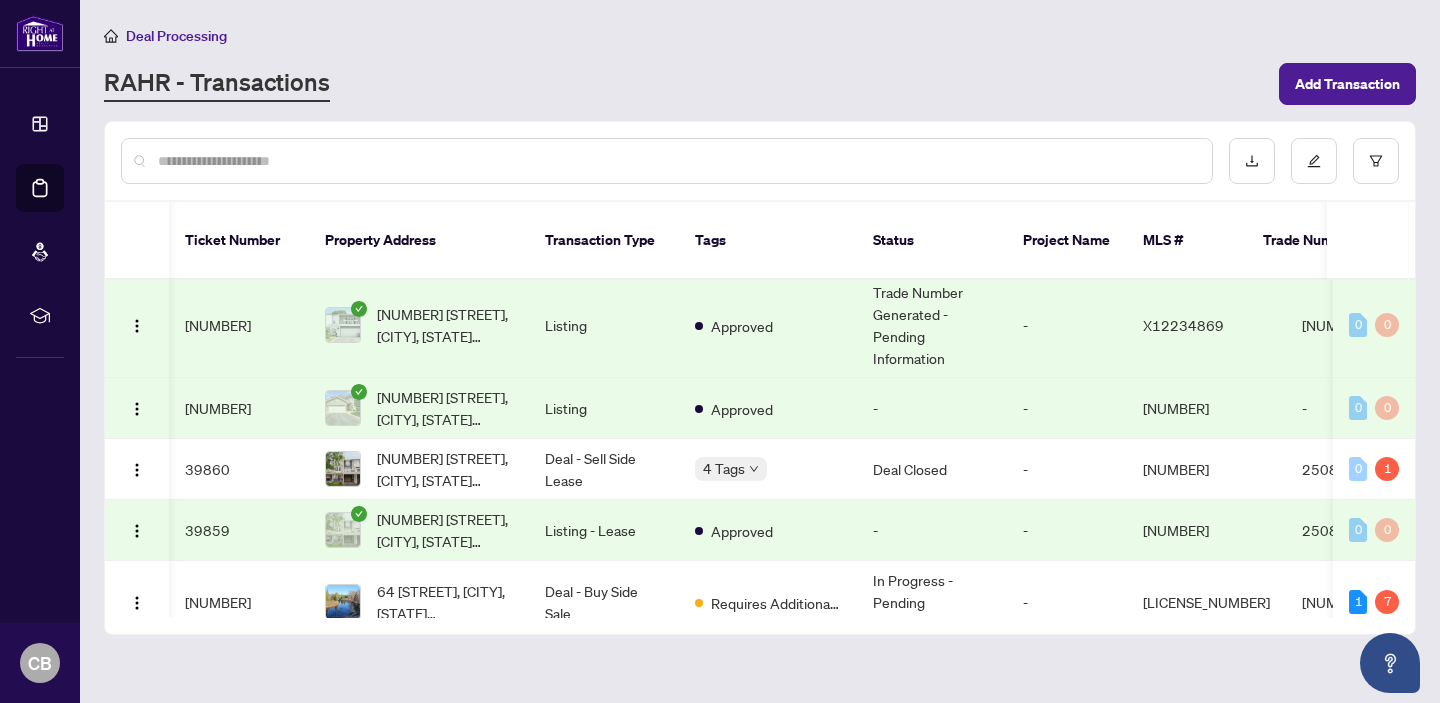 scroll, scrollTop: 195, scrollLeft: 3, axis: both 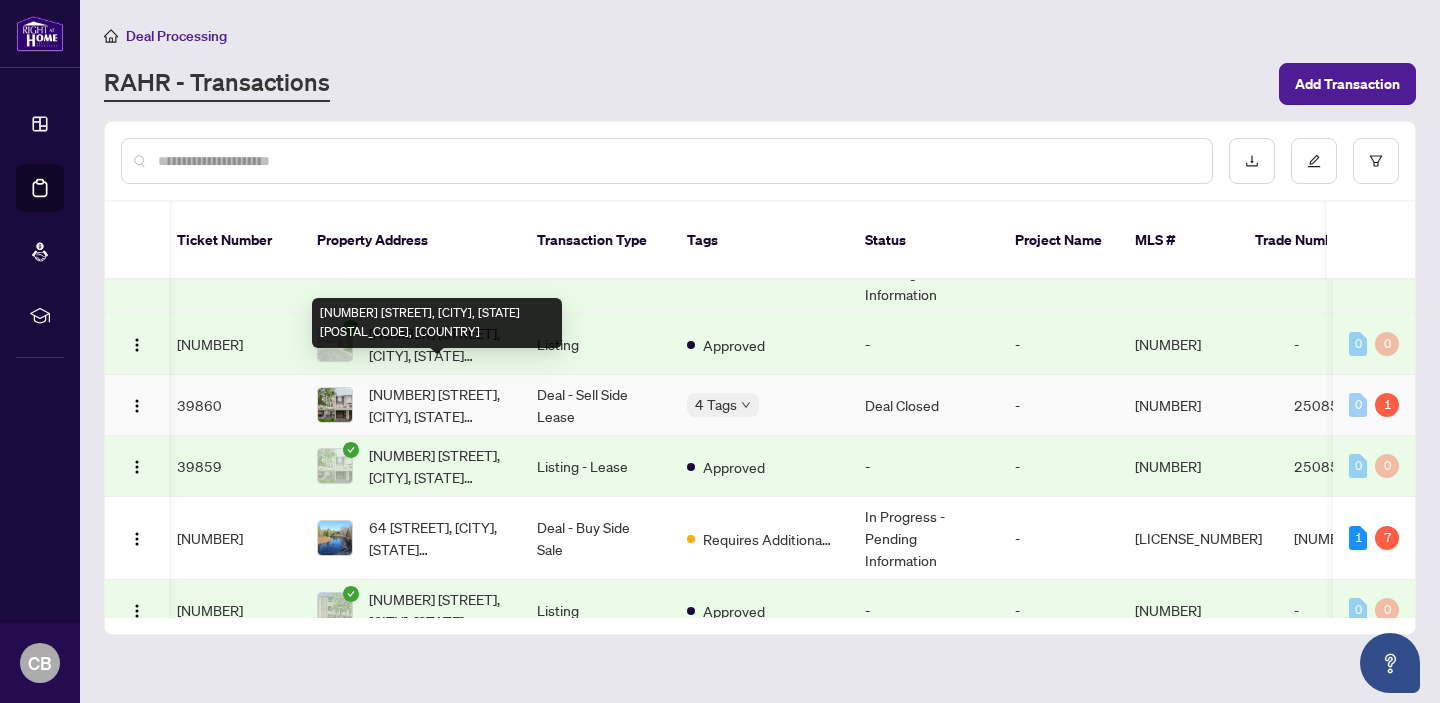 click on "[NUMBER] [STREET], [CITY], [STATE] [POSTAL_CODE], [COUNTRY]" at bounding box center (437, 405) 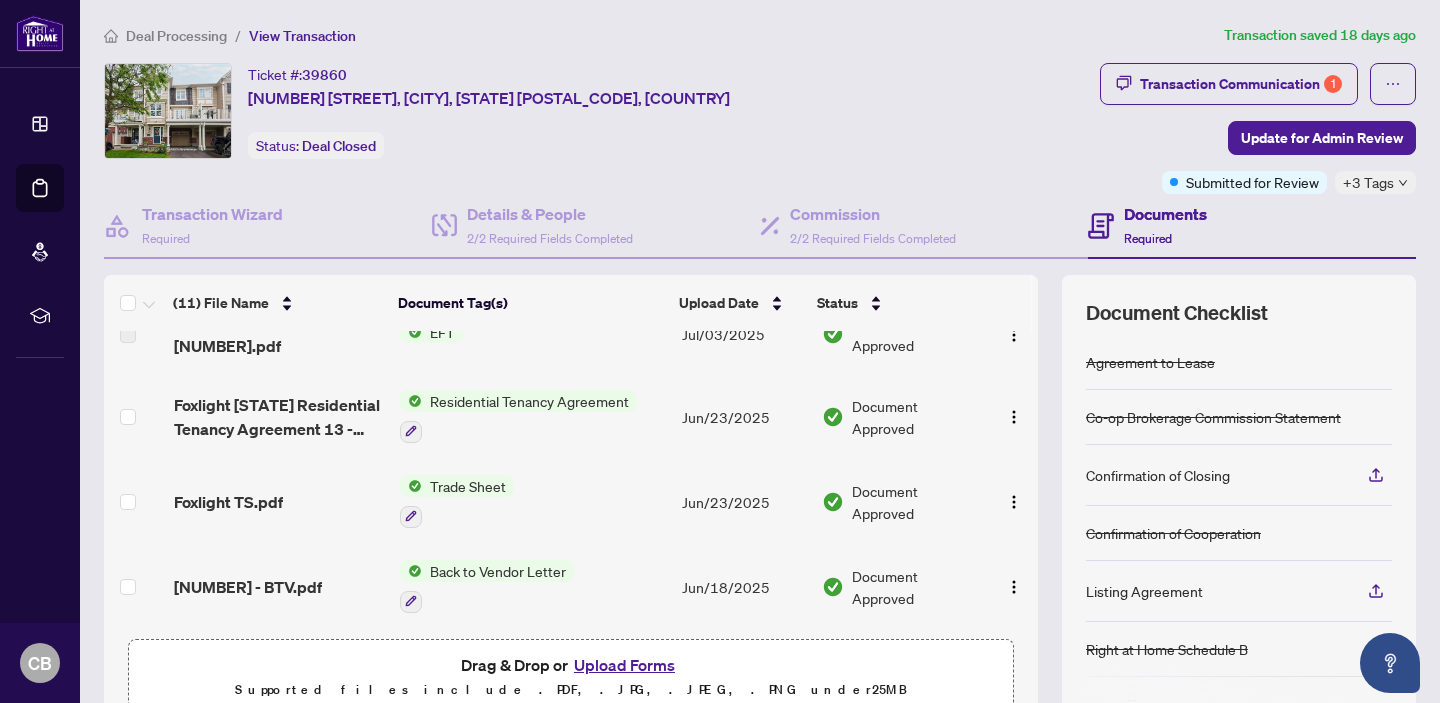 scroll, scrollTop: 0, scrollLeft: 0, axis: both 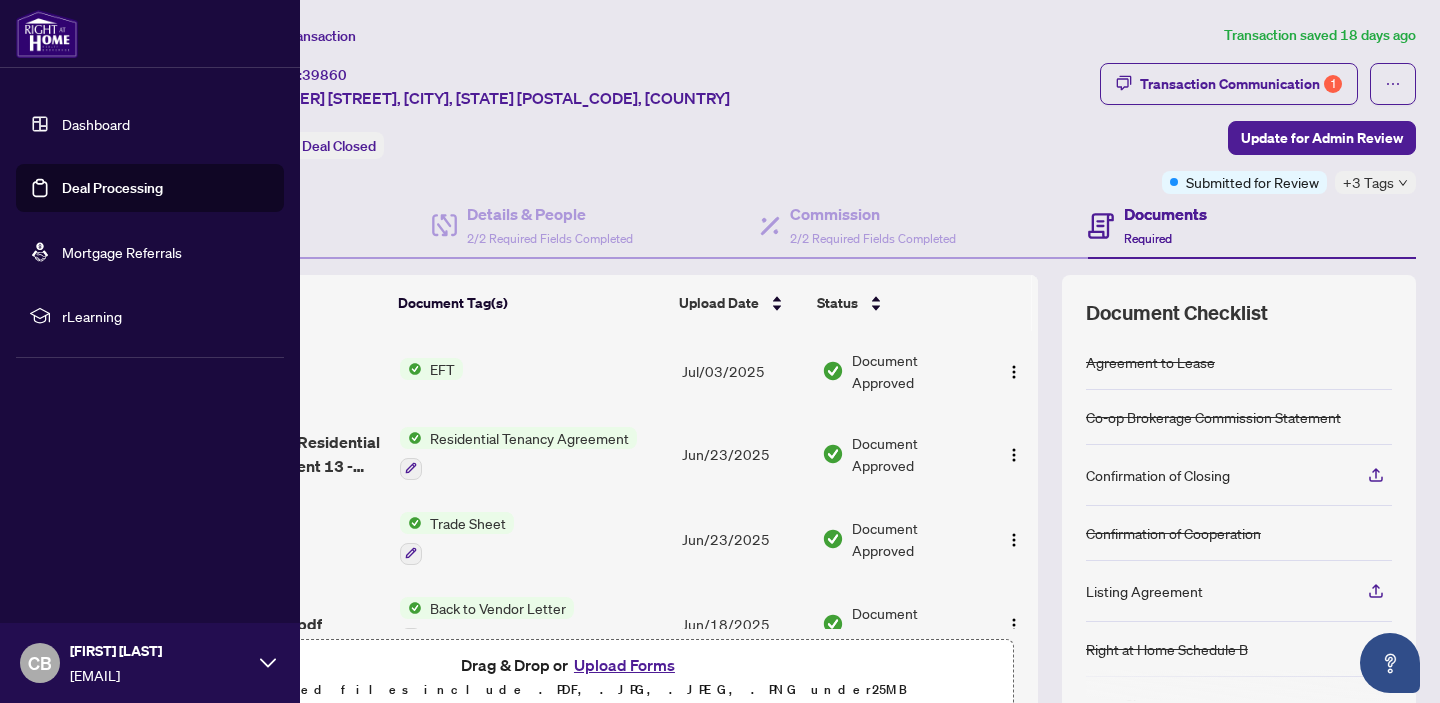 click on "Deal Processing" at bounding box center [112, 188] 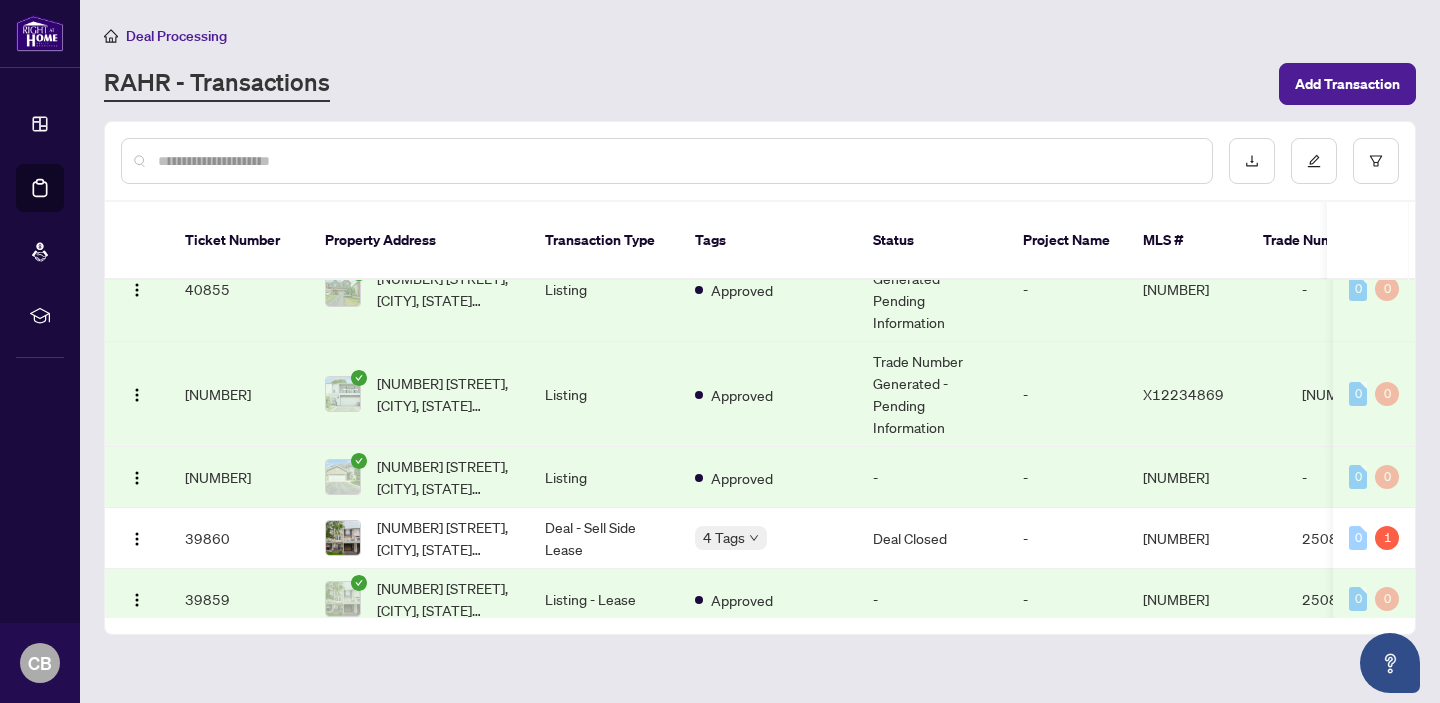 scroll, scrollTop: 161, scrollLeft: 0, axis: vertical 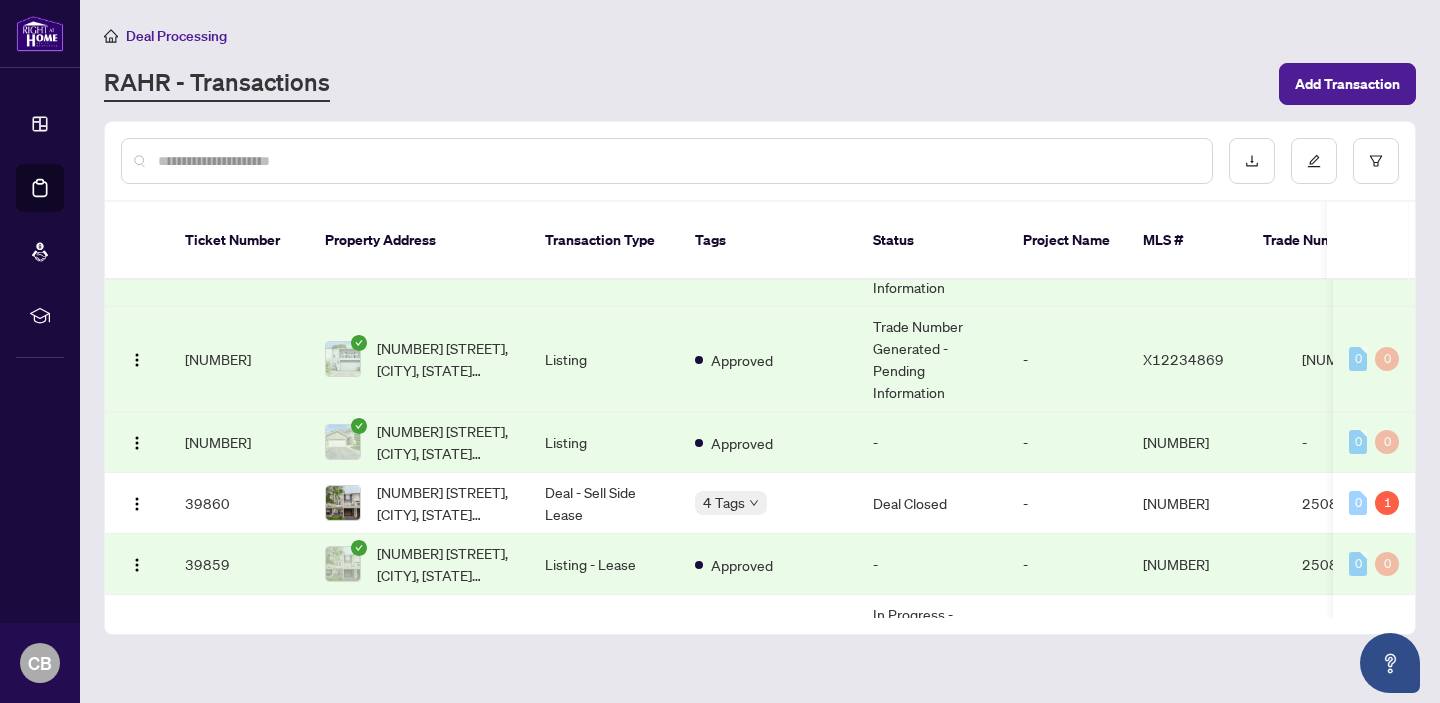 click at bounding box center [677, 161] 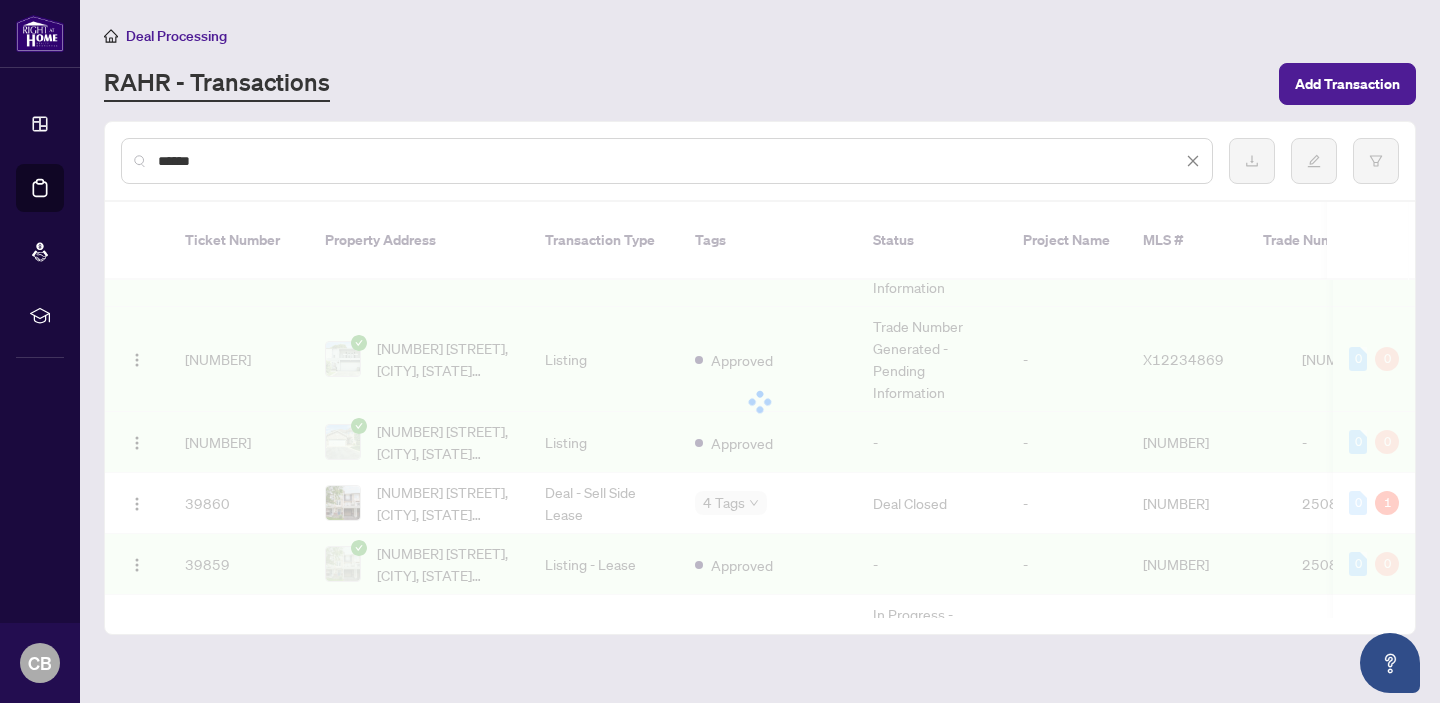 scroll, scrollTop: 0, scrollLeft: 0, axis: both 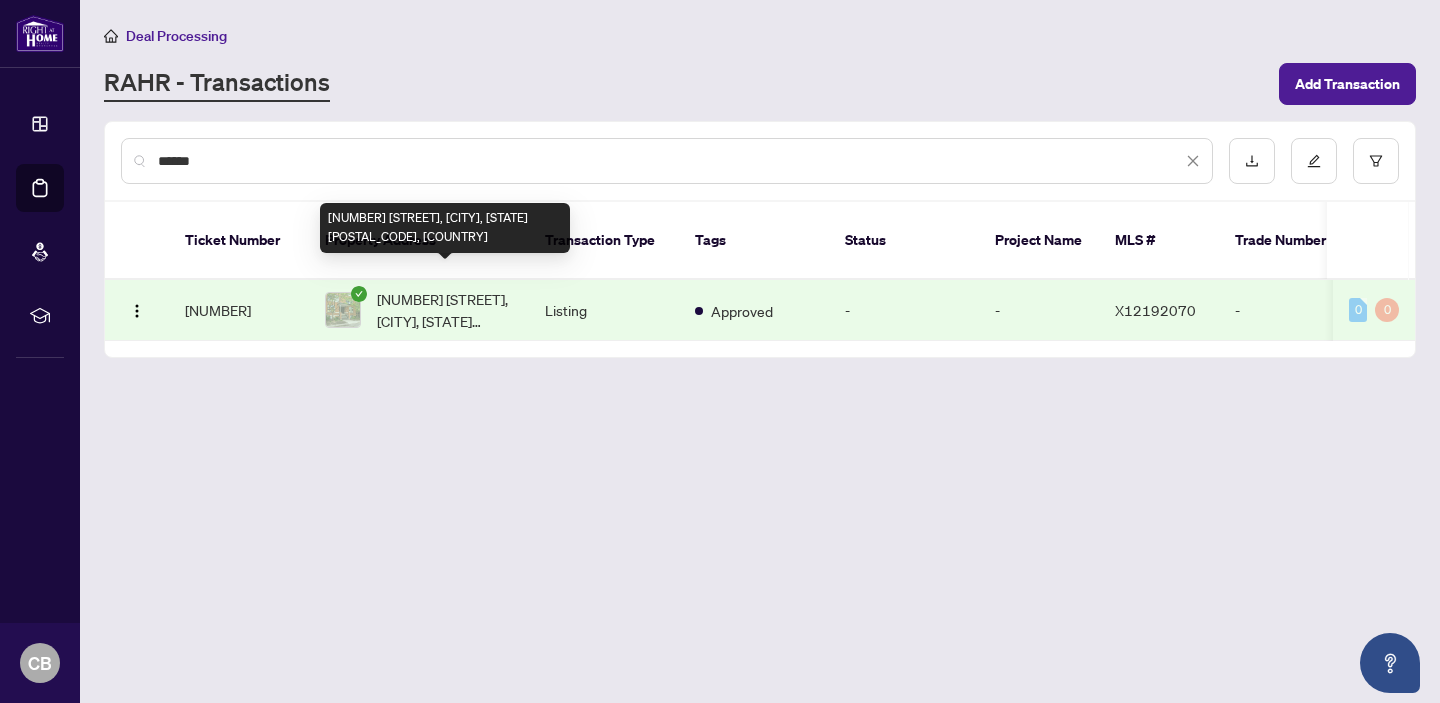 type on "******" 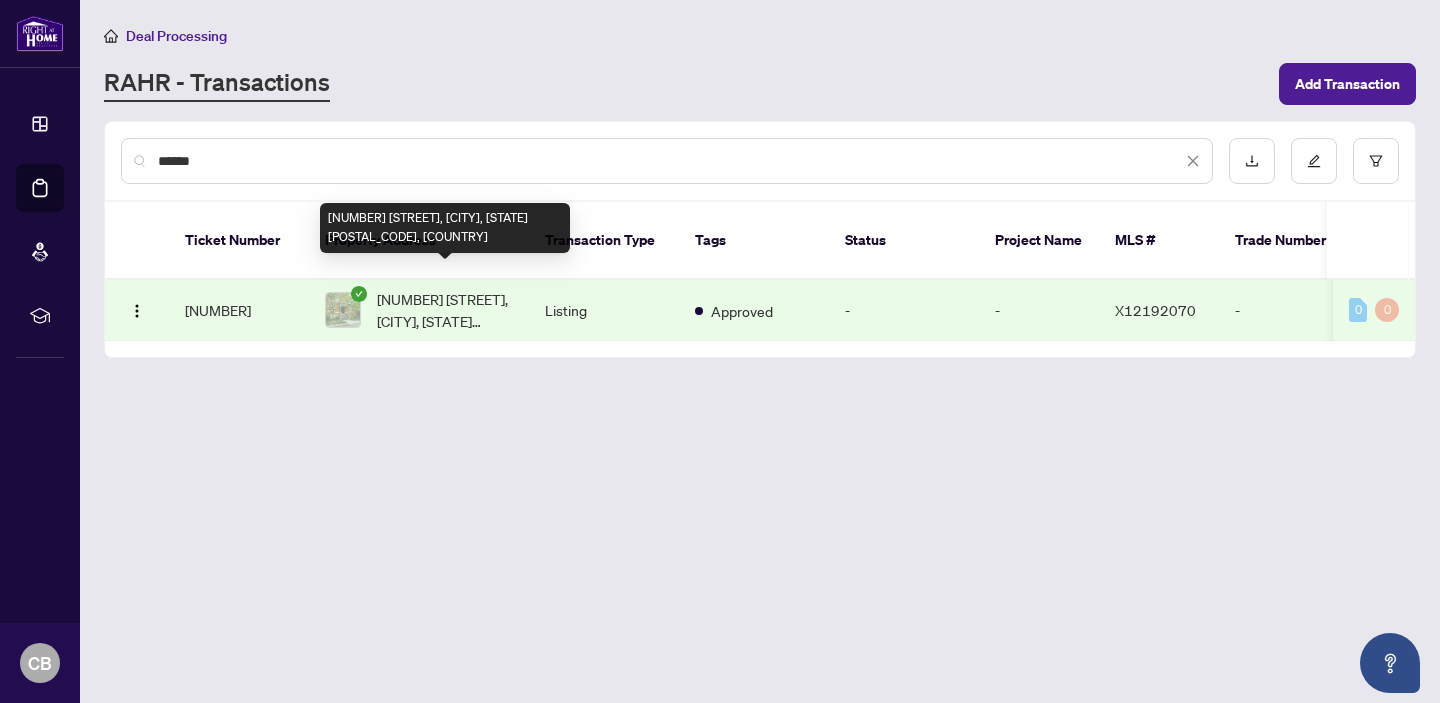 click on "[NUMBER] [STREET], [CITY], [STATE] [POSTAL_CODE], [COUNTRY]" at bounding box center [445, 310] 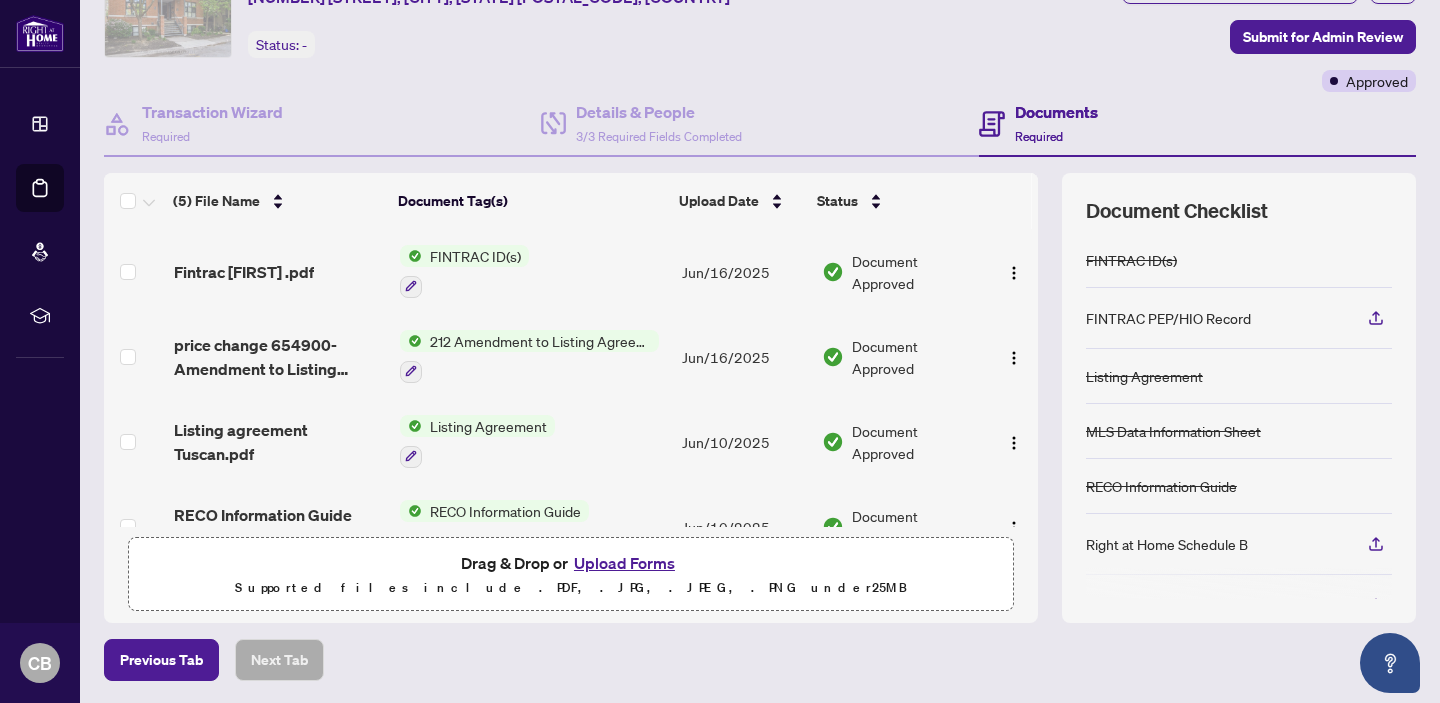 scroll, scrollTop: 102, scrollLeft: 0, axis: vertical 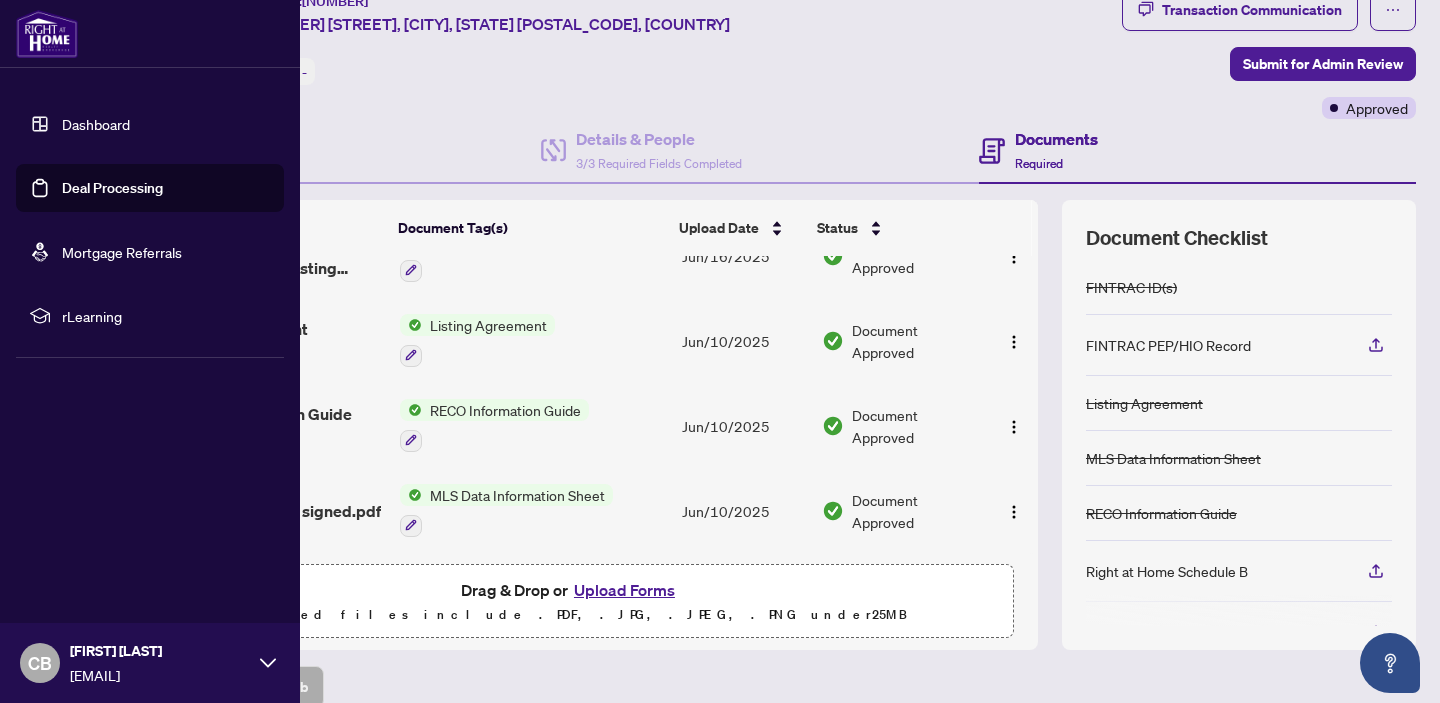 click on "Deal Processing" at bounding box center (112, 188) 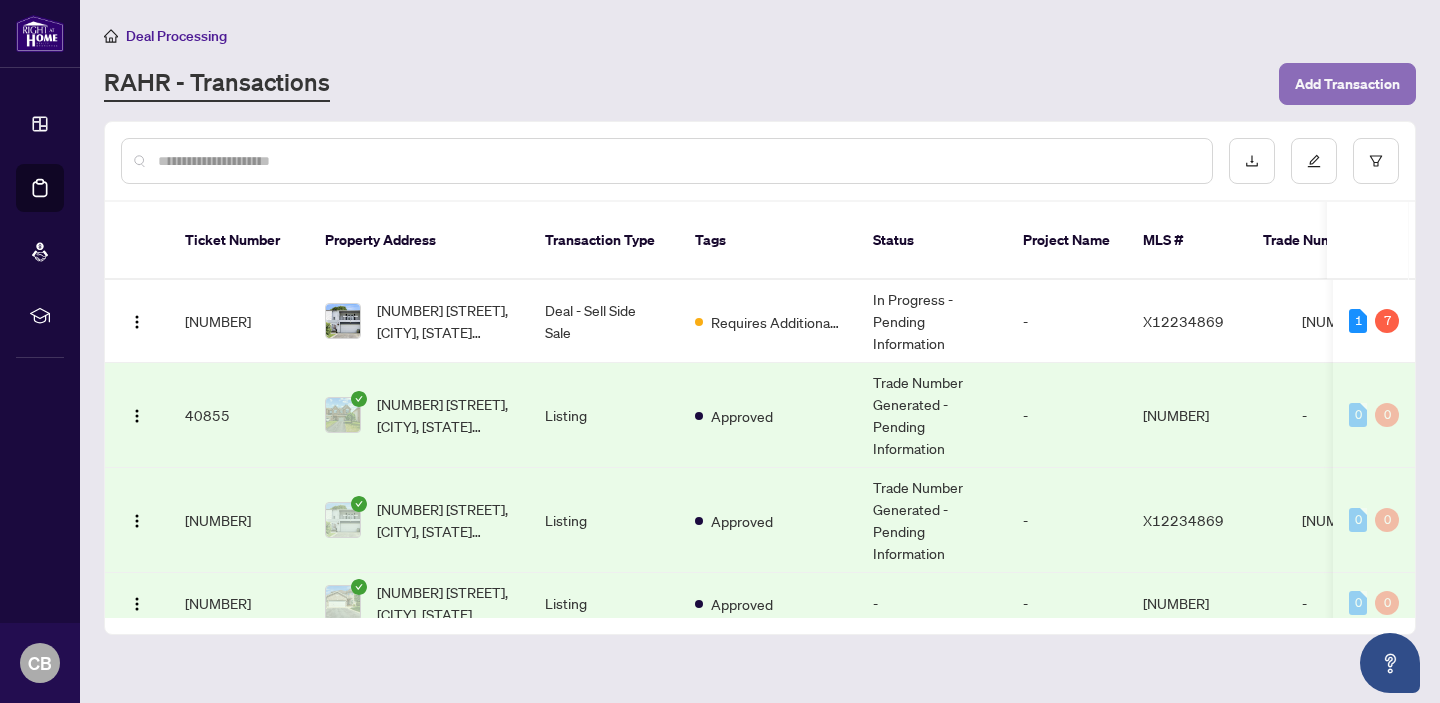 click on "Add Transaction" at bounding box center (1347, 84) 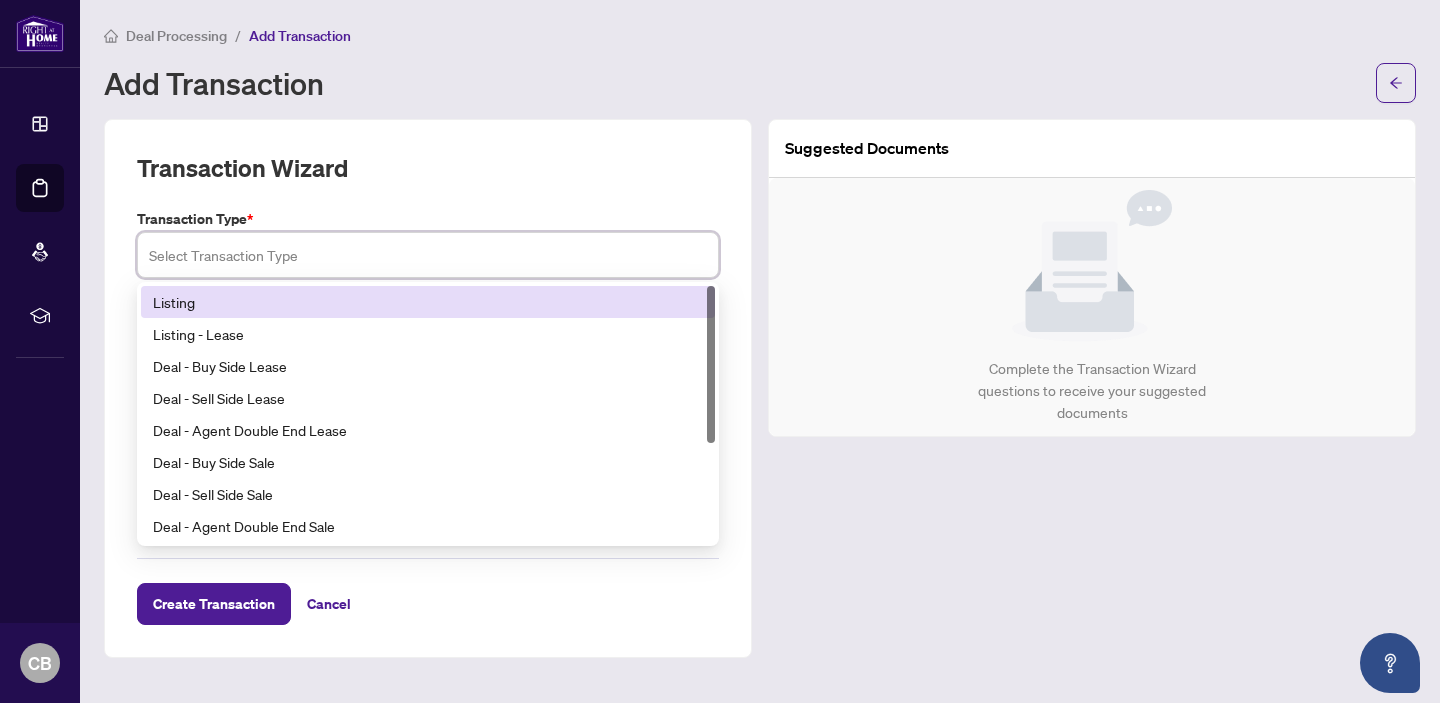 click at bounding box center (428, 255) 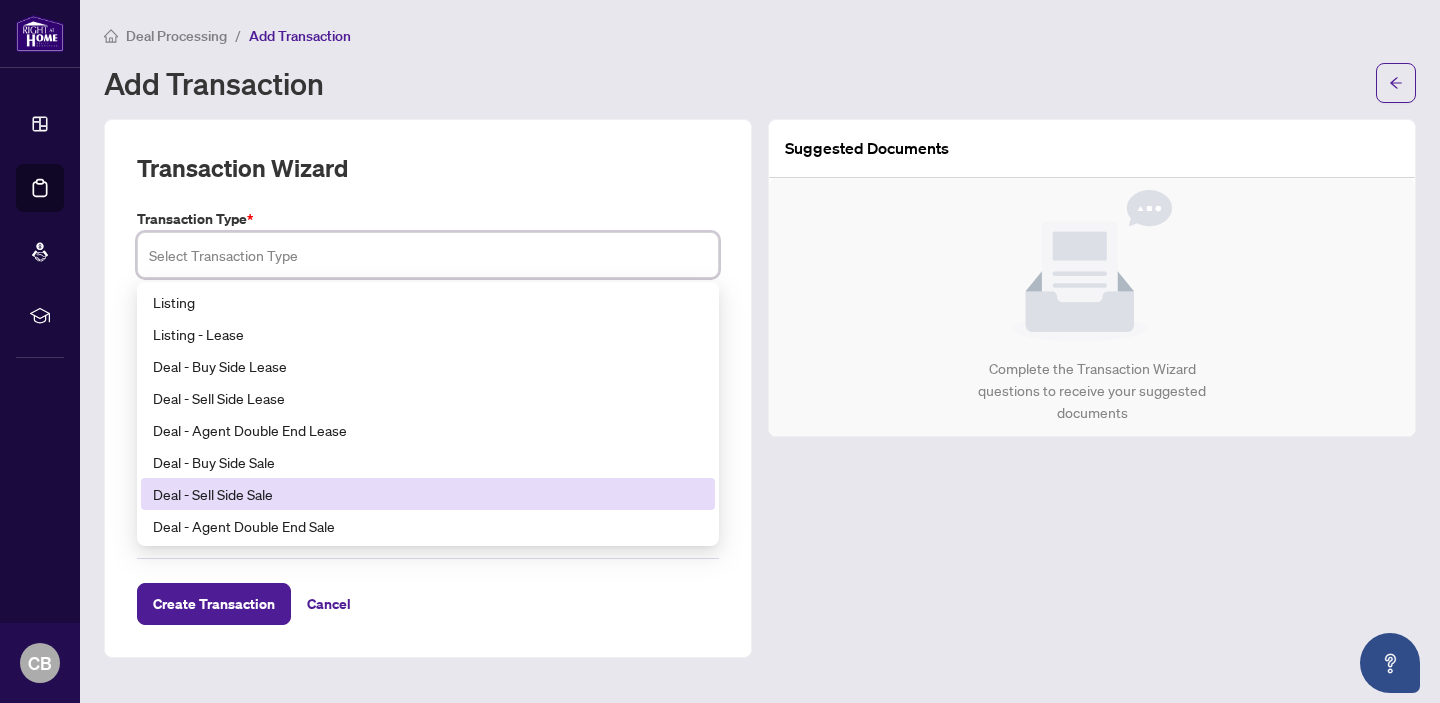 click on "Deal - Sell Side Sale" at bounding box center [428, 494] 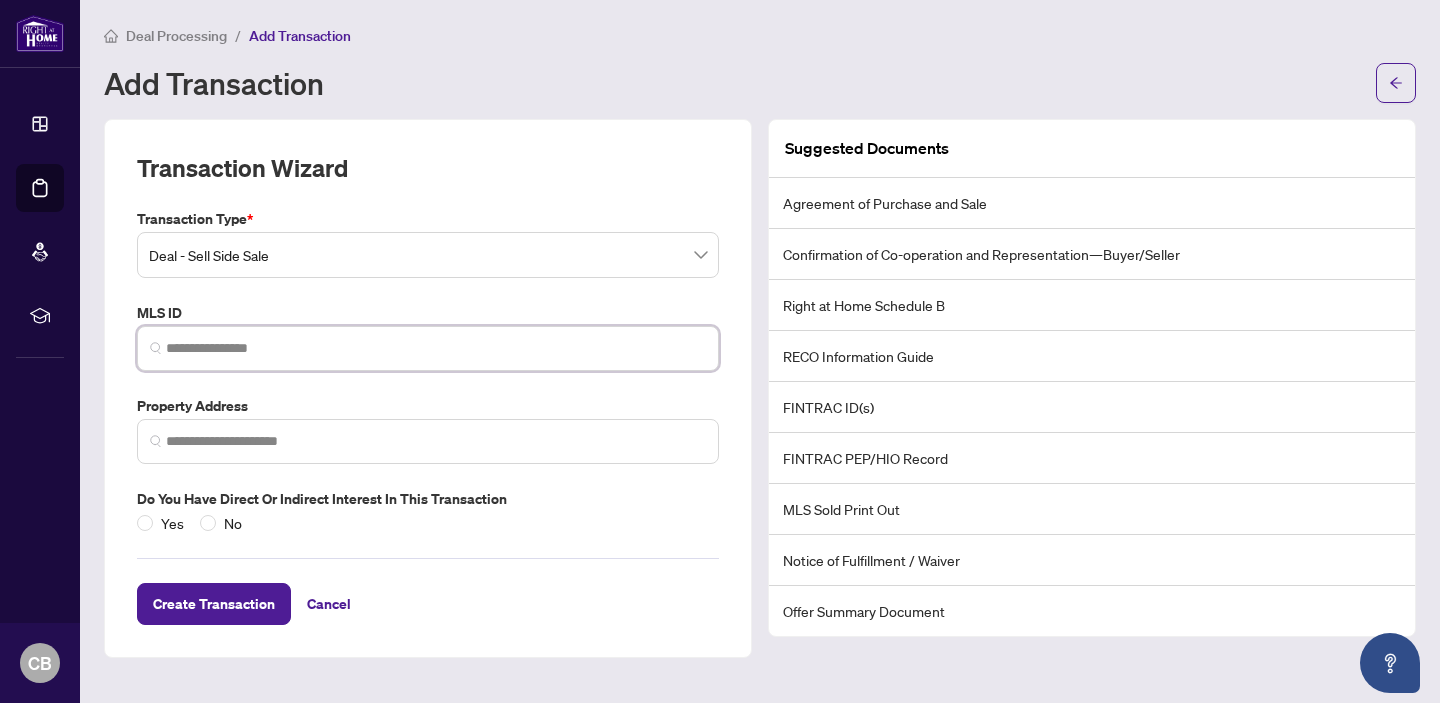 click at bounding box center (436, 348) 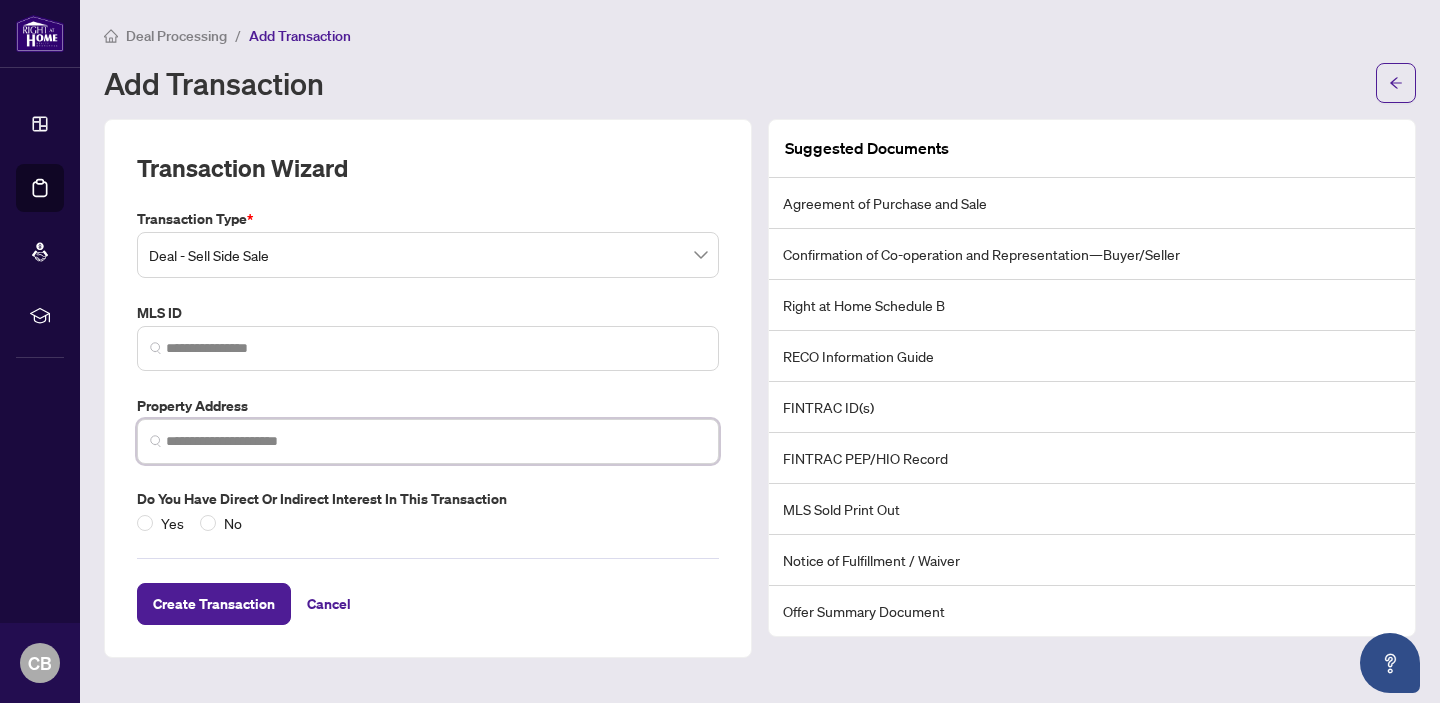 click at bounding box center (436, 441) 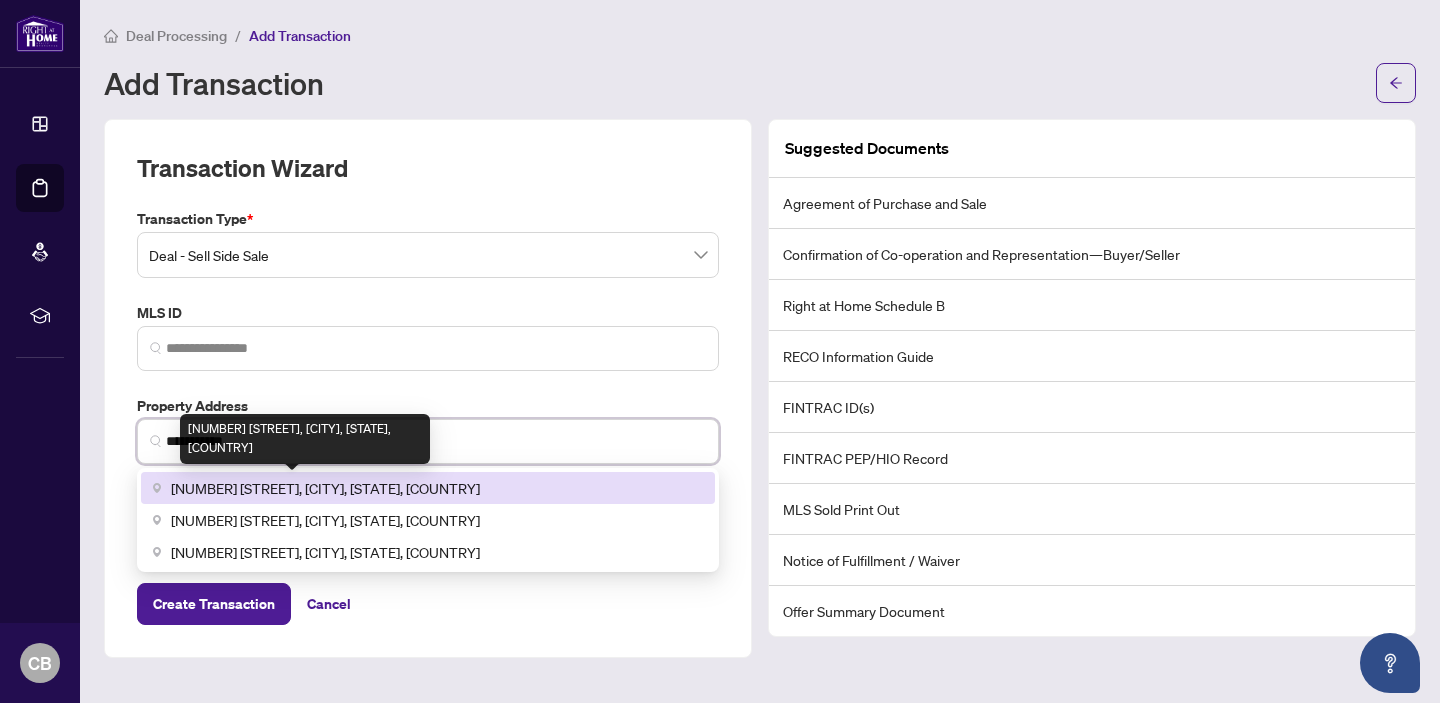 click on "[NUMBER] [STREET], [CITY], [STATE], [COUNTRY]" at bounding box center (325, 488) 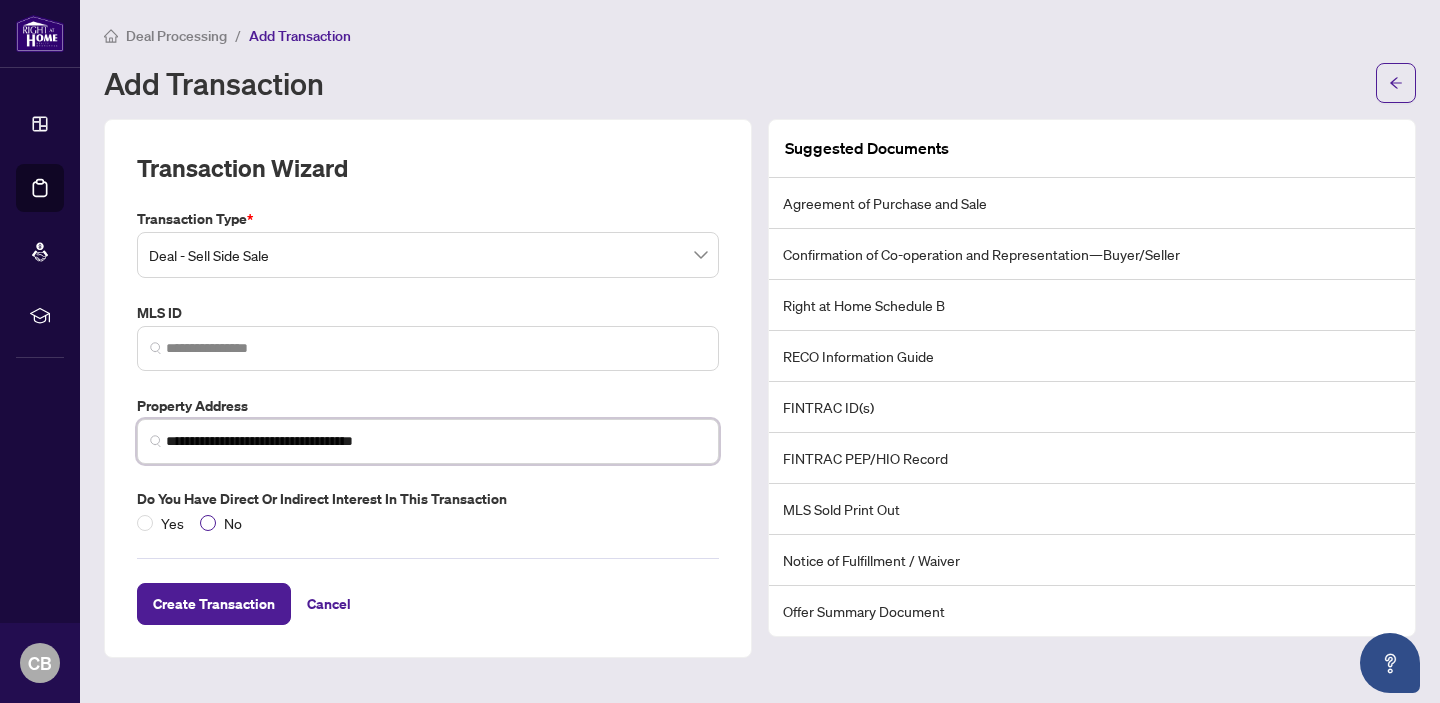 type on "**********" 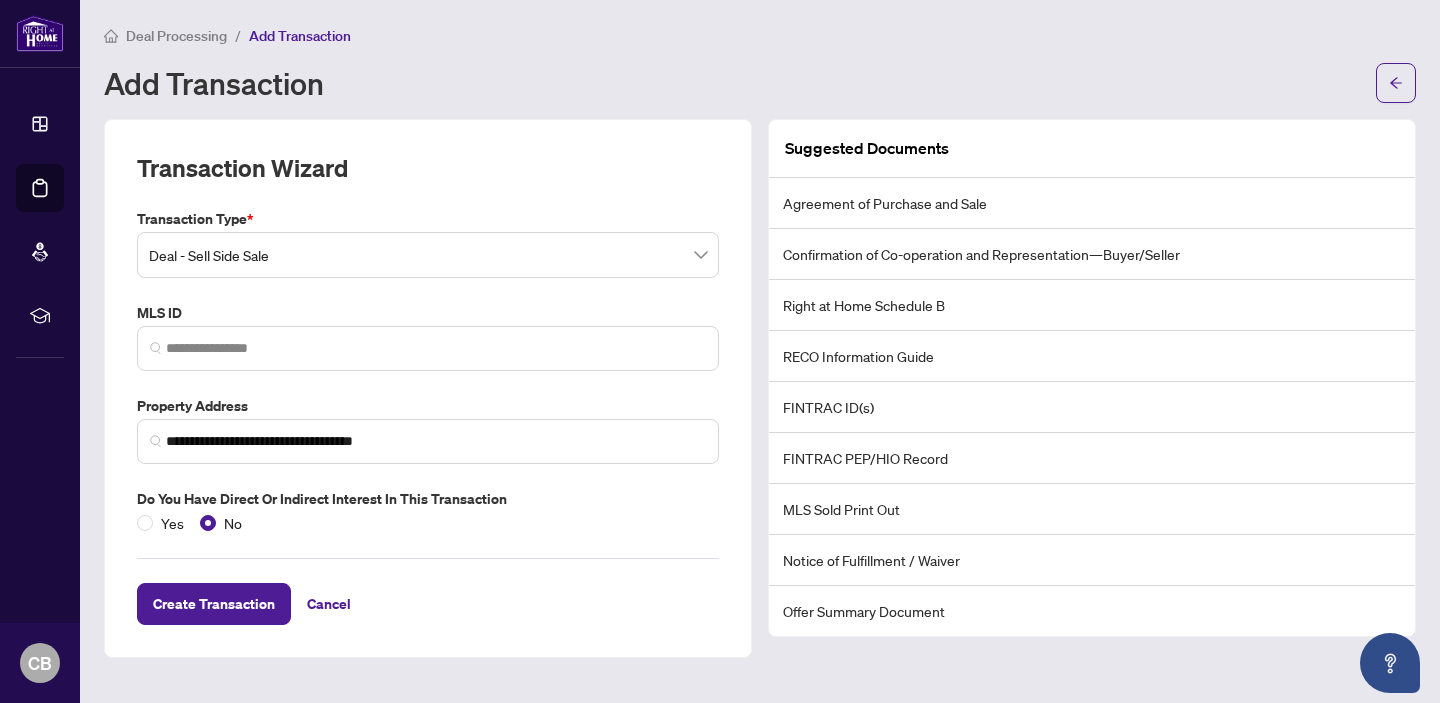 click at bounding box center (428, 348) 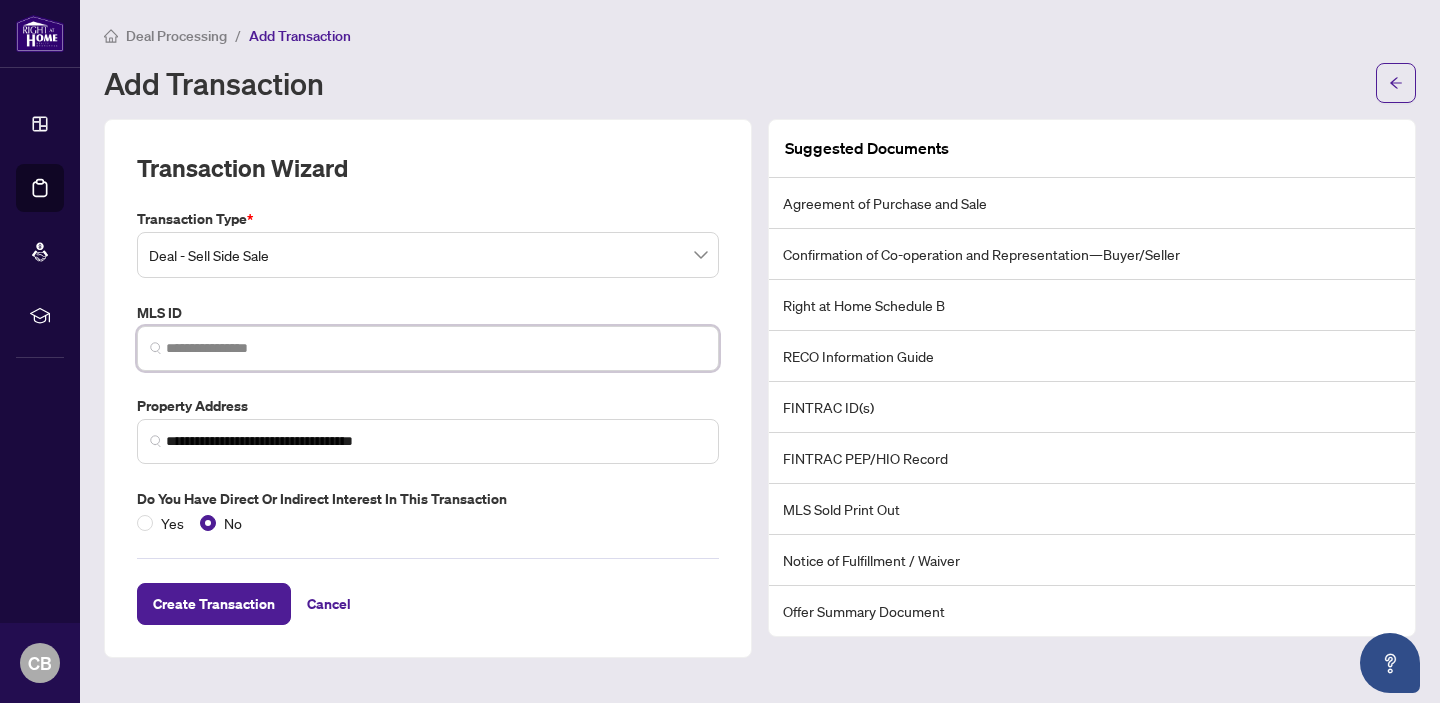 click at bounding box center (436, 348) 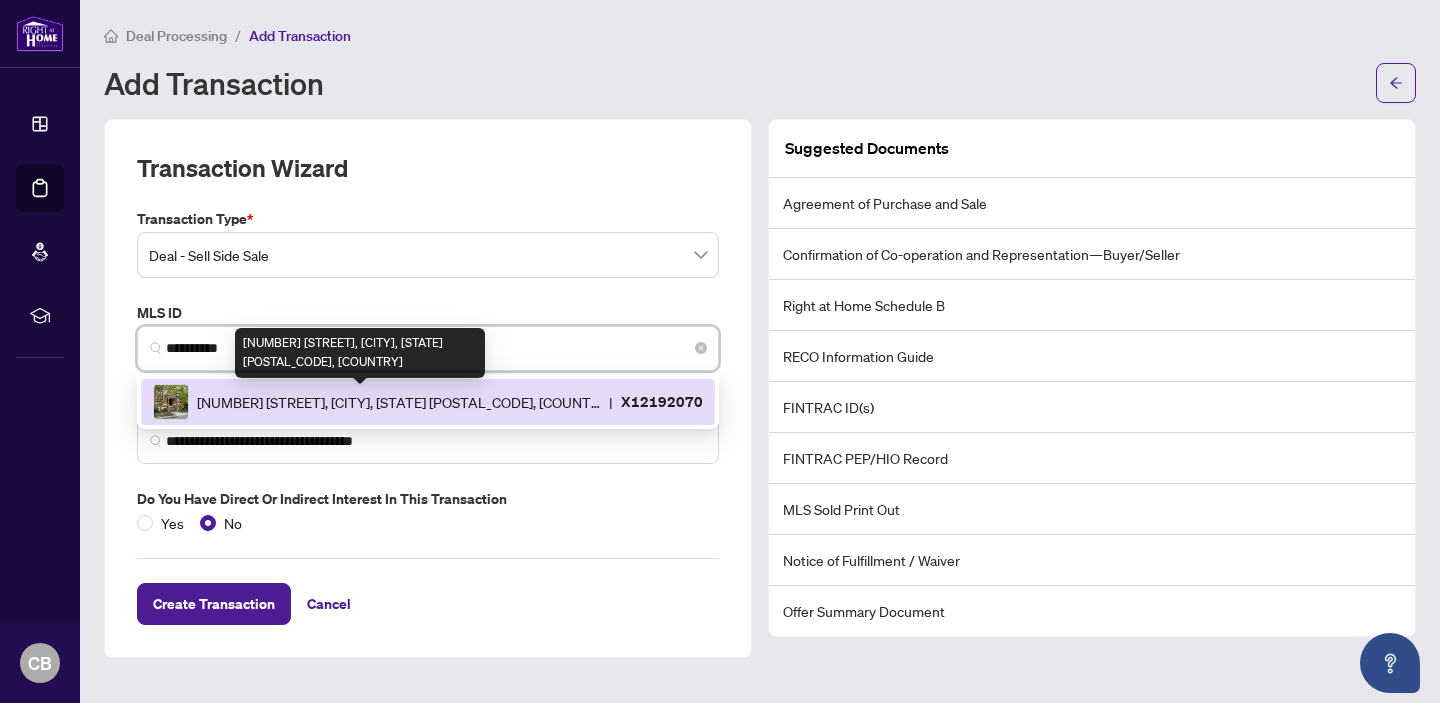 click on "[NUMBER] [STREET], [CITY], [STATE] [POSTAL_CODE], [COUNTRY]" at bounding box center (399, 402) 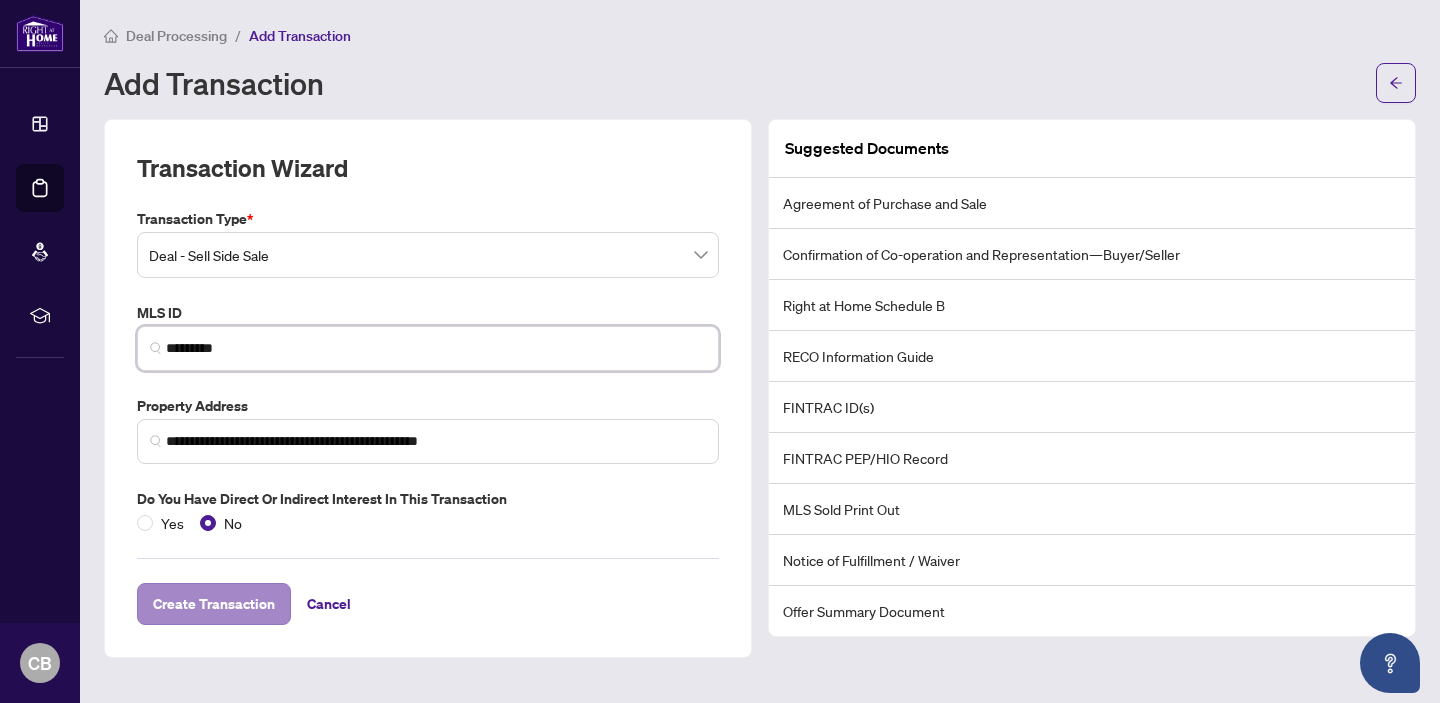 type on "*********" 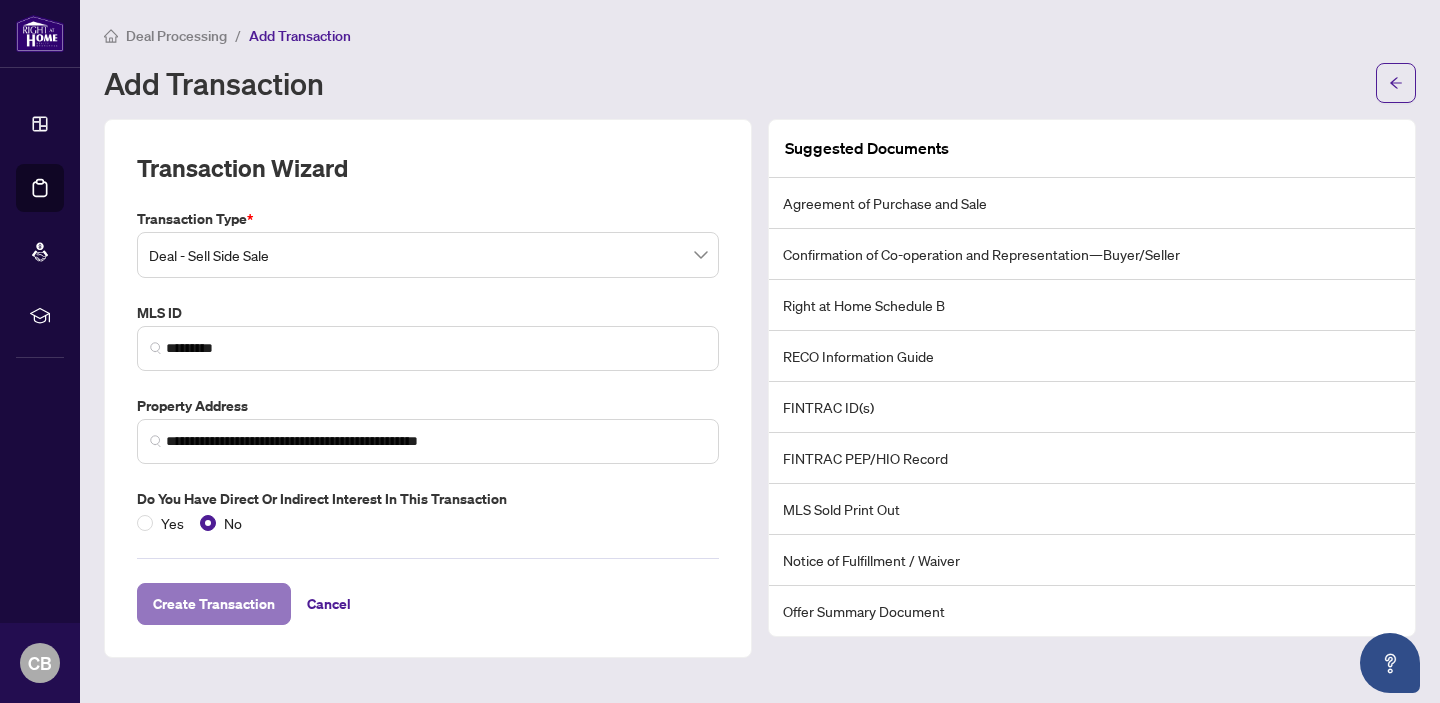 click on "Create Transaction" at bounding box center [214, 604] 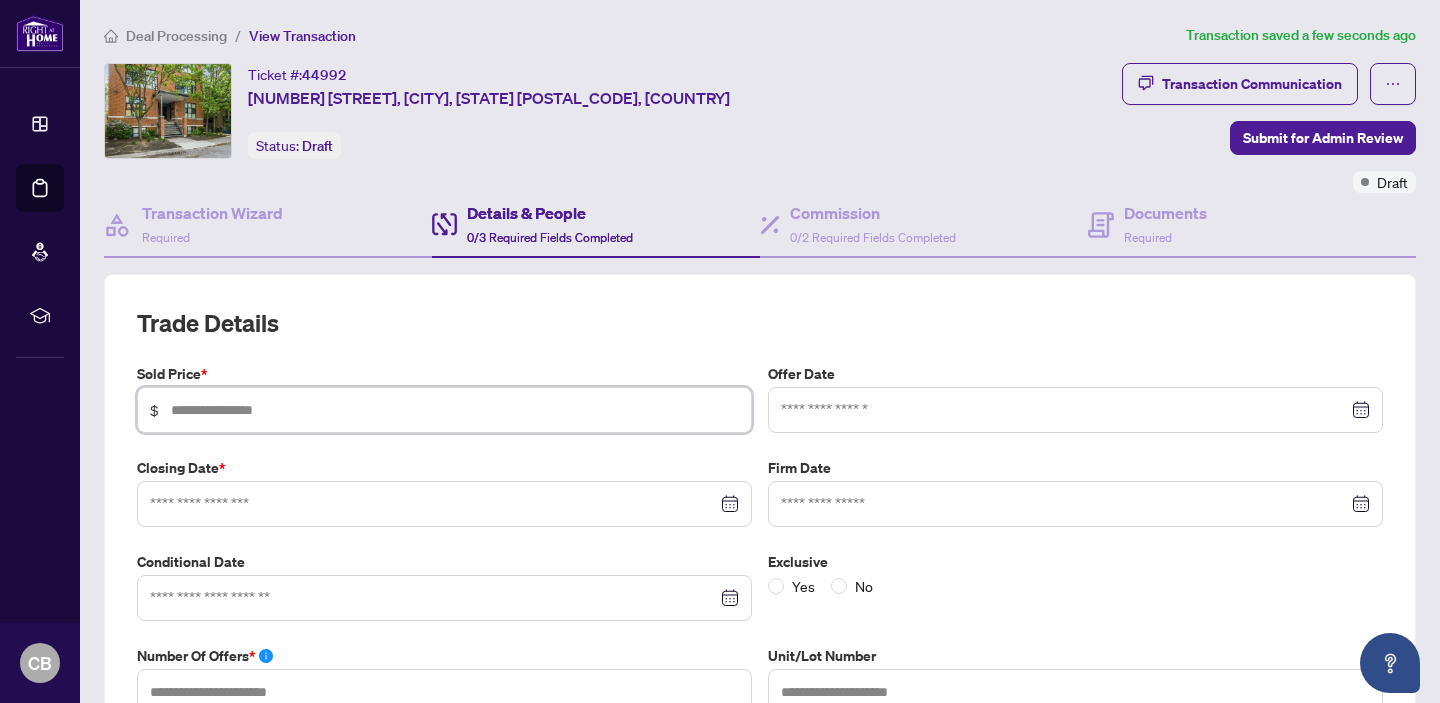 click at bounding box center [455, 410] 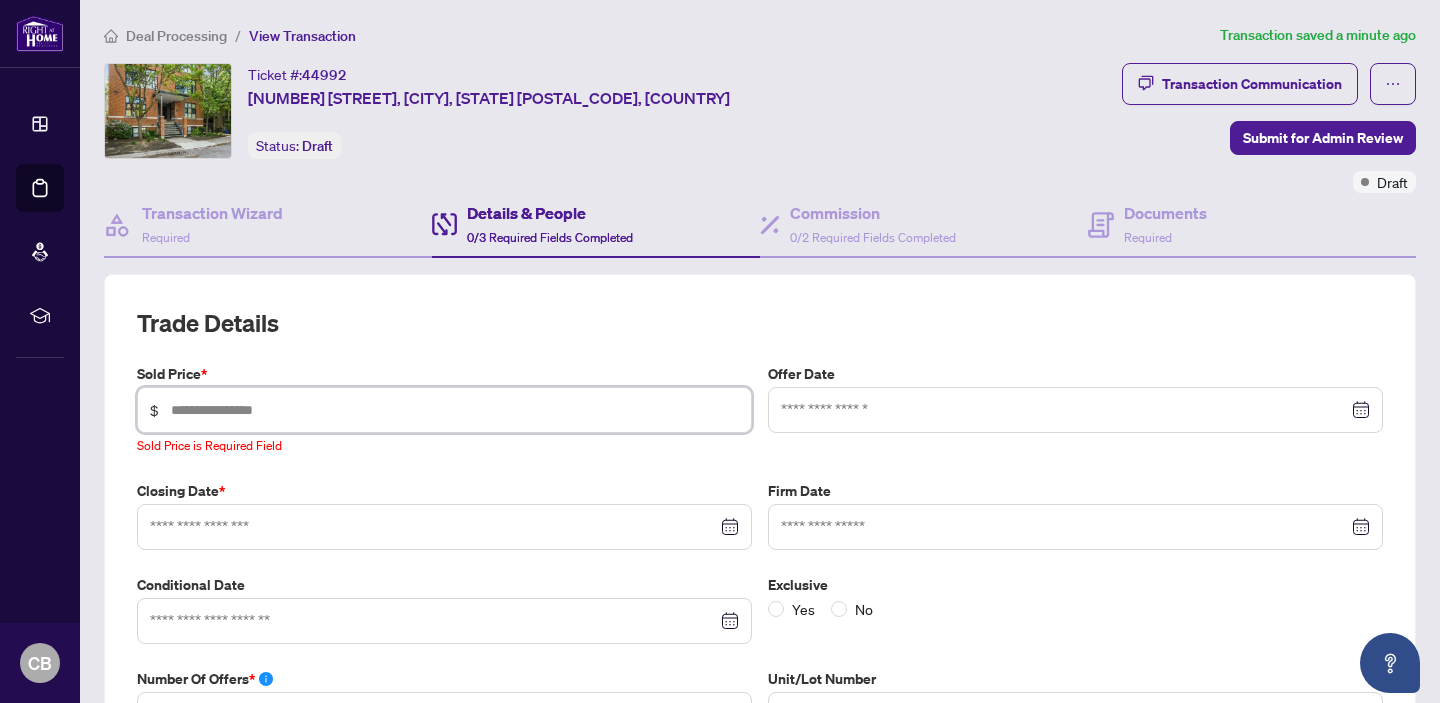 click at bounding box center (455, 410) 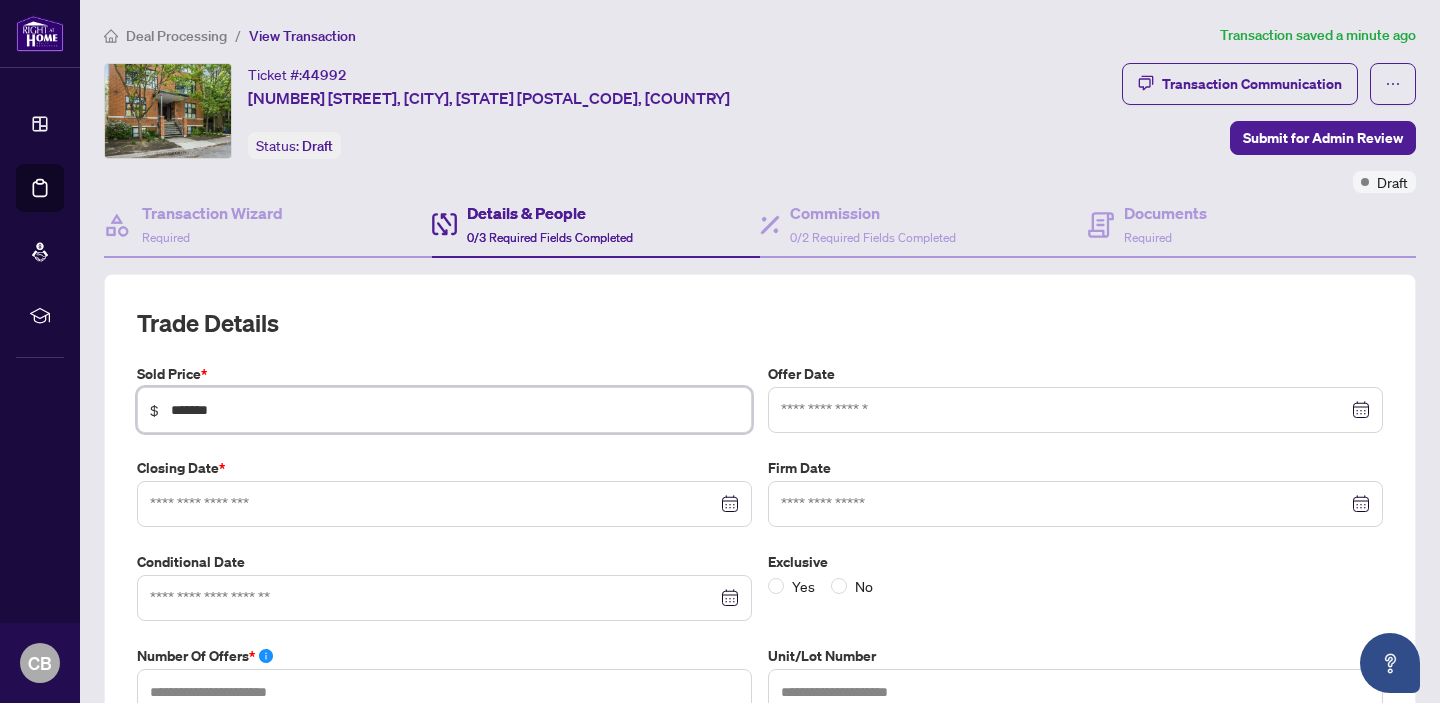 type on "*******" 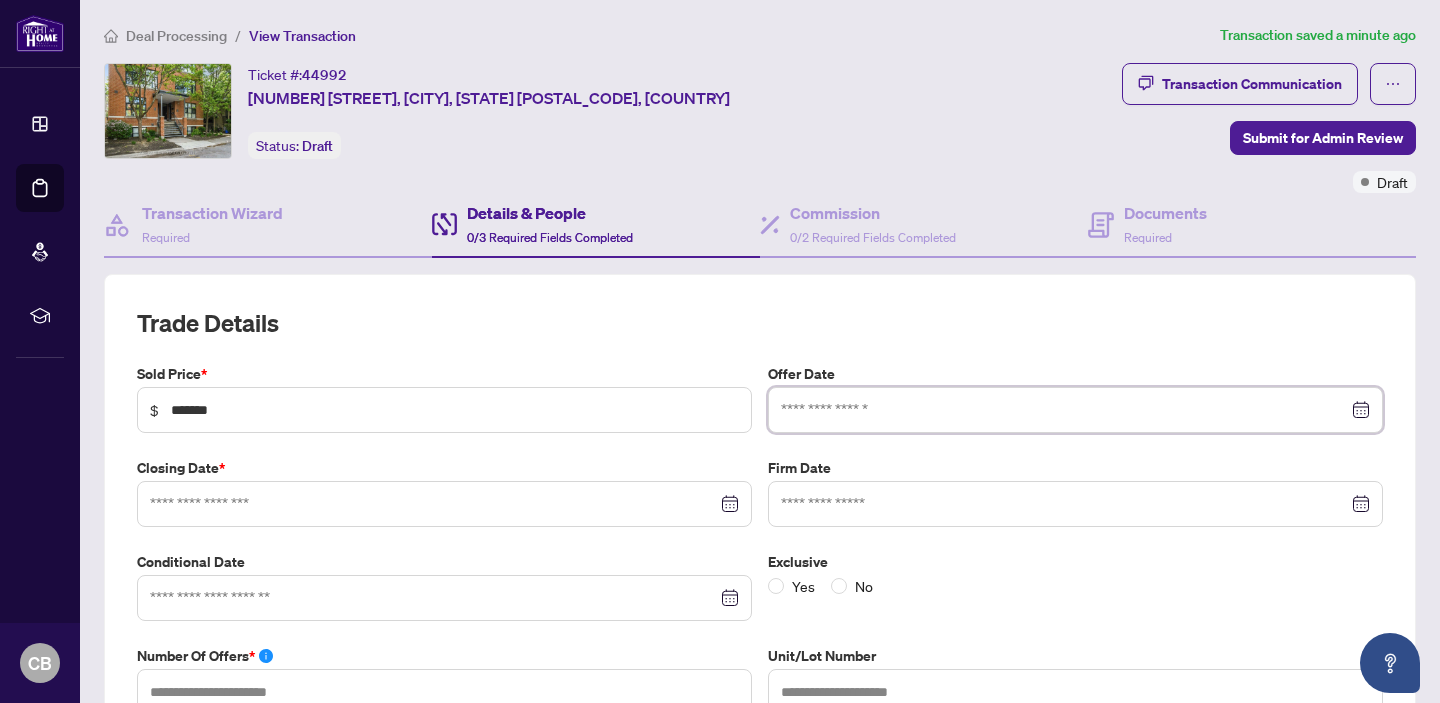 click at bounding box center [1064, 410] 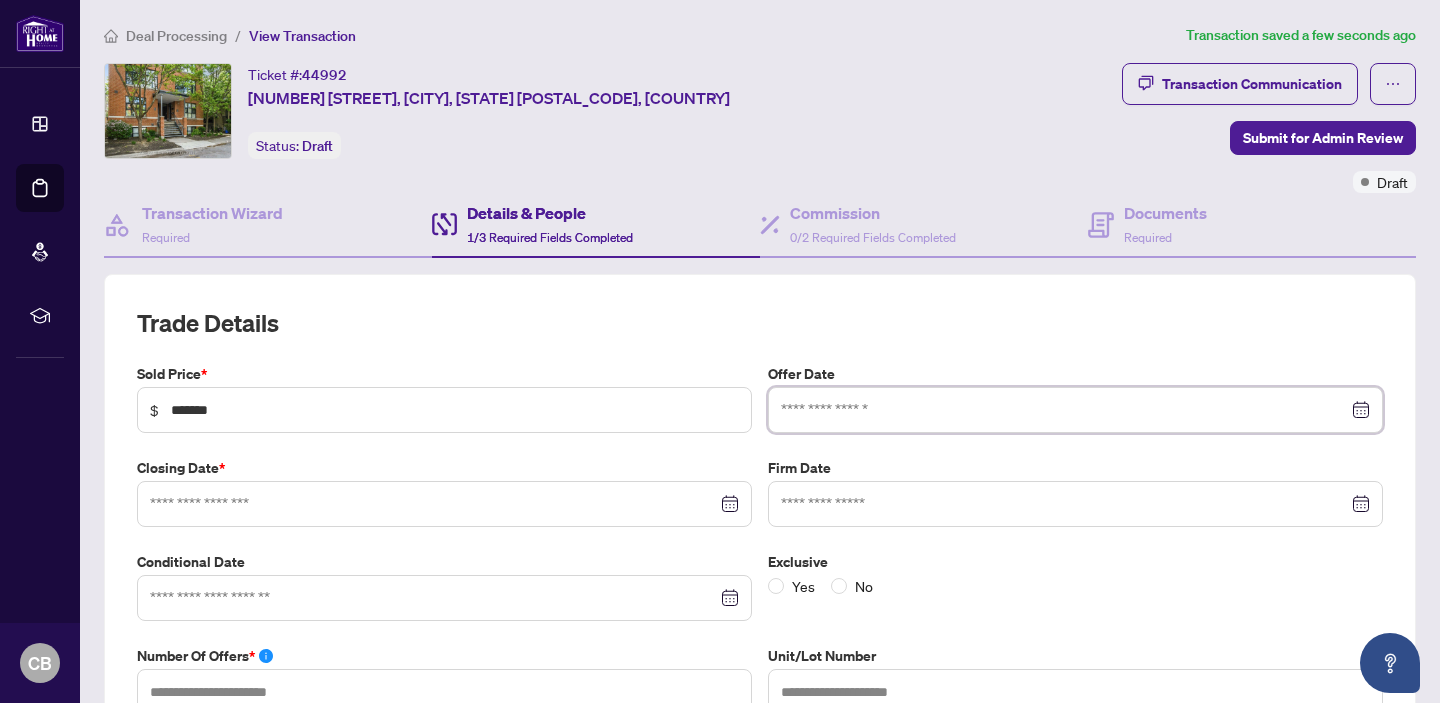 click at bounding box center [1075, 410] 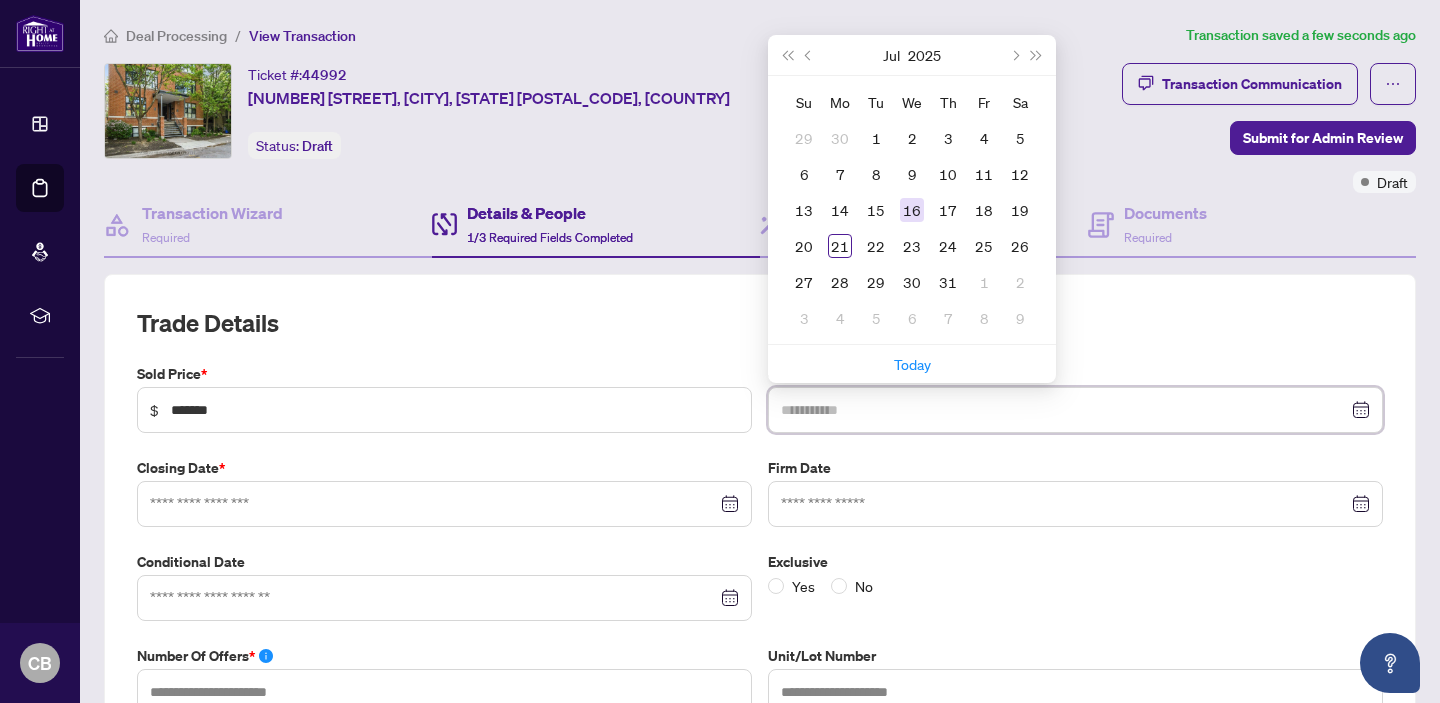 type on "**********" 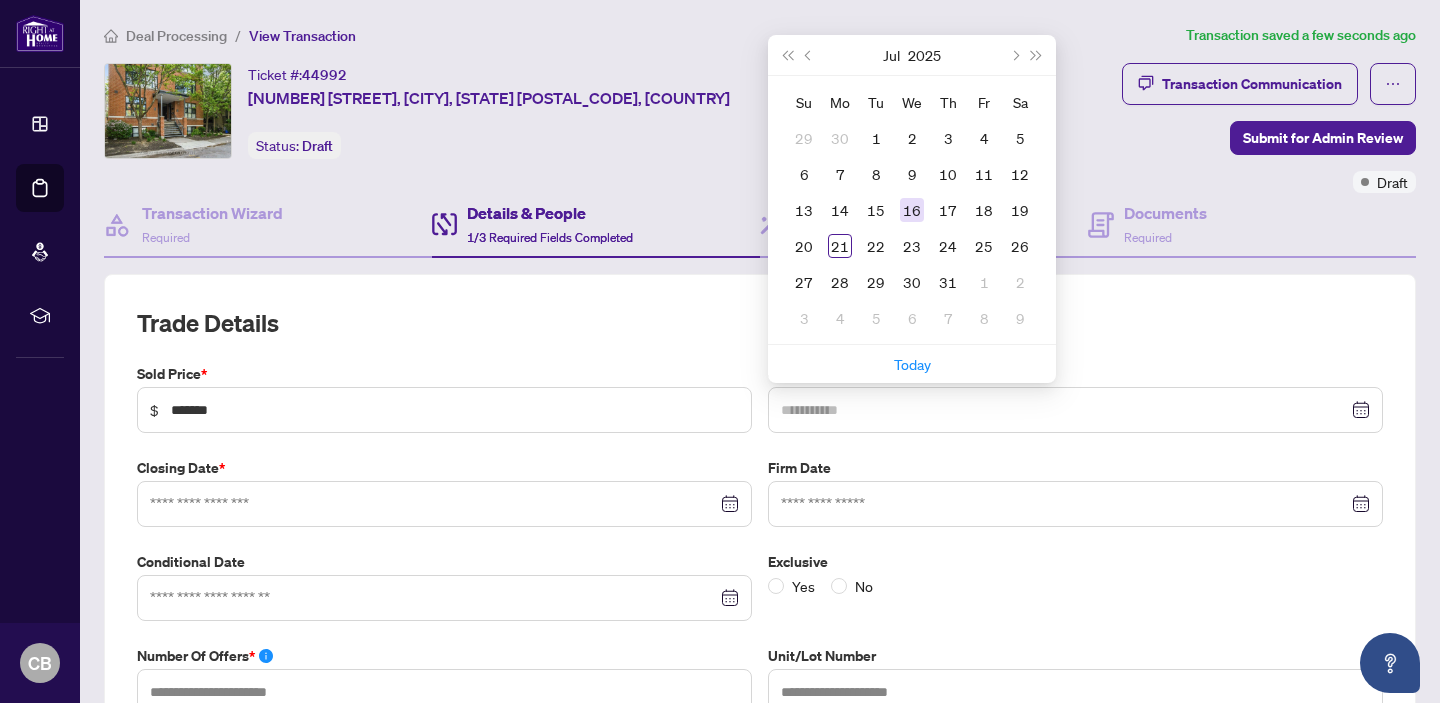 click on "16" at bounding box center (912, 210) 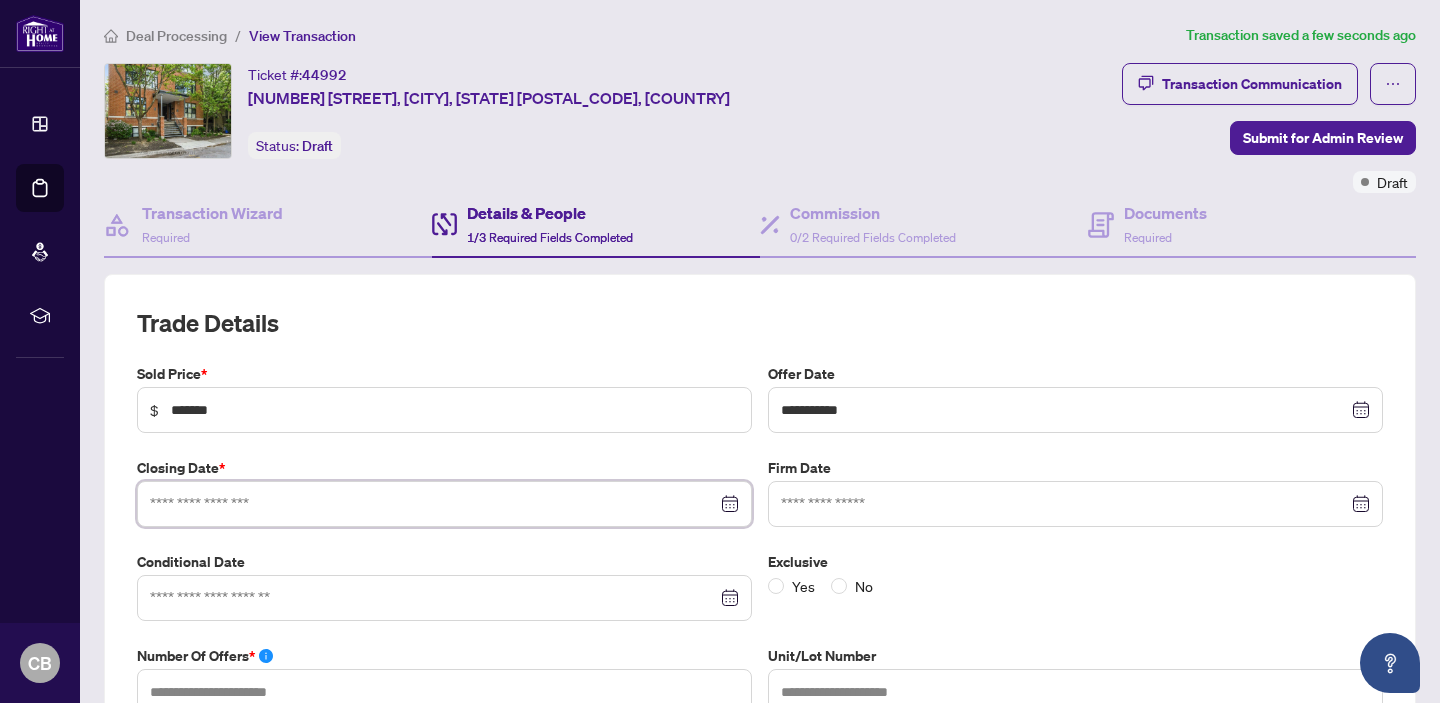 click at bounding box center (433, 504) 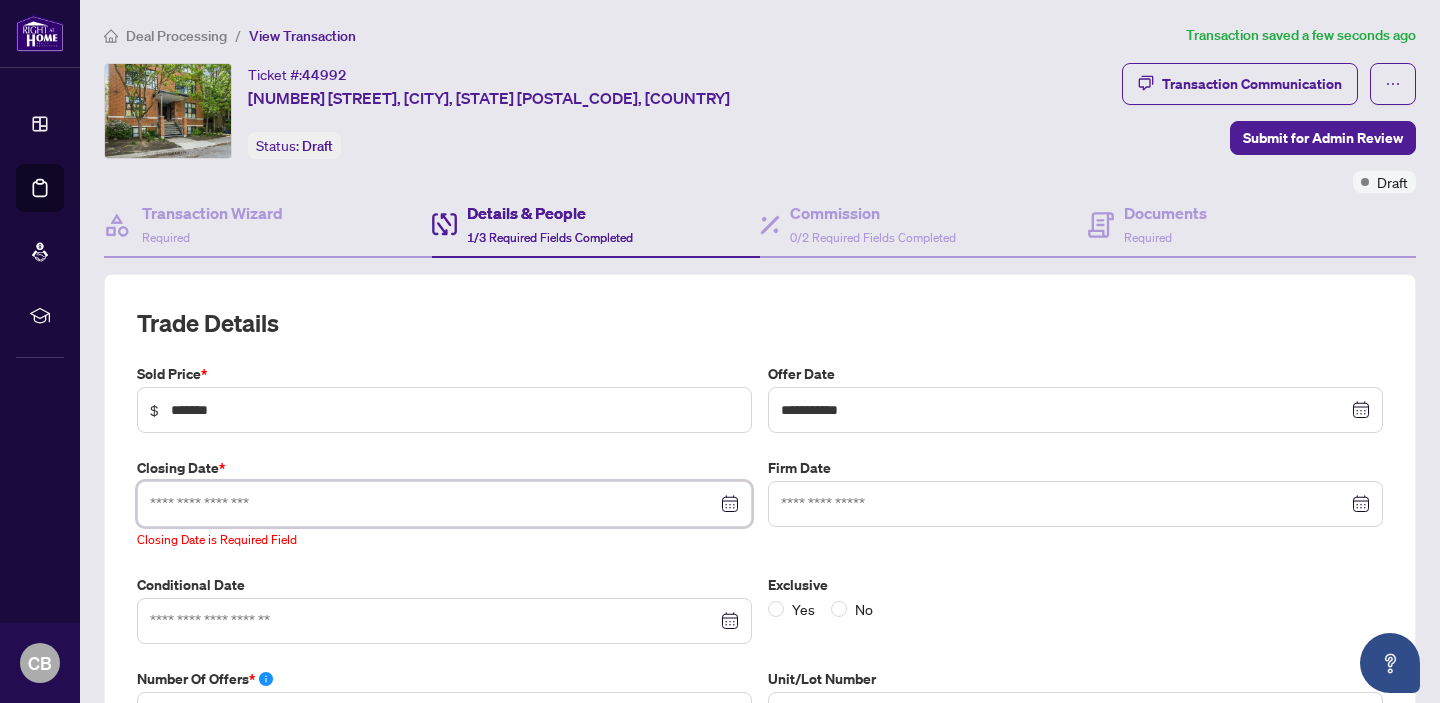 click at bounding box center [444, 504] 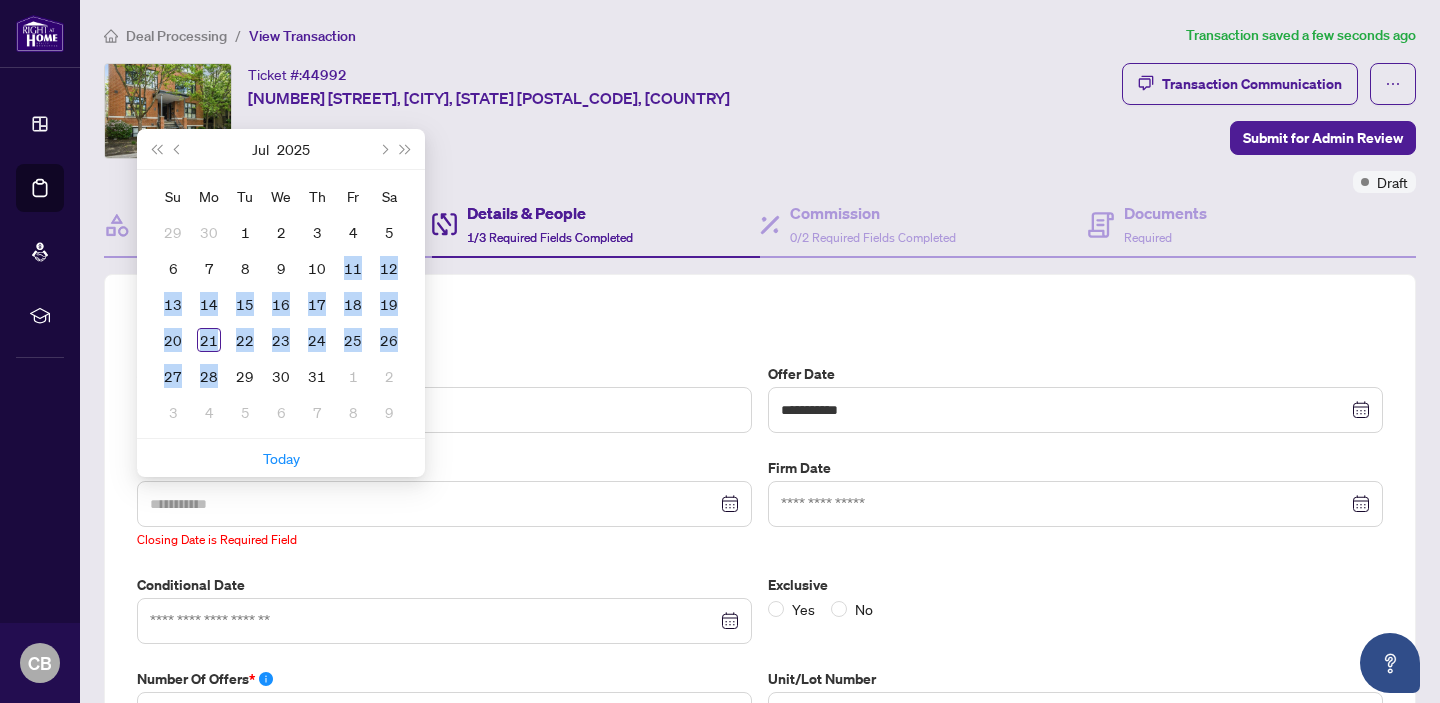 type on "**********" 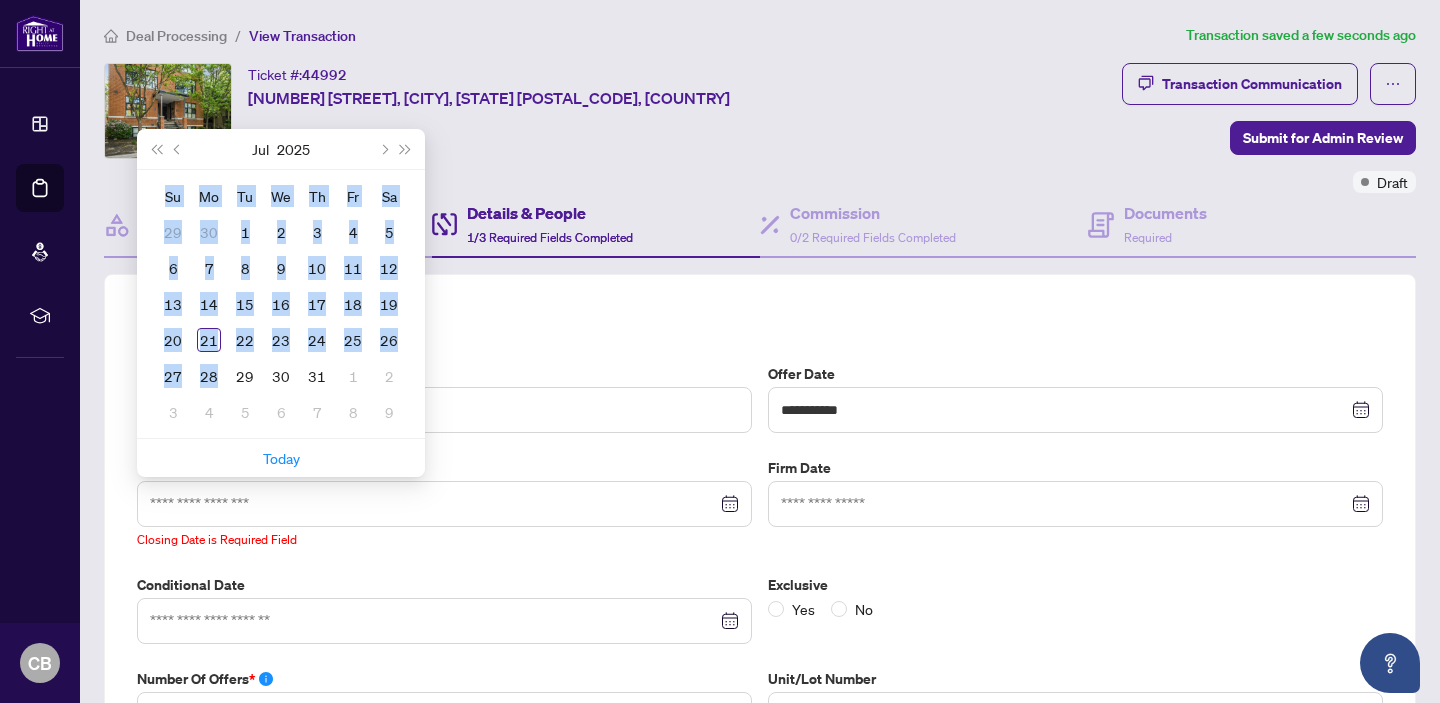 drag, startPoint x: 215, startPoint y: 370, endPoint x: 366, endPoint y: 147, distance: 269.31393 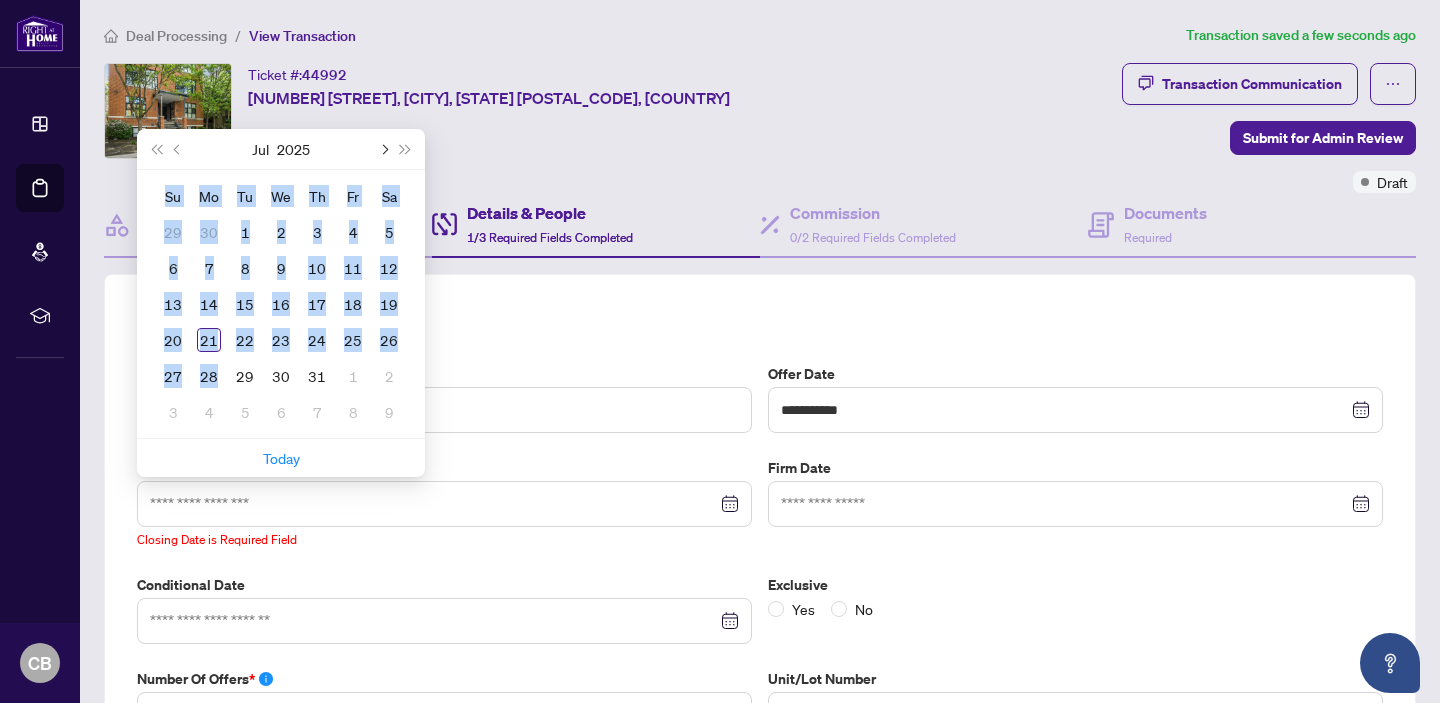 click at bounding box center [383, 149] 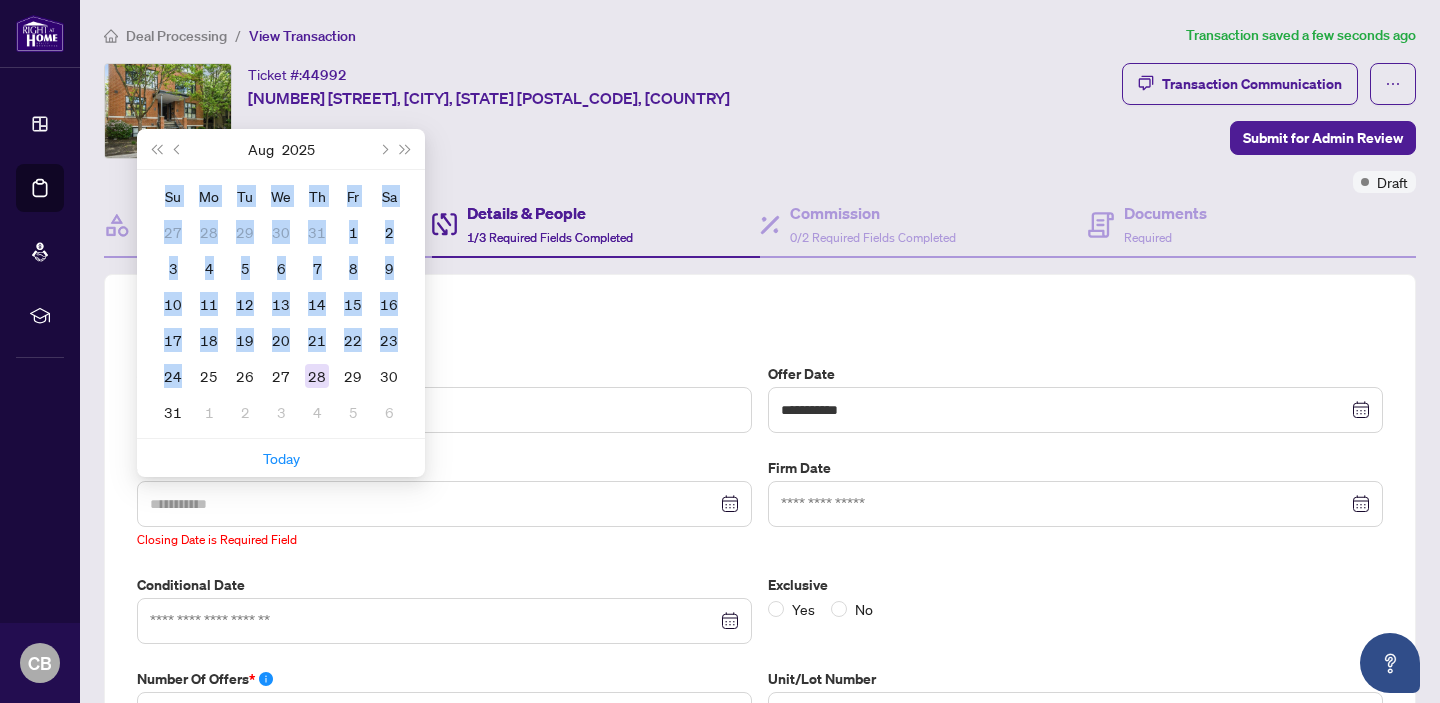 type on "**********" 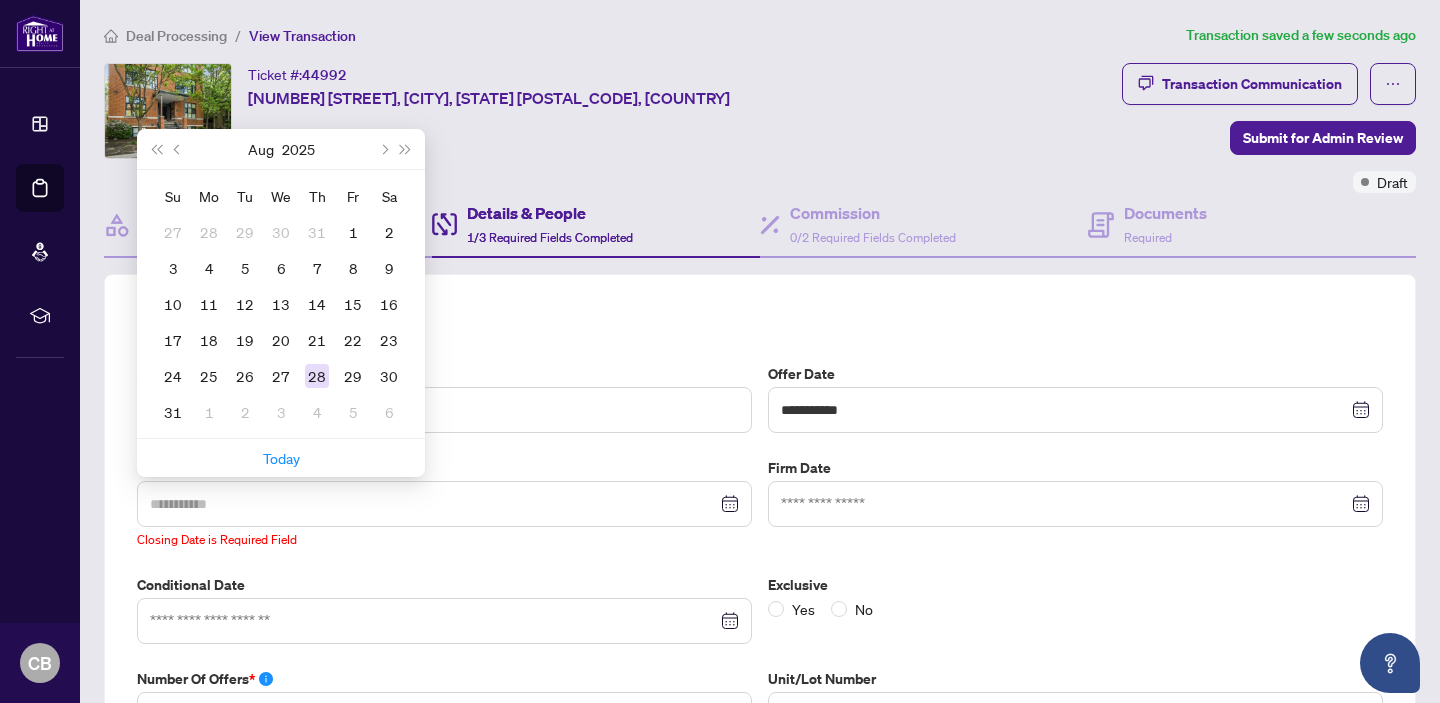 click on "28" at bounding box center (317, 376) 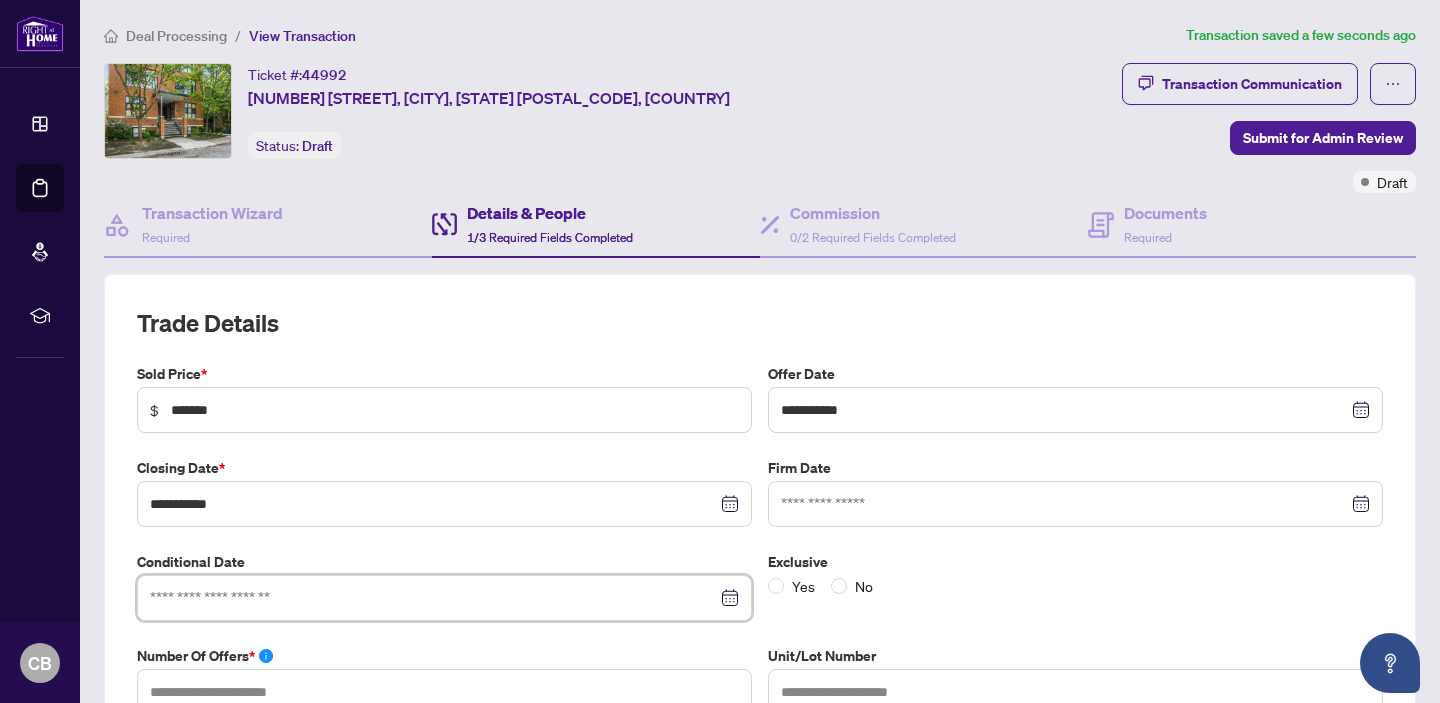click at bounding box center [433, 598] 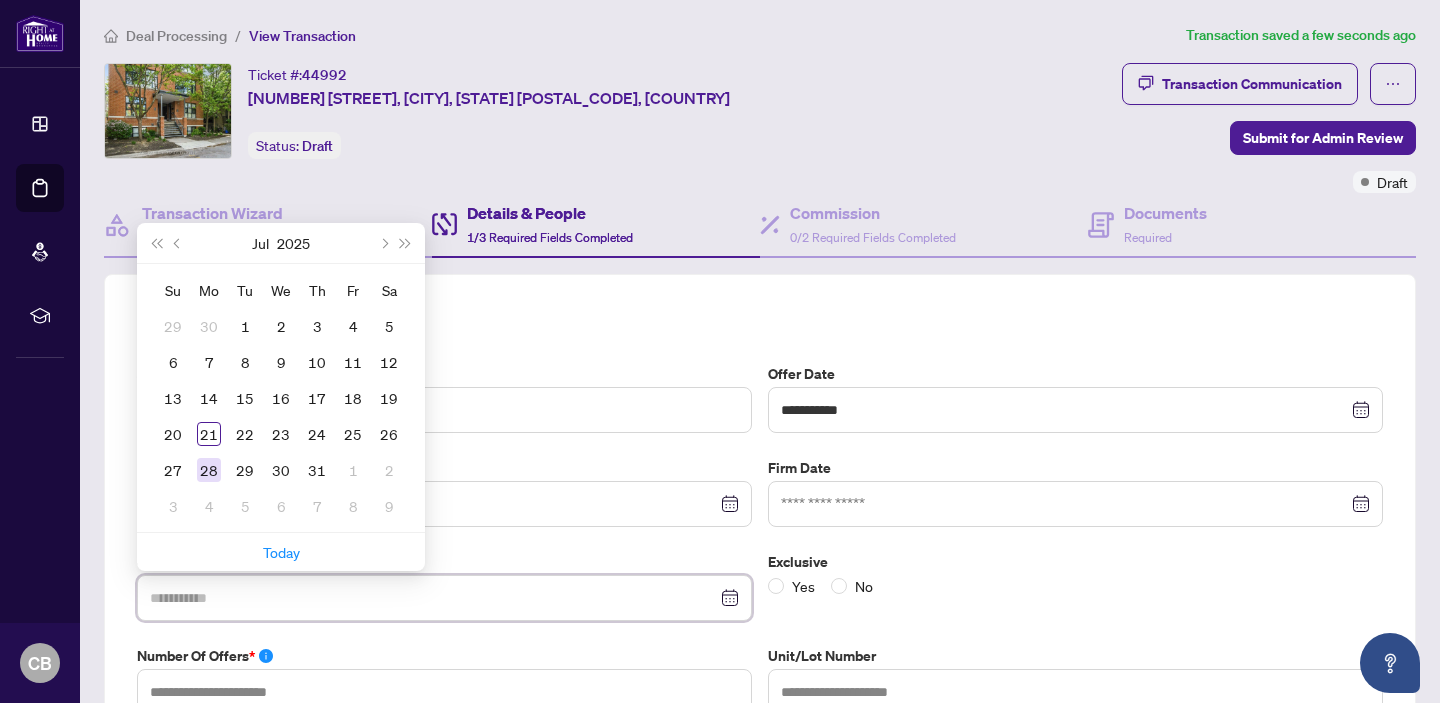 type on "**********" 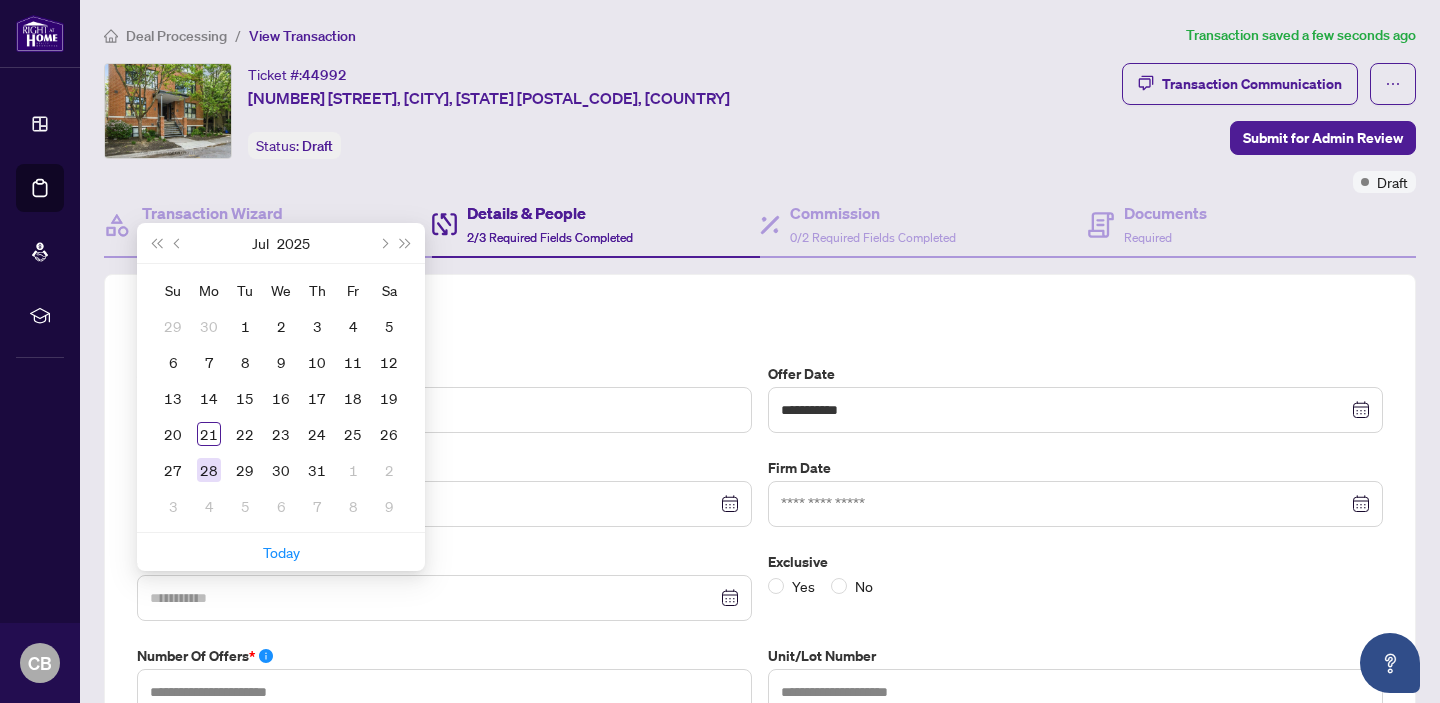 click on "28" at bounding box center [209, 470] 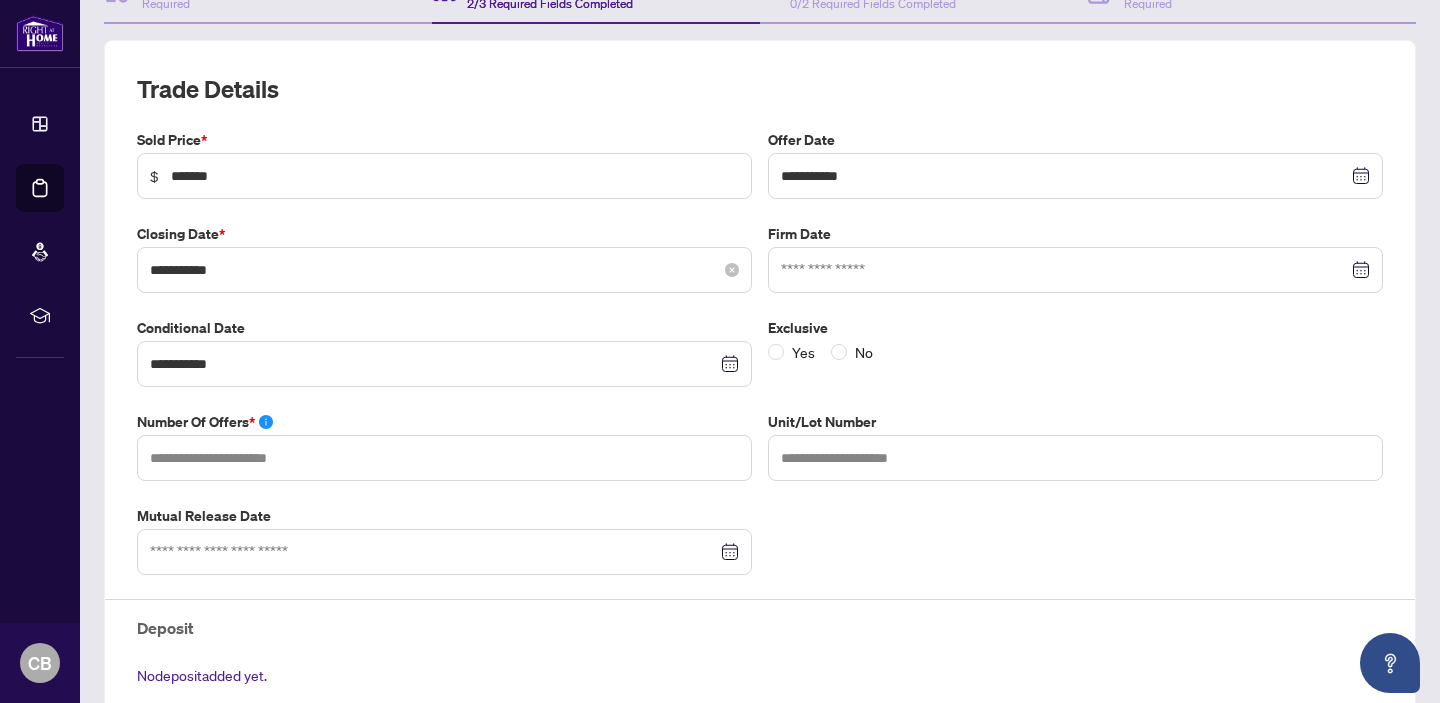 scroll, scrollTop: 241, scrollLeft: 0, axis: vertical 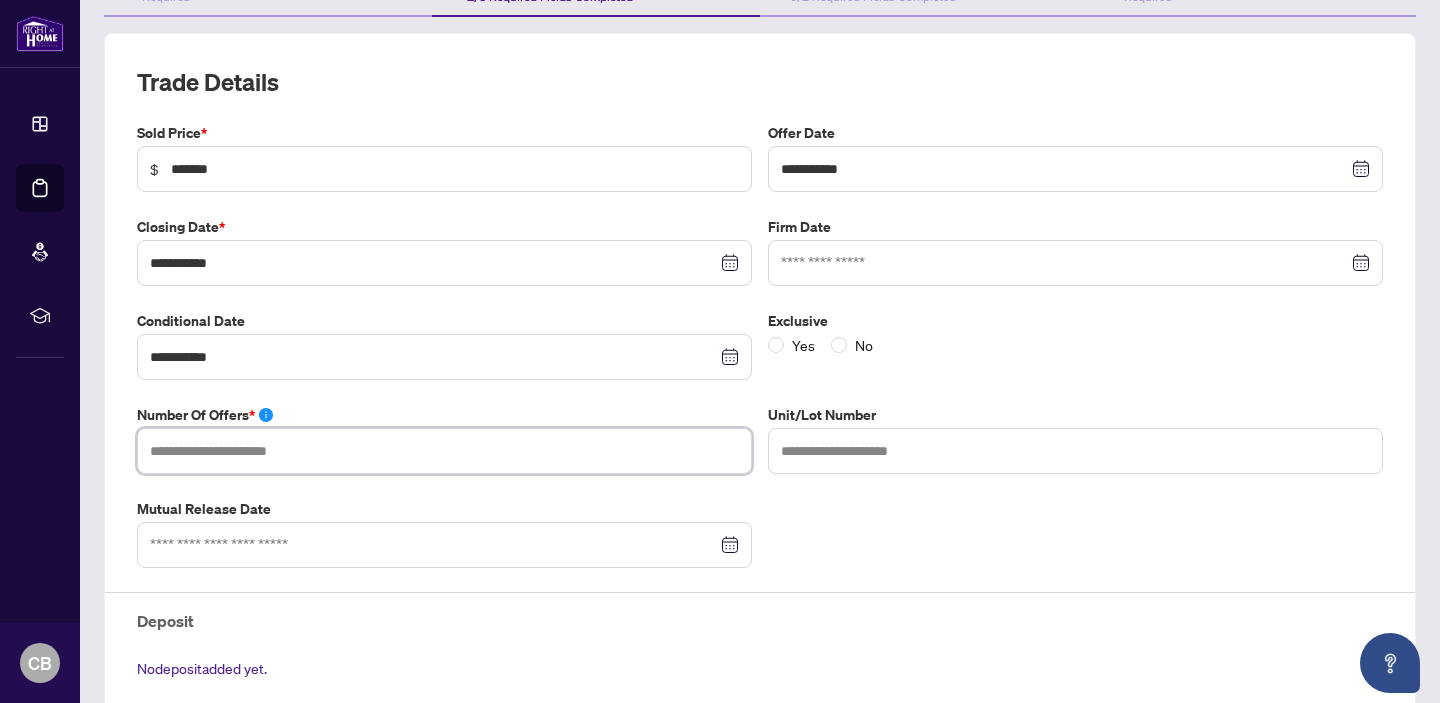 click at bounding box center [444, 451] 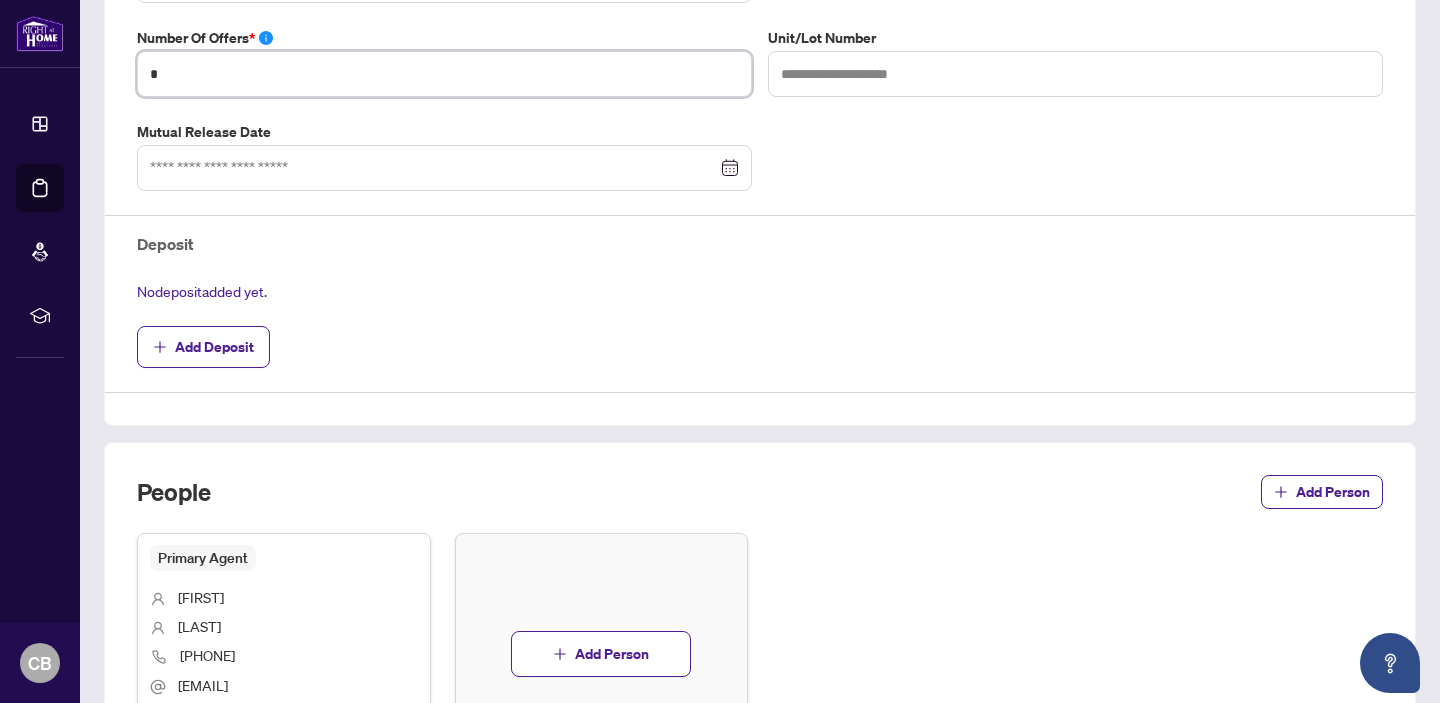 scroll, scrollTop: 619, scrollLeft: 0, axis: vertical 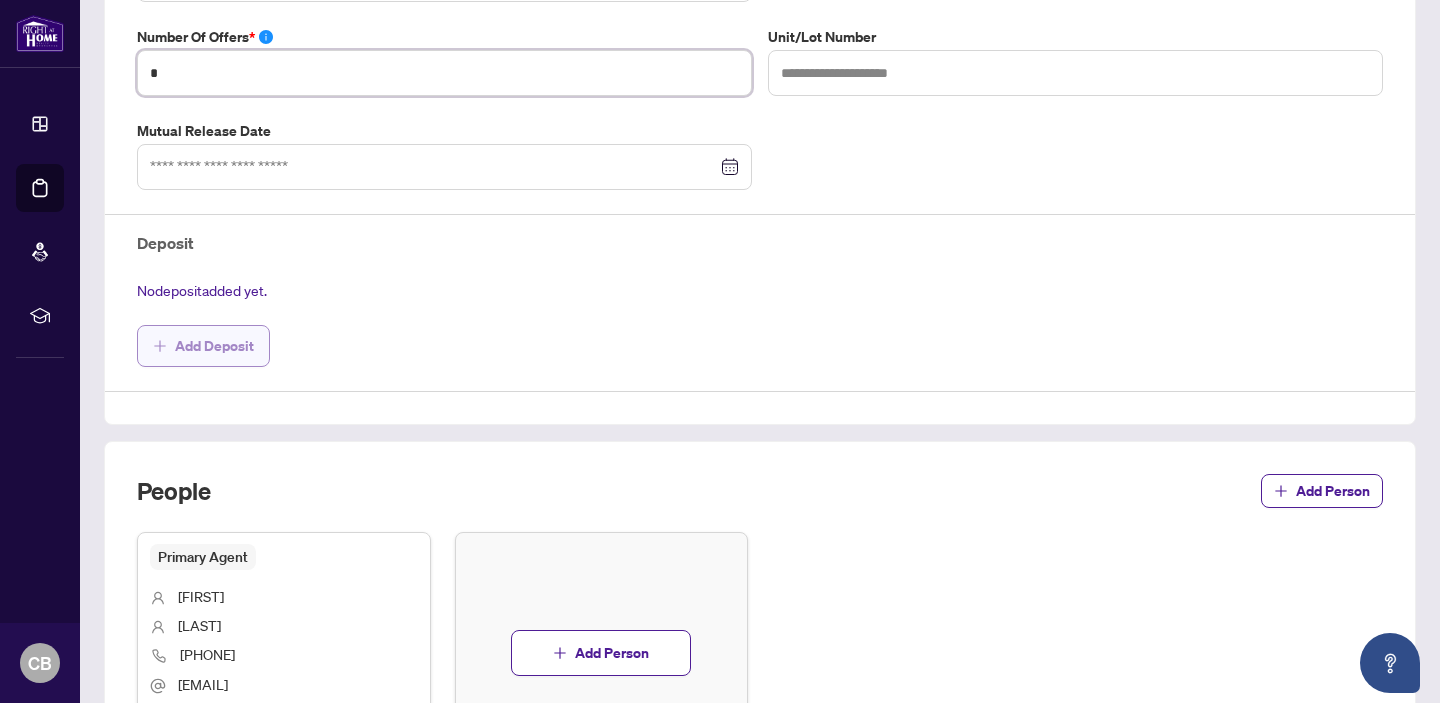 type on "*" 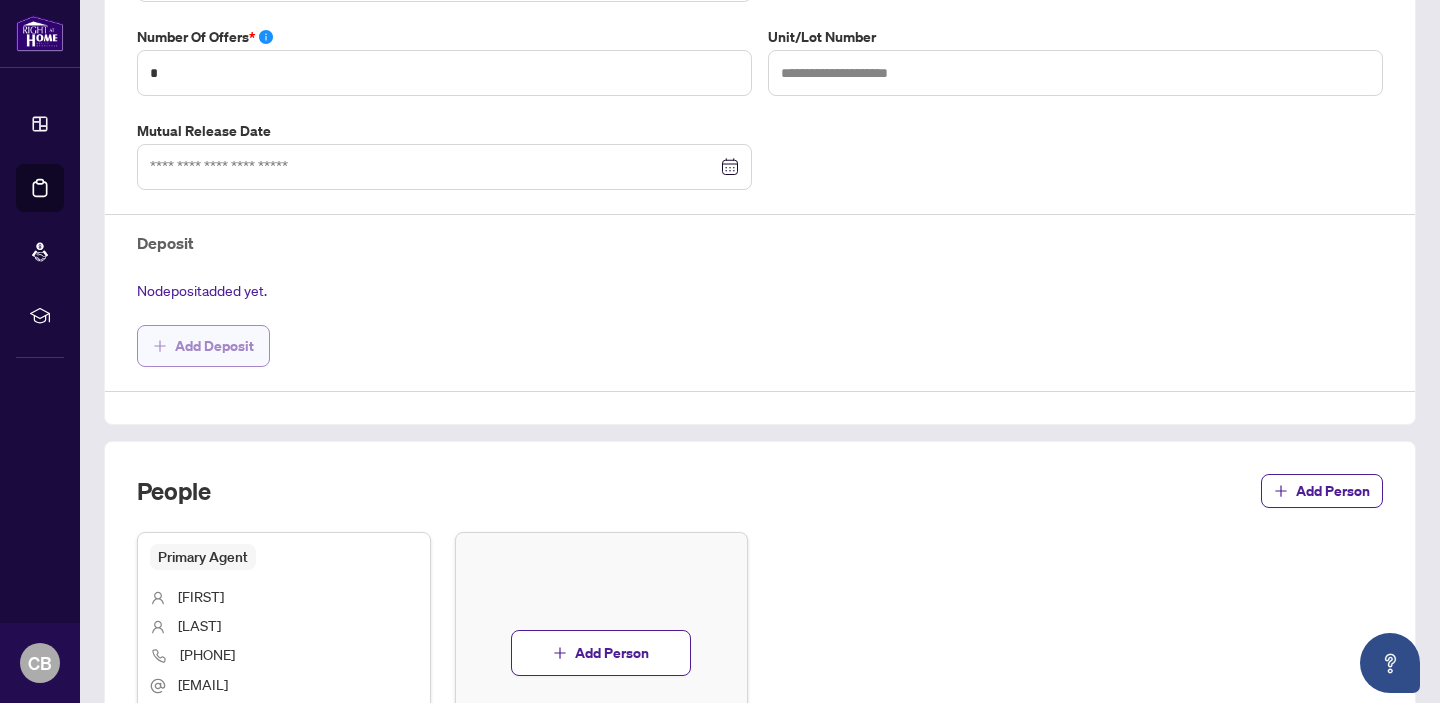 click on "Add Deposit" at bounding box center [214, 346] 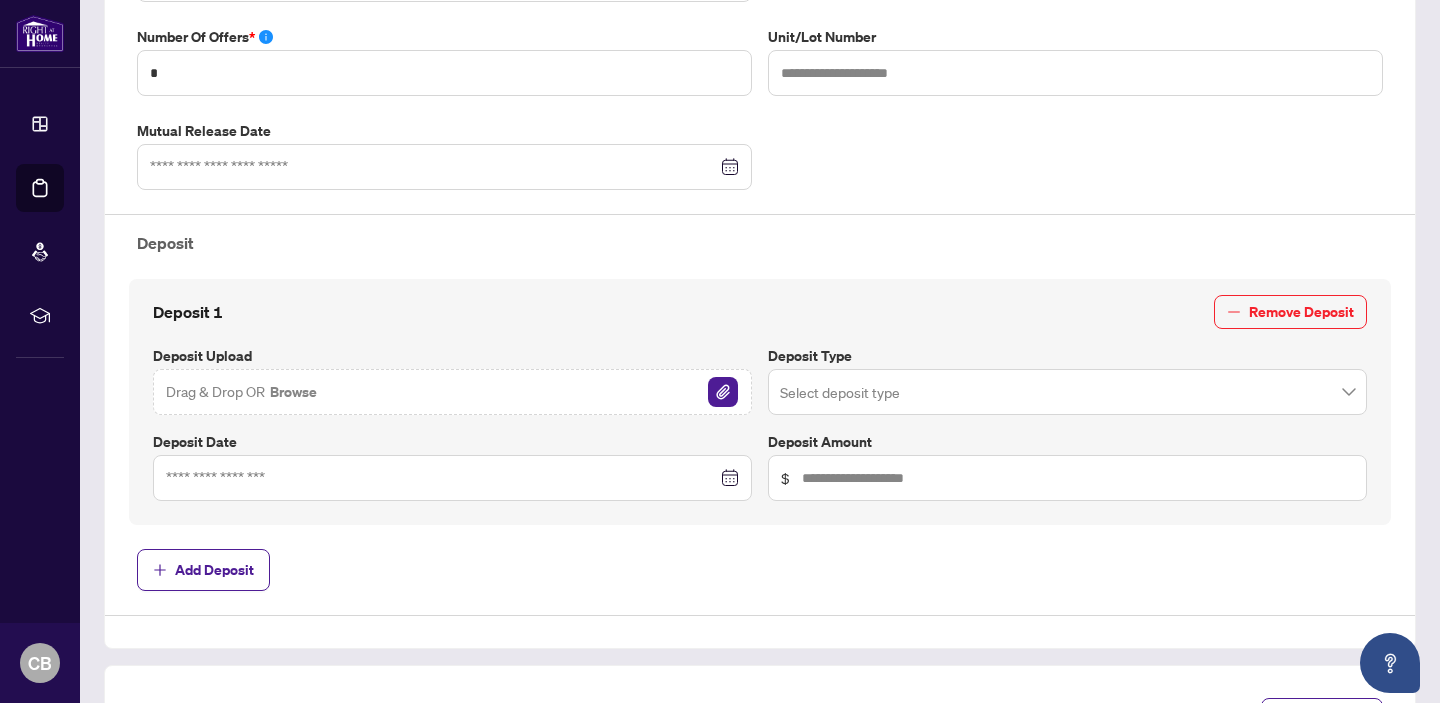 click on "Browse" at bounding box center (293, 392) 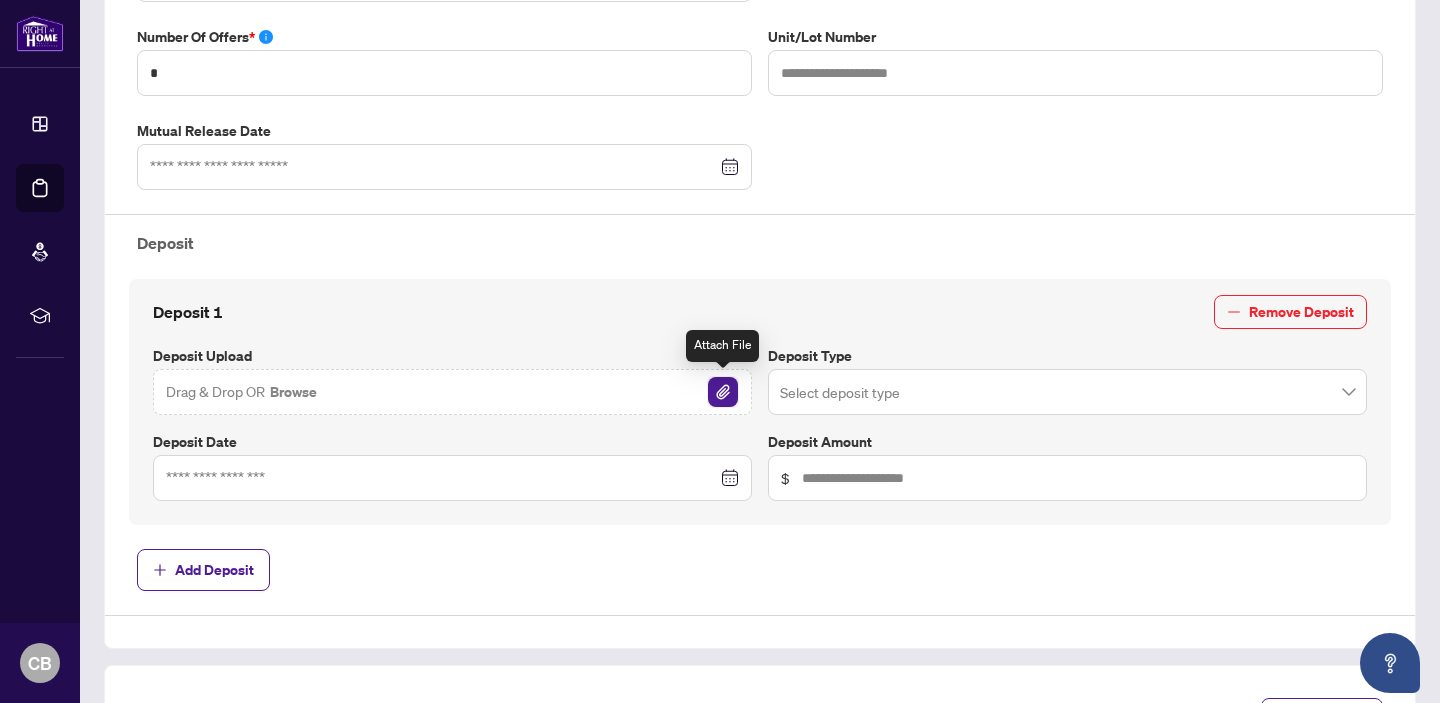 click at bounding box center (723, 392) 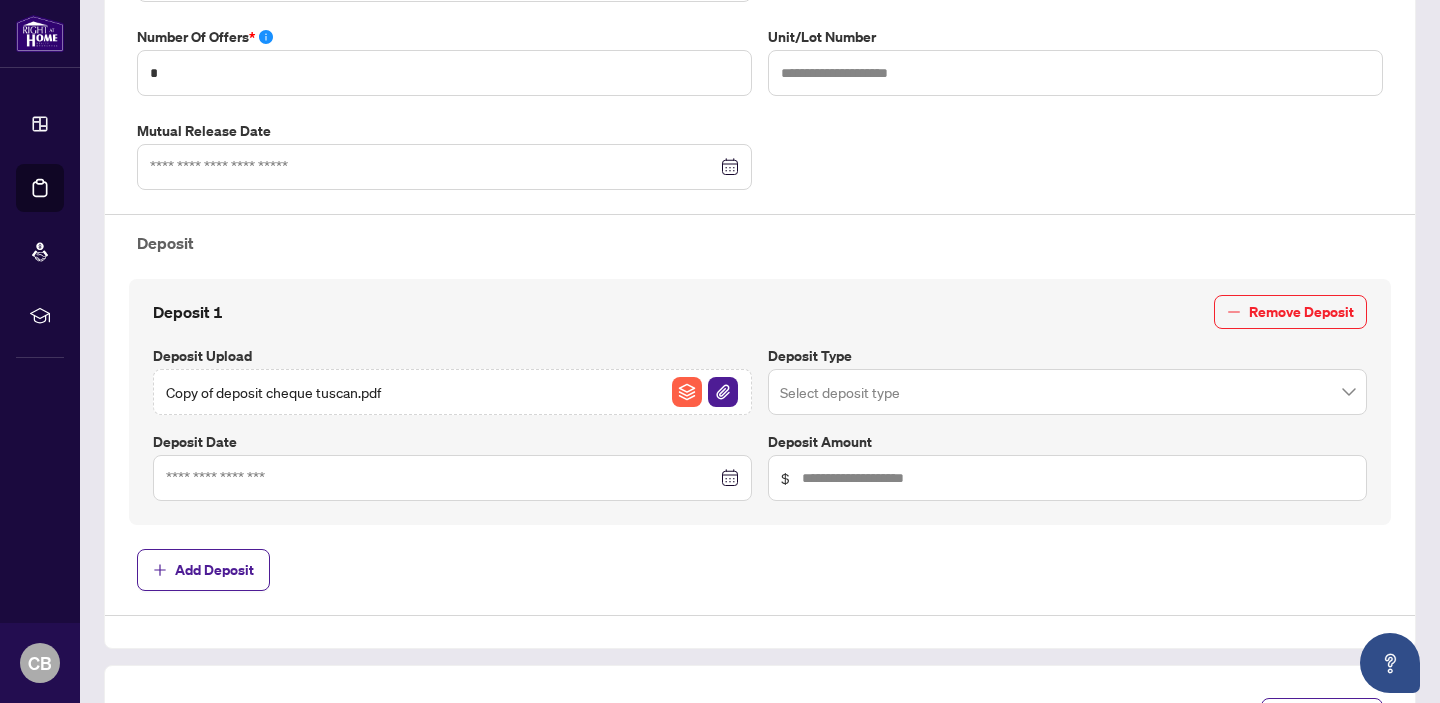 click at bounding box center (1067, 392) 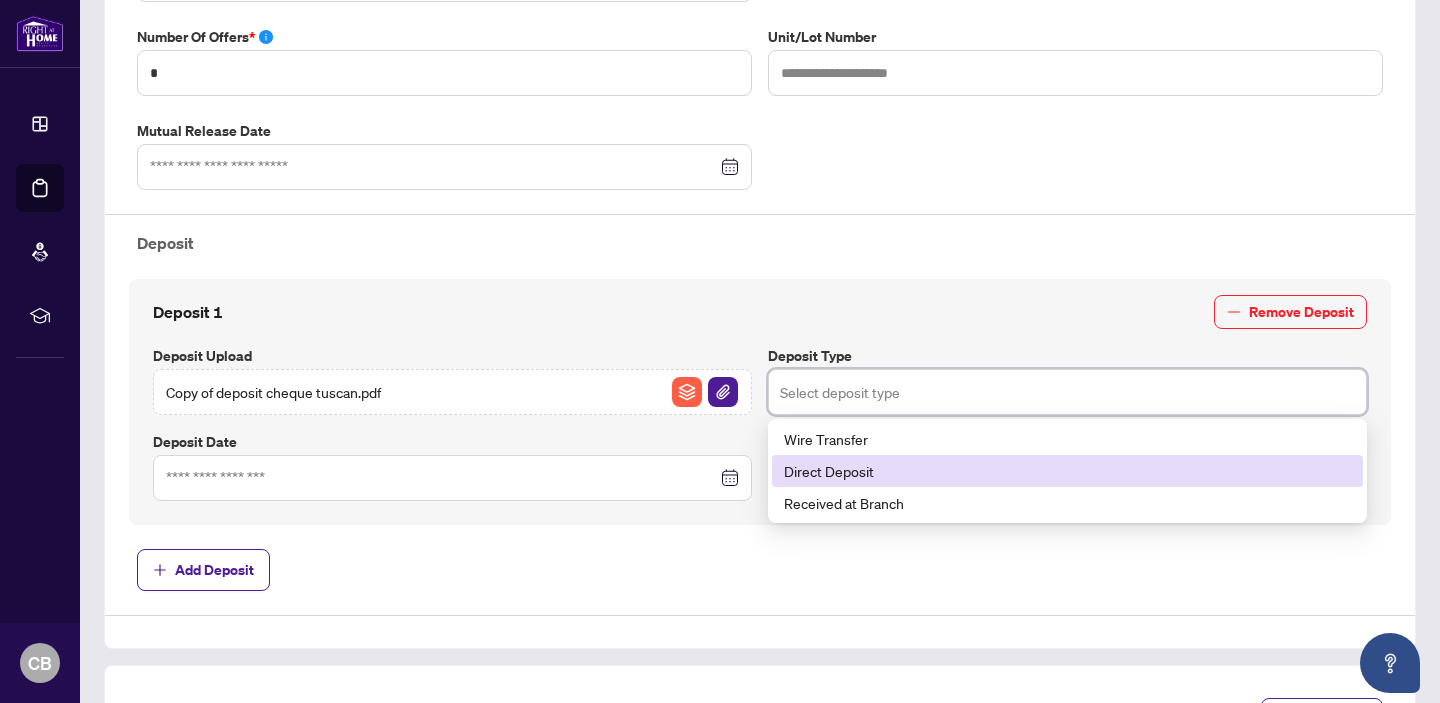 click on "Direct Deposit" at bounding box center (1067, 471) 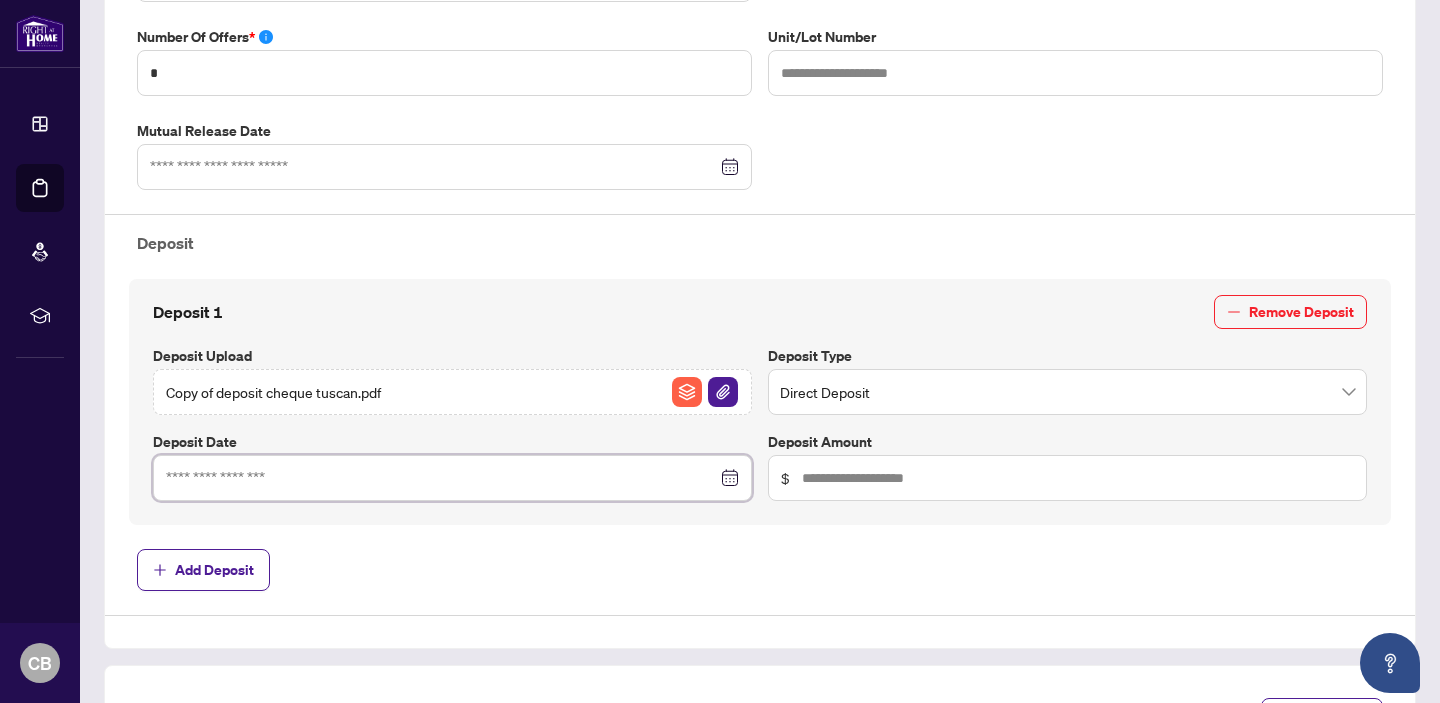 click at bounding box center (441, 478) 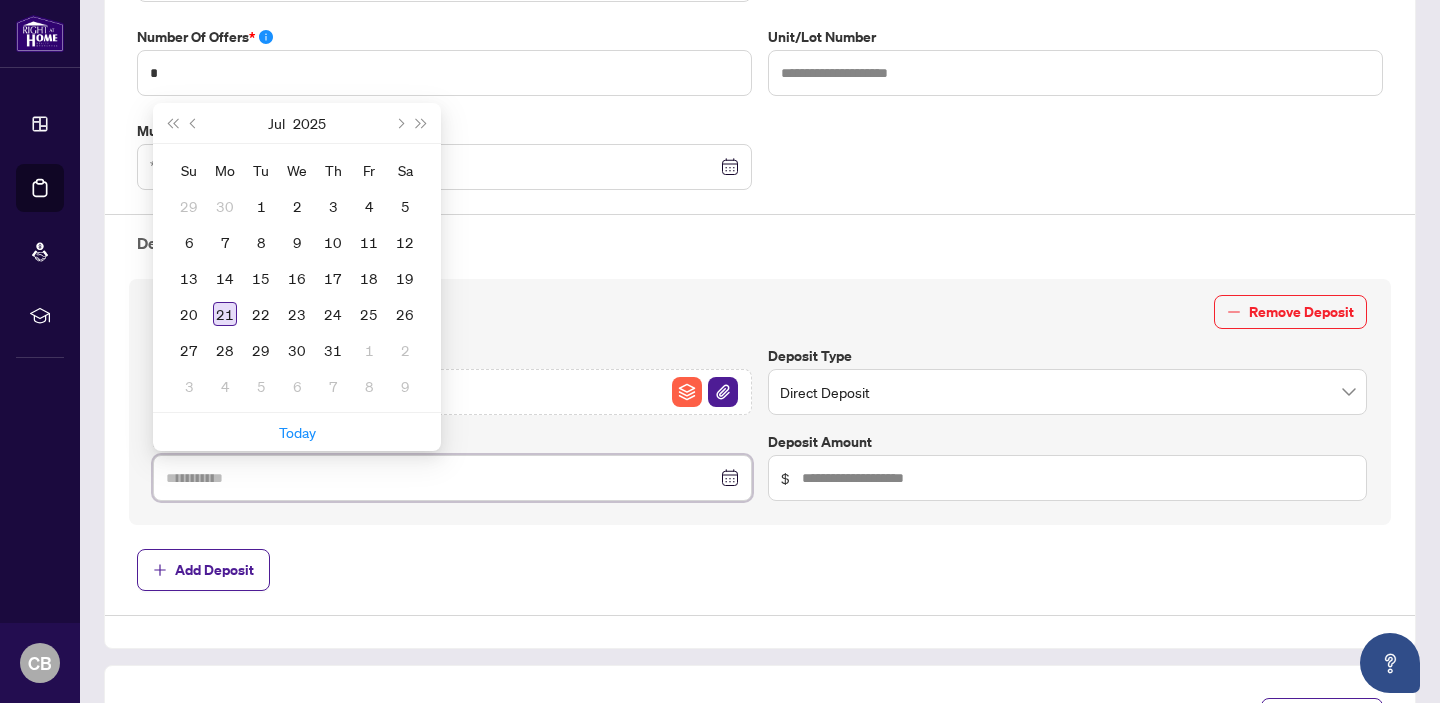 type on "**********" 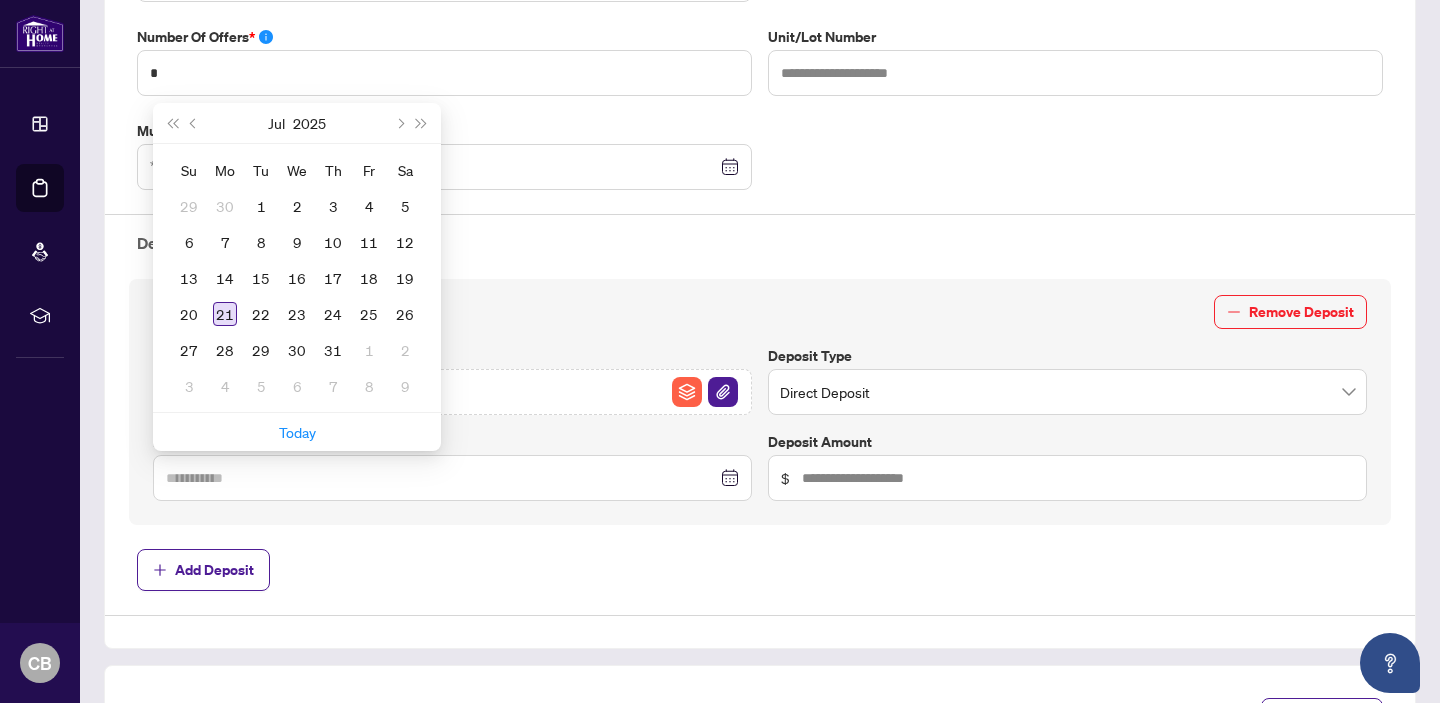 click on "21" at bounding box center (225, 314) 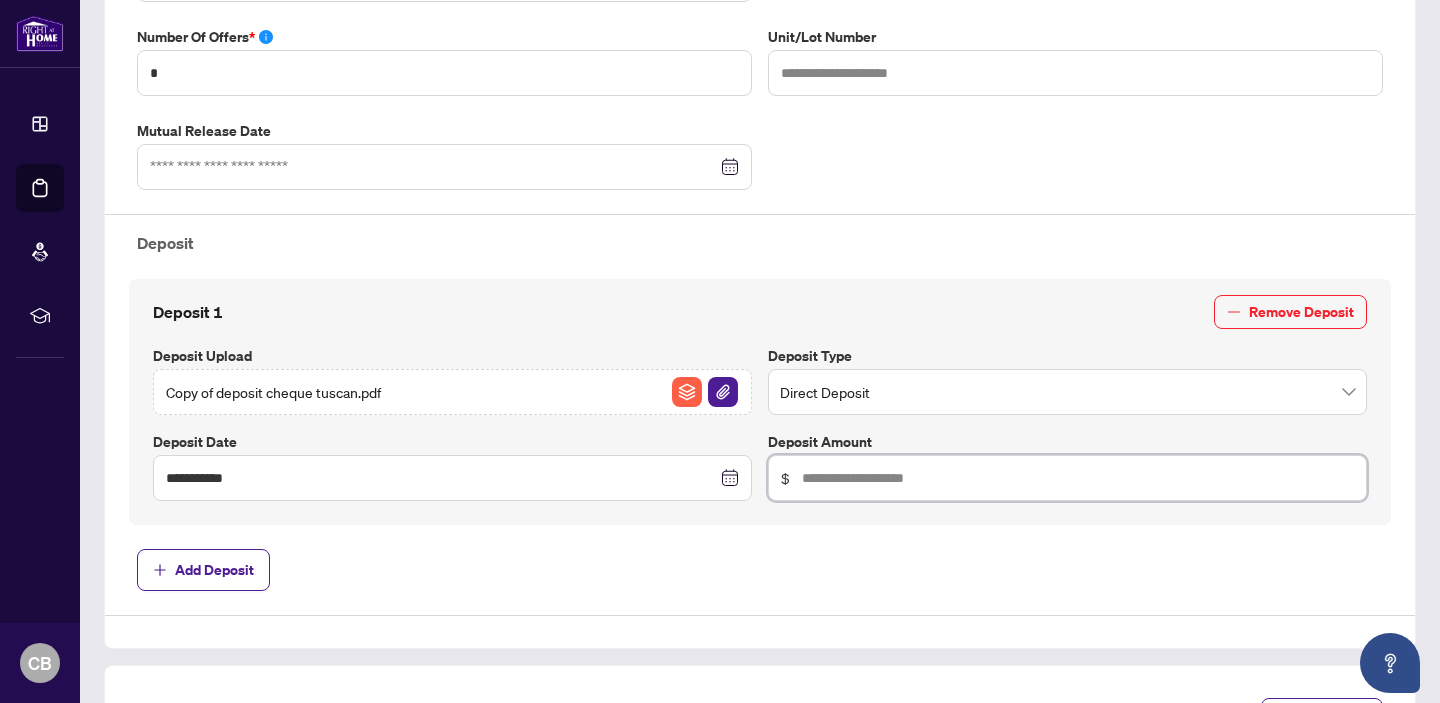 click at bounding box center [1078, 478] 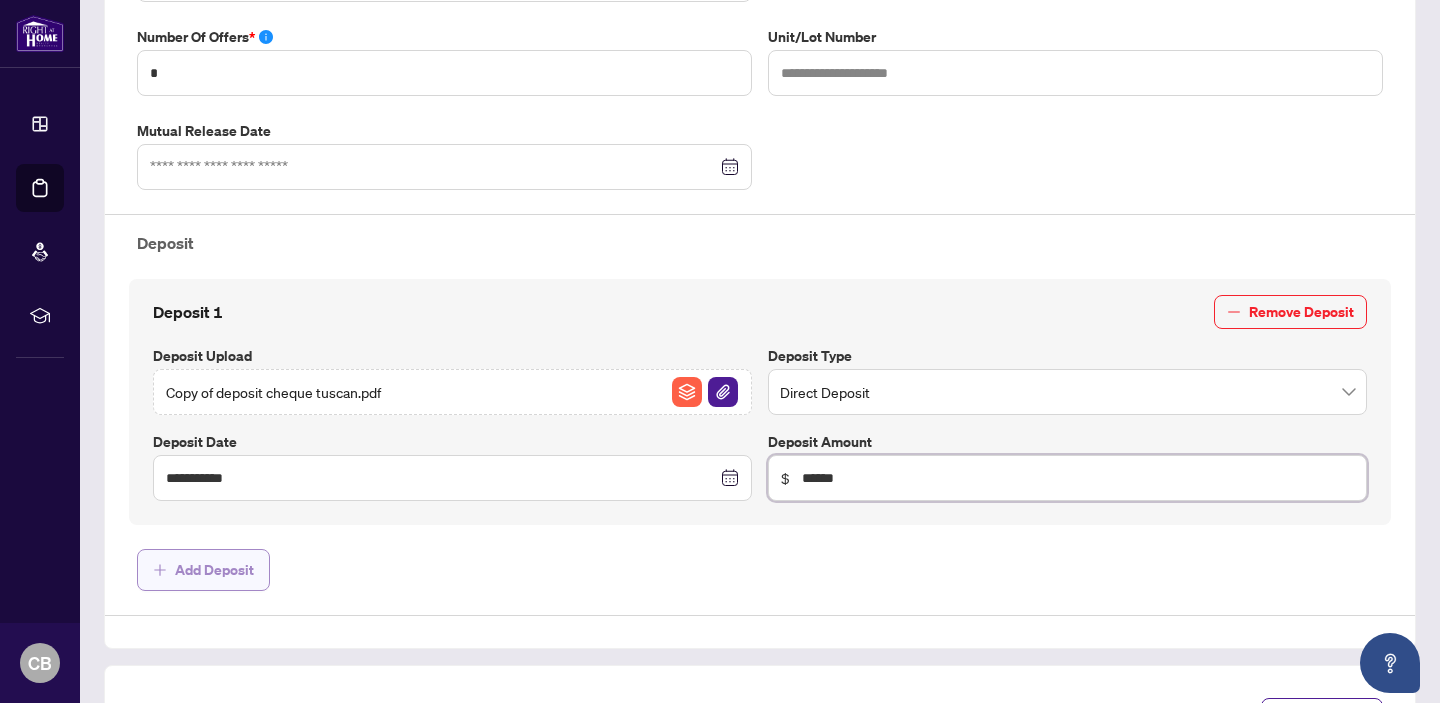 type on "******" 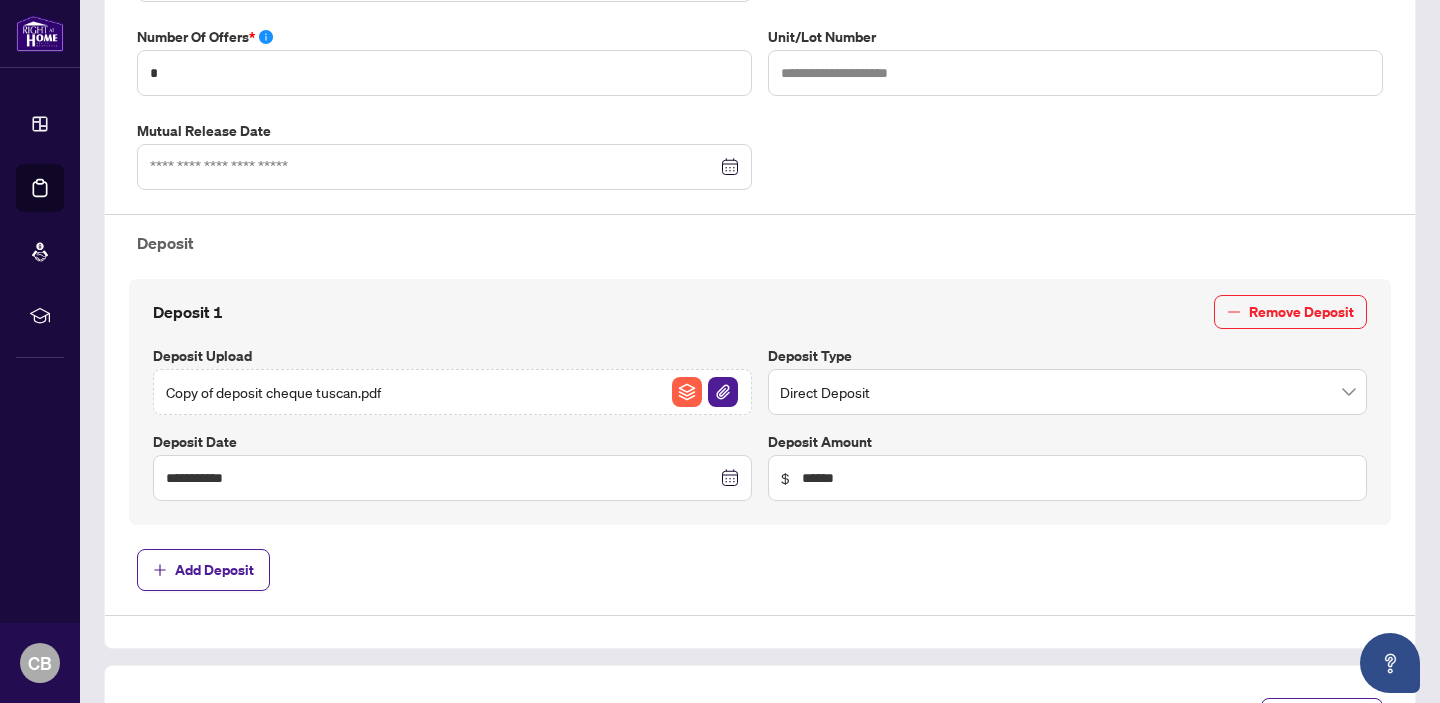 drag, startPoint x: 219, startPoint y: 573, endPoint x: 458, endPoint y: 519, distance: 245.02449 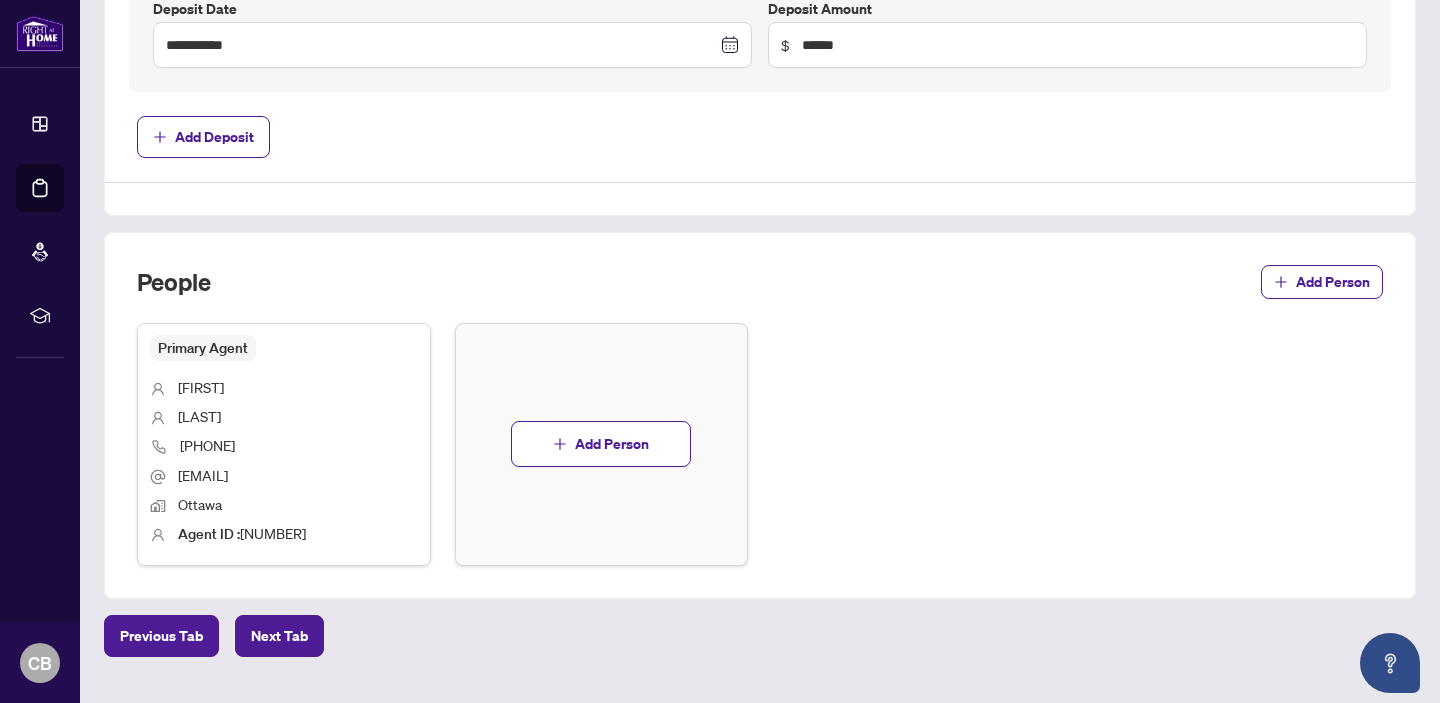 scroll, scrollTop: 1097, scrollLeft: 0, axis: vertical 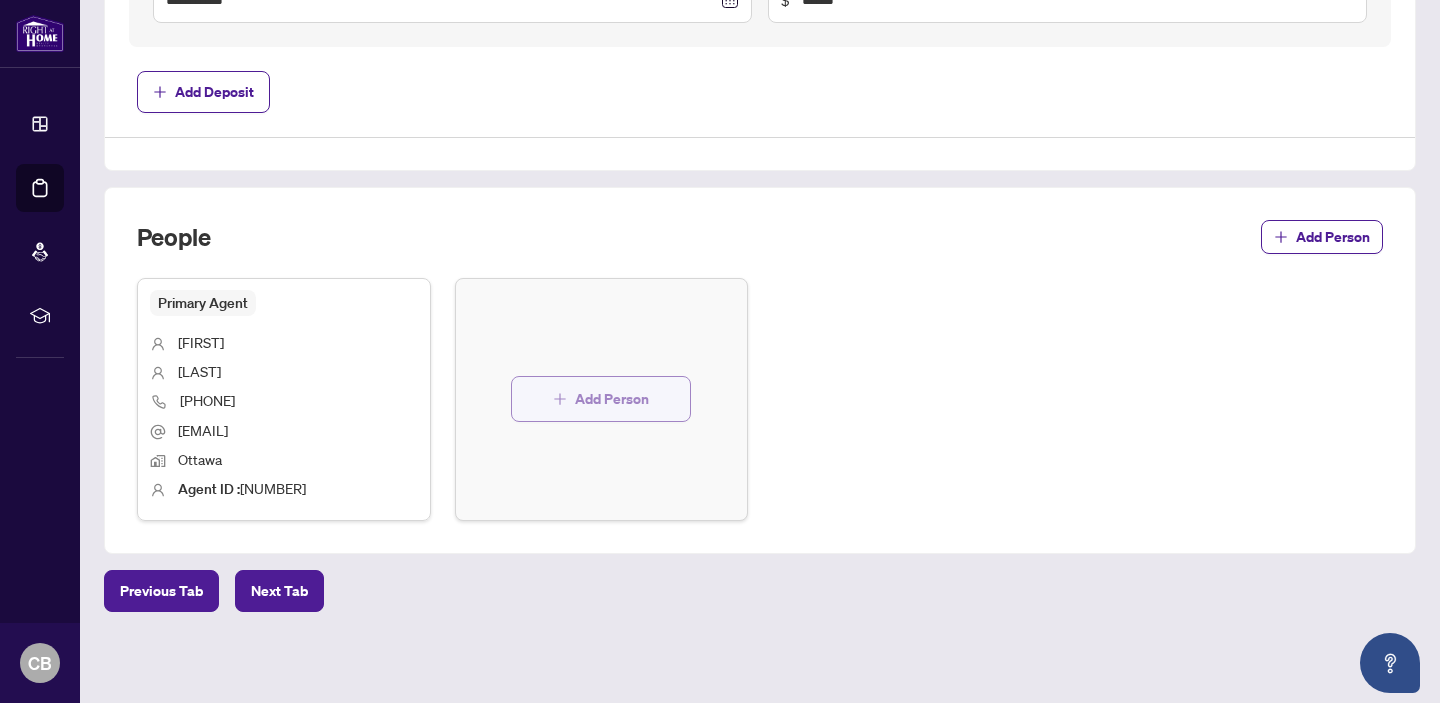 click on "Add Person" at bounding box center [612, 399] 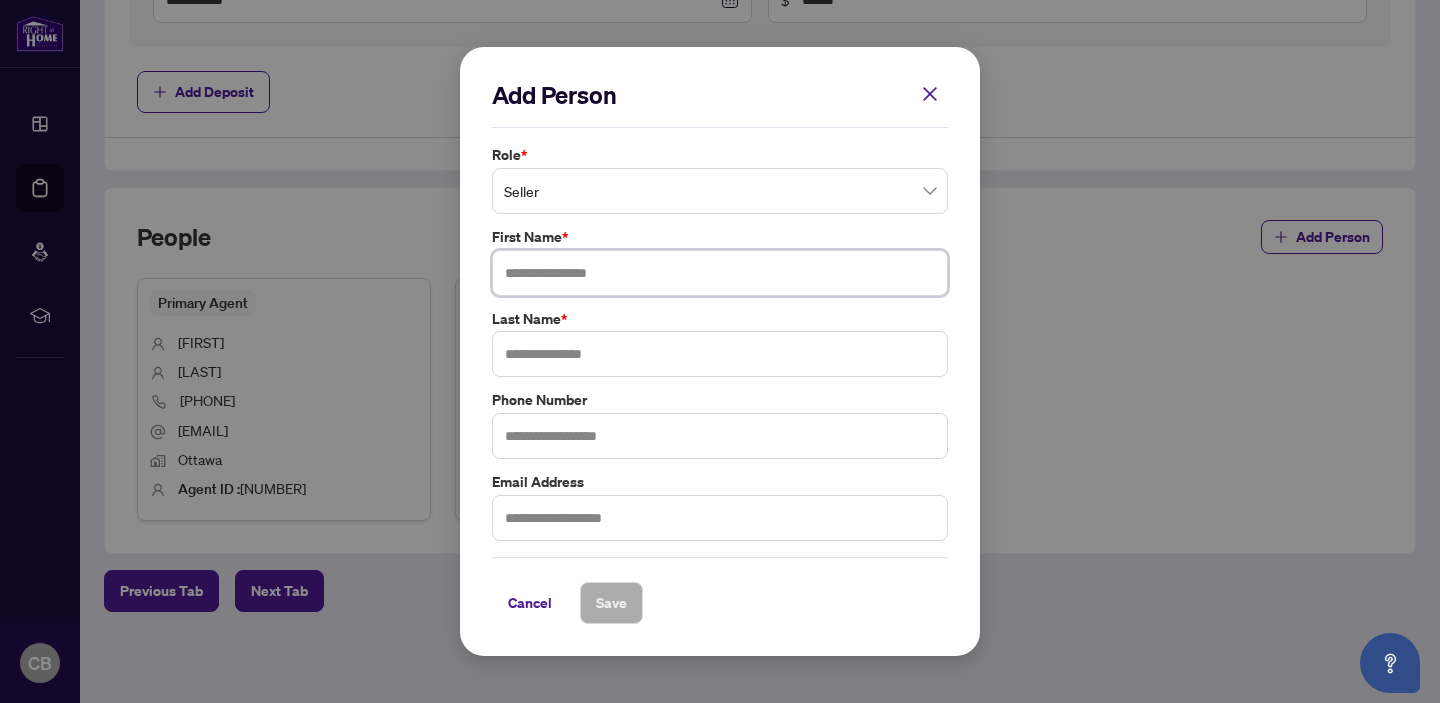 click at bounding box center (720, 273) 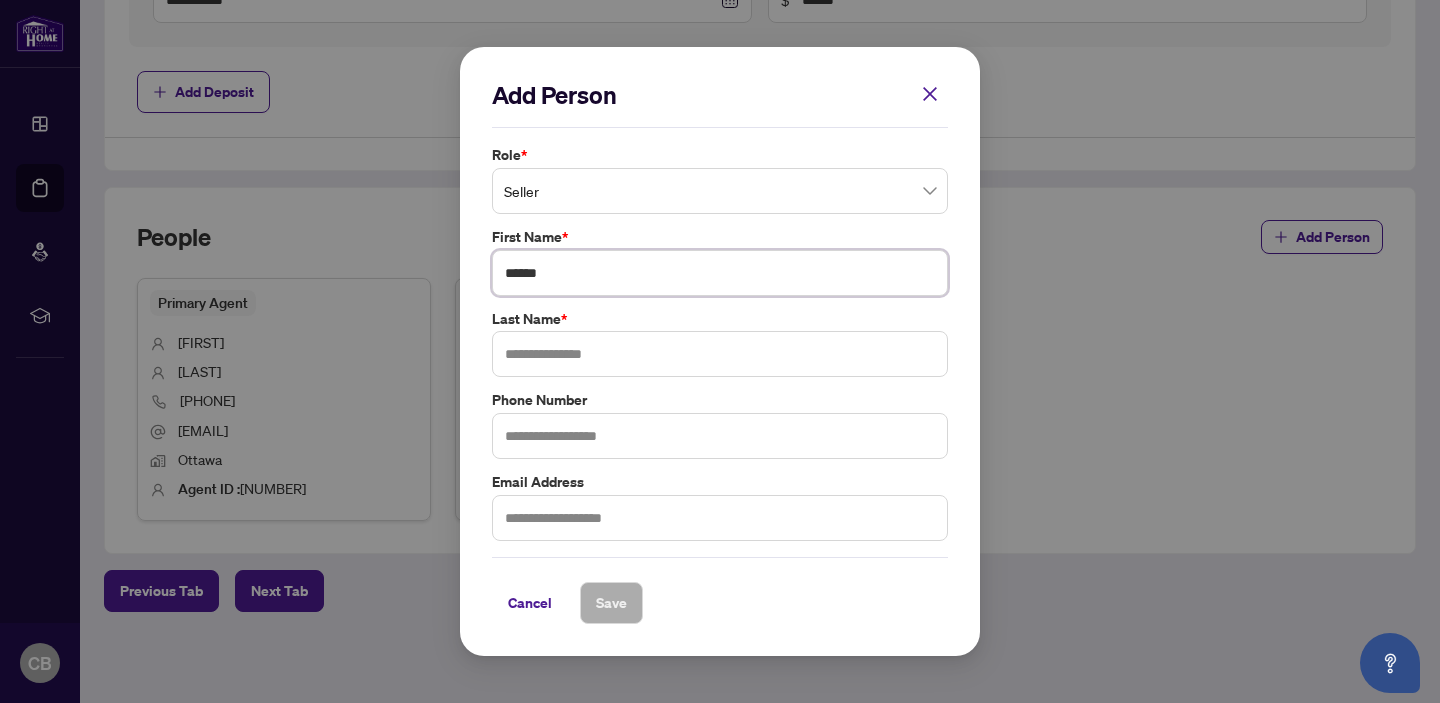 type on "******" 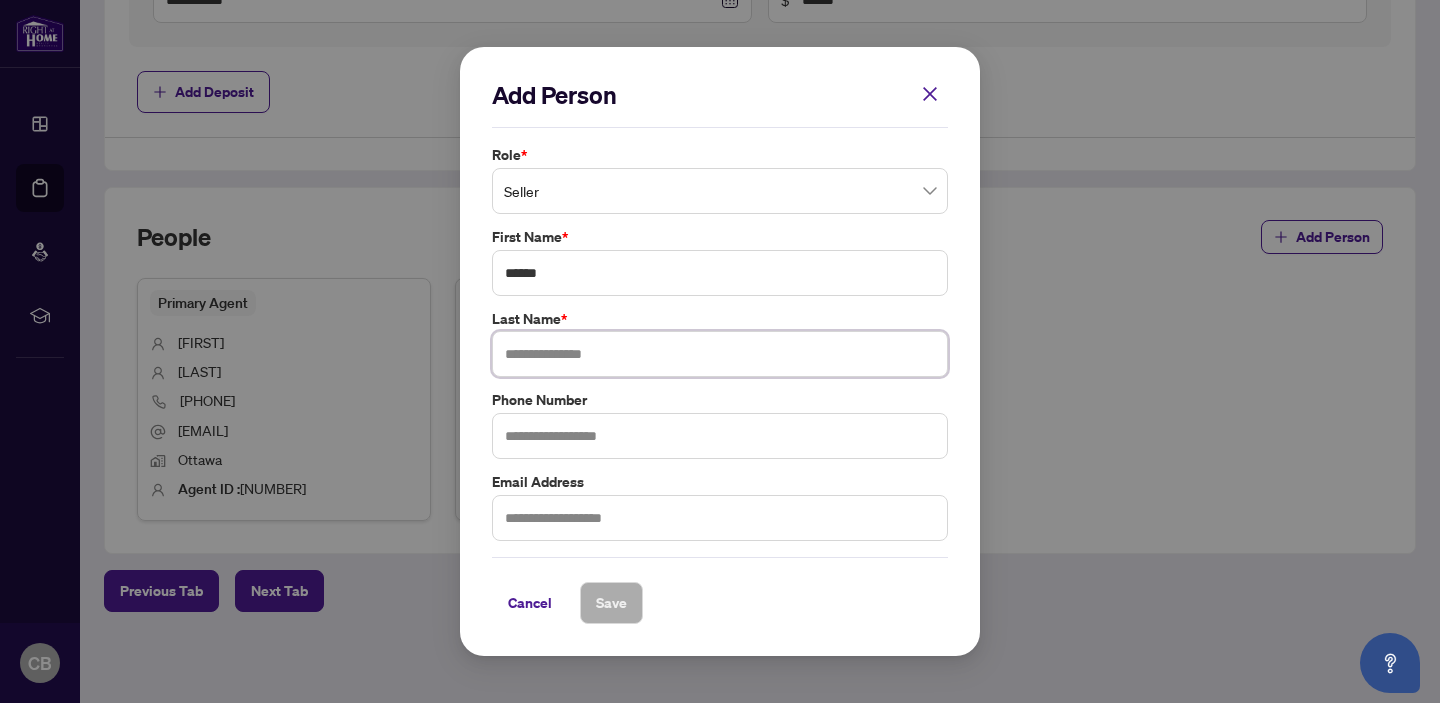 click at bounding box center (720, 354) 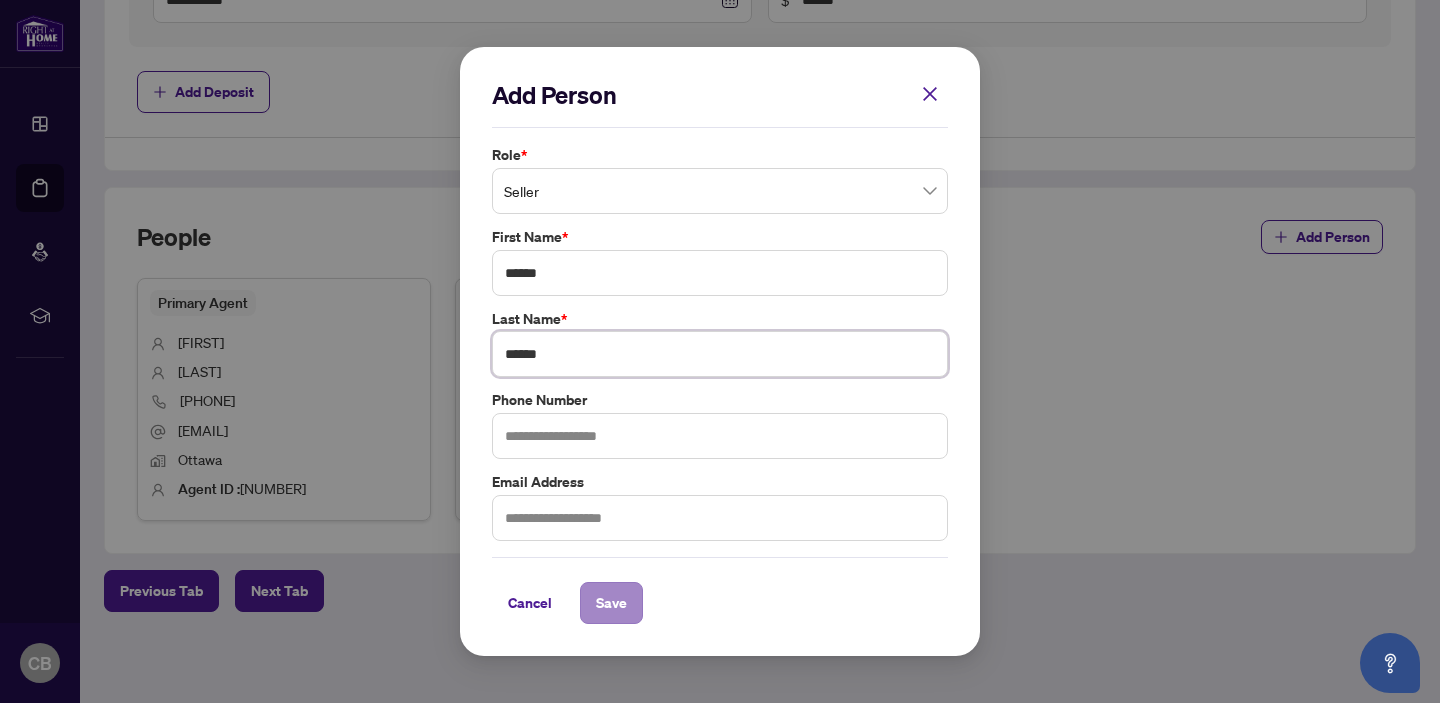 type on "******" 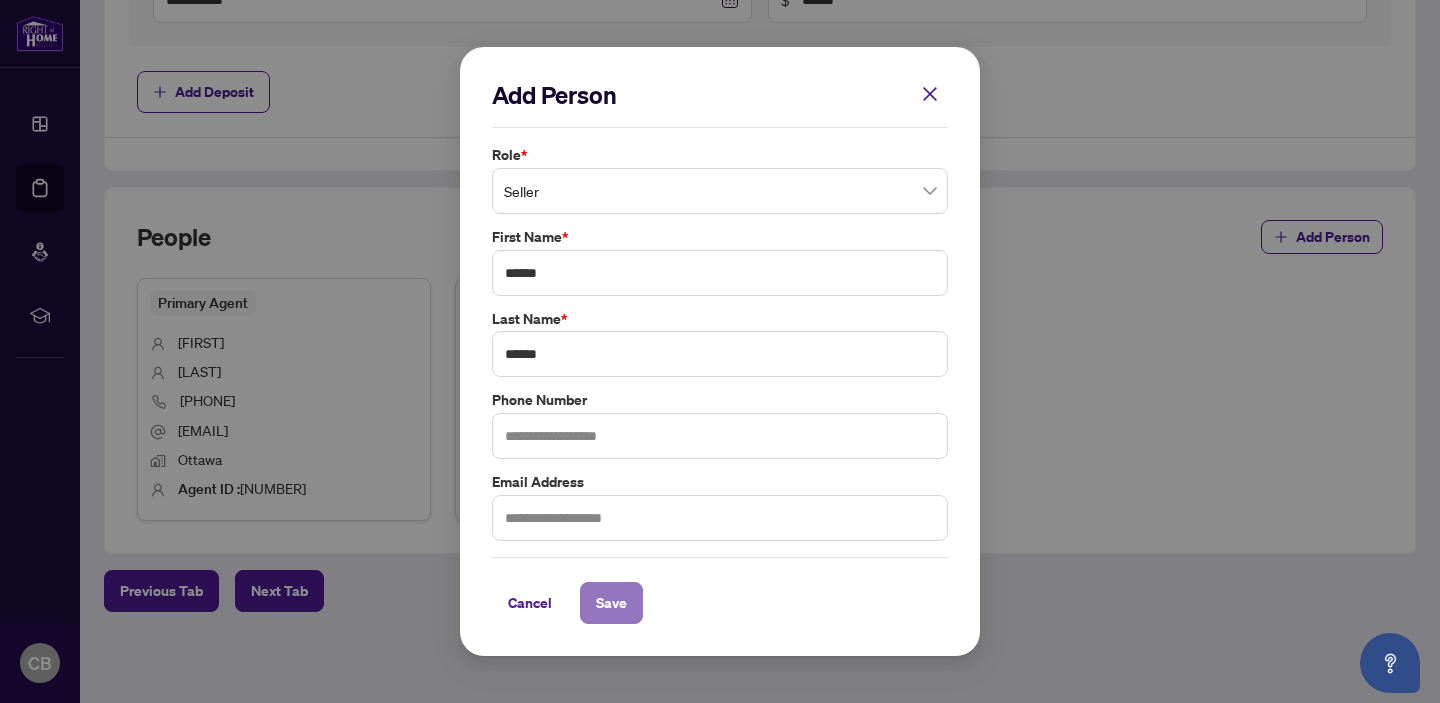click on "Save" at bounding box center [611, 603] 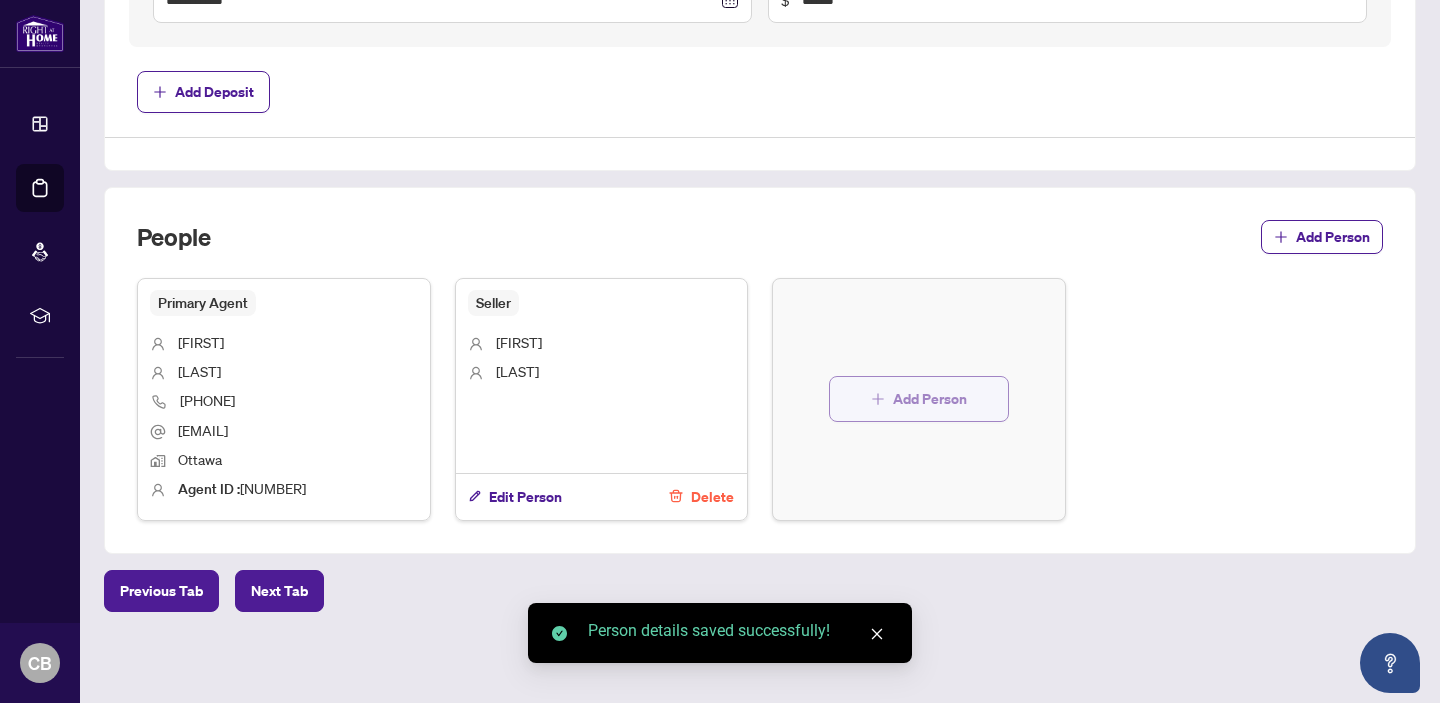 click on "Add Person" at bounding box center (930, 399) 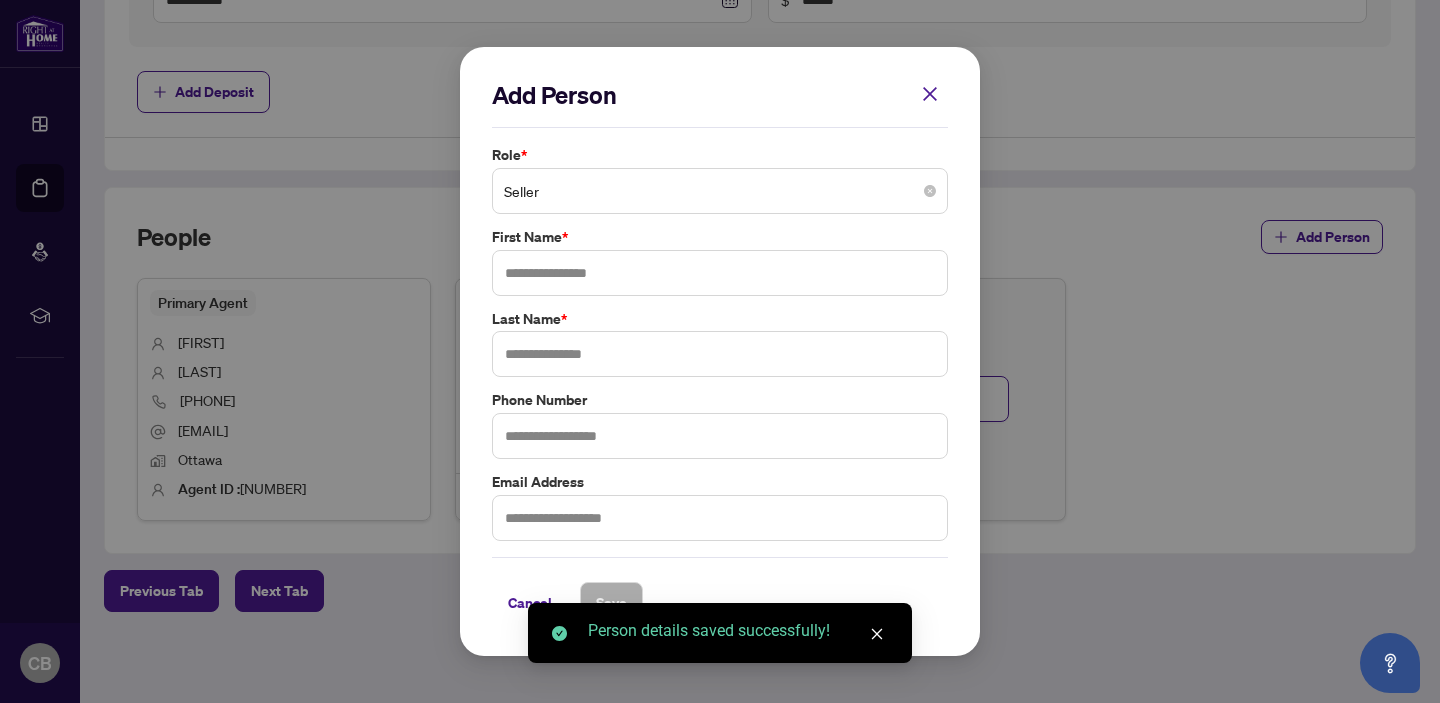 click on "Seller" at bounding box center (720, 191) 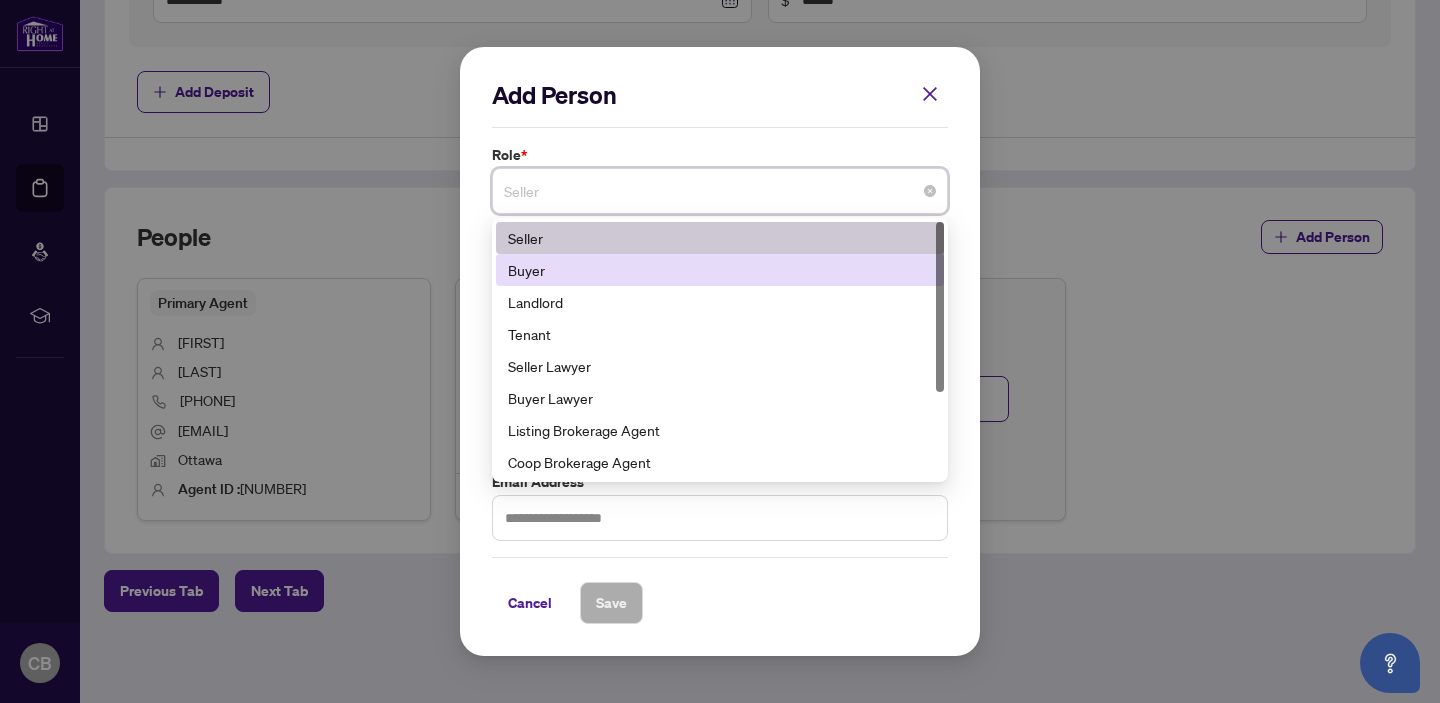 click on "Buyer" at bounding box center [720, 270] 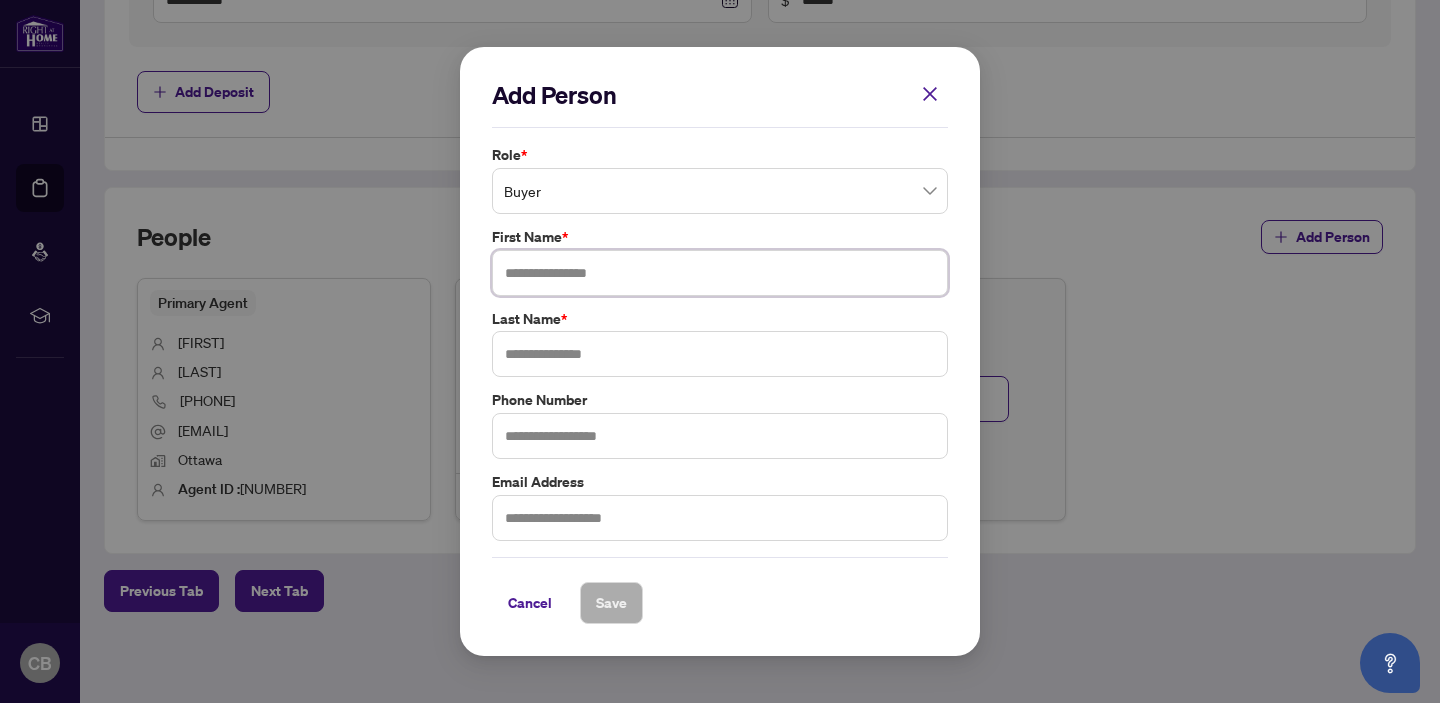 click at bounding box center [720, 273] 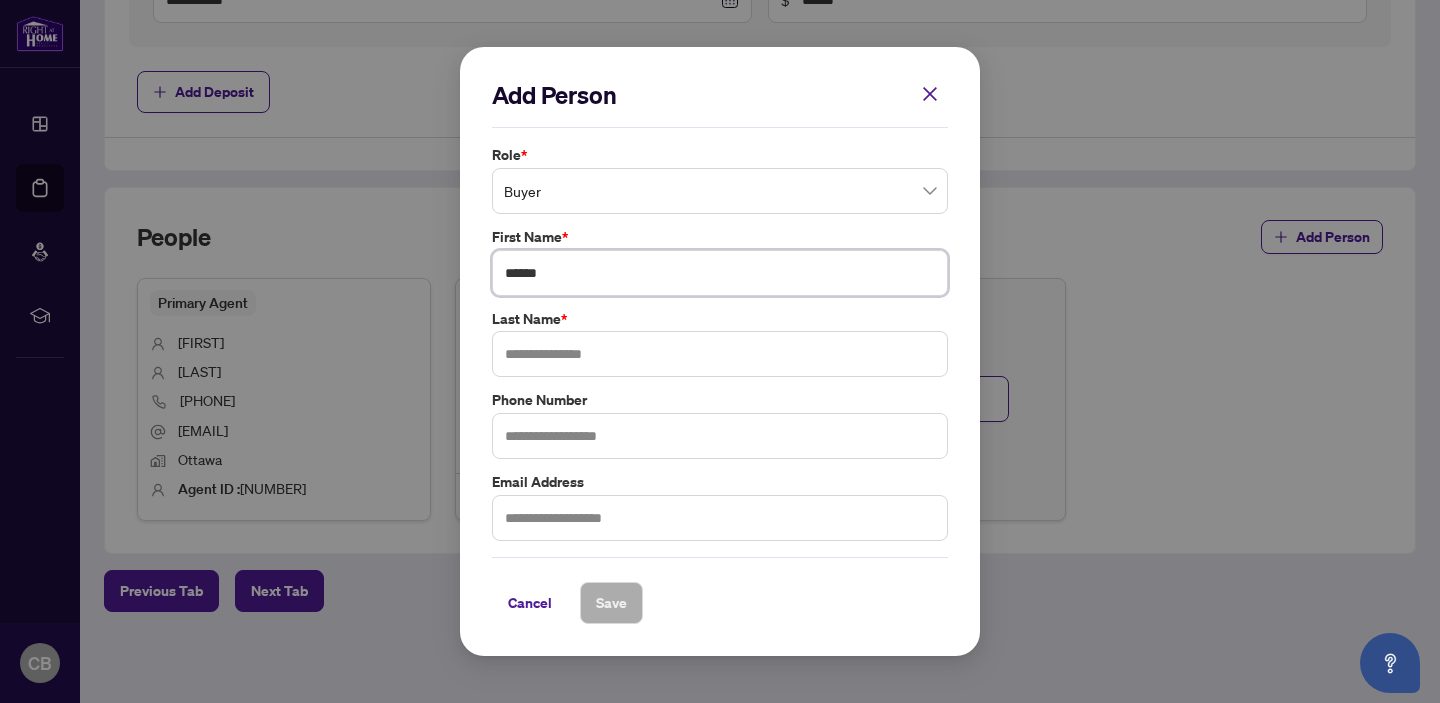 type on "******" 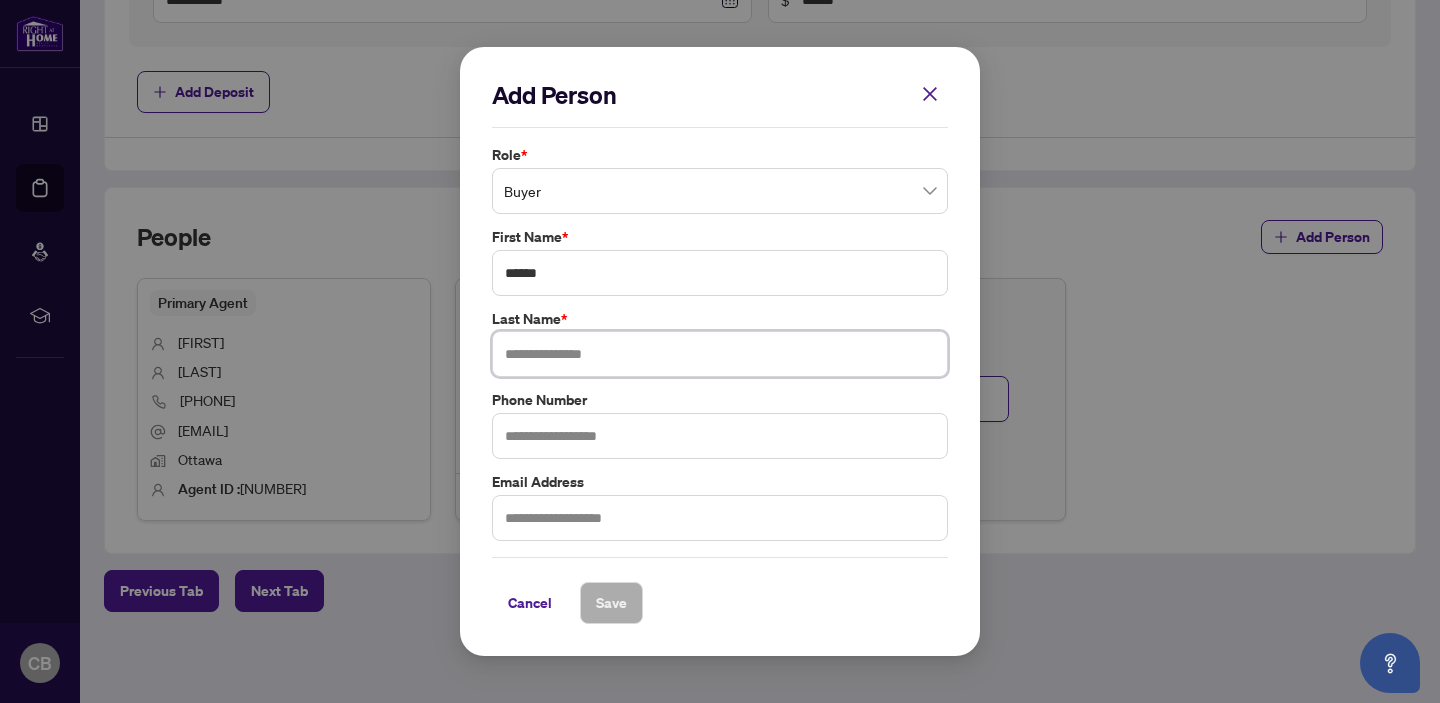 click at bounding box center (720, 354) 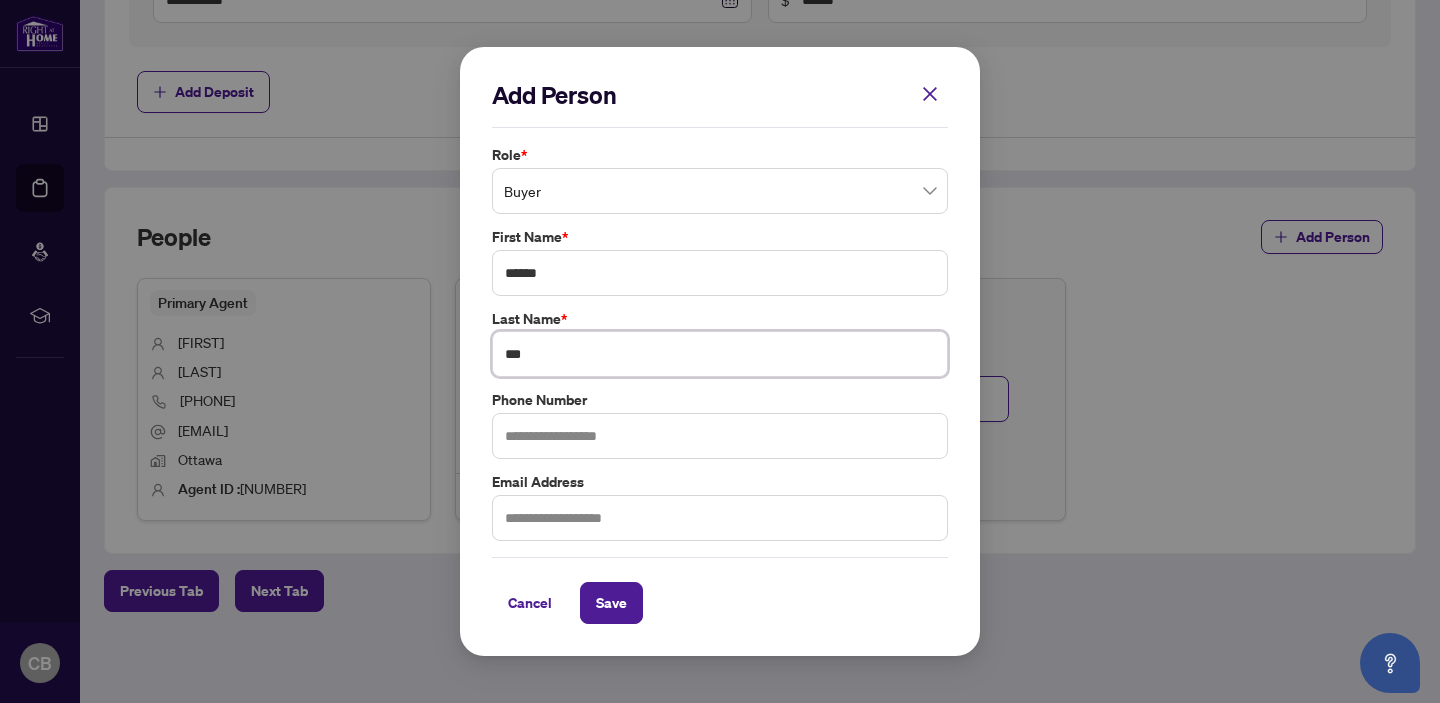 type on "***" 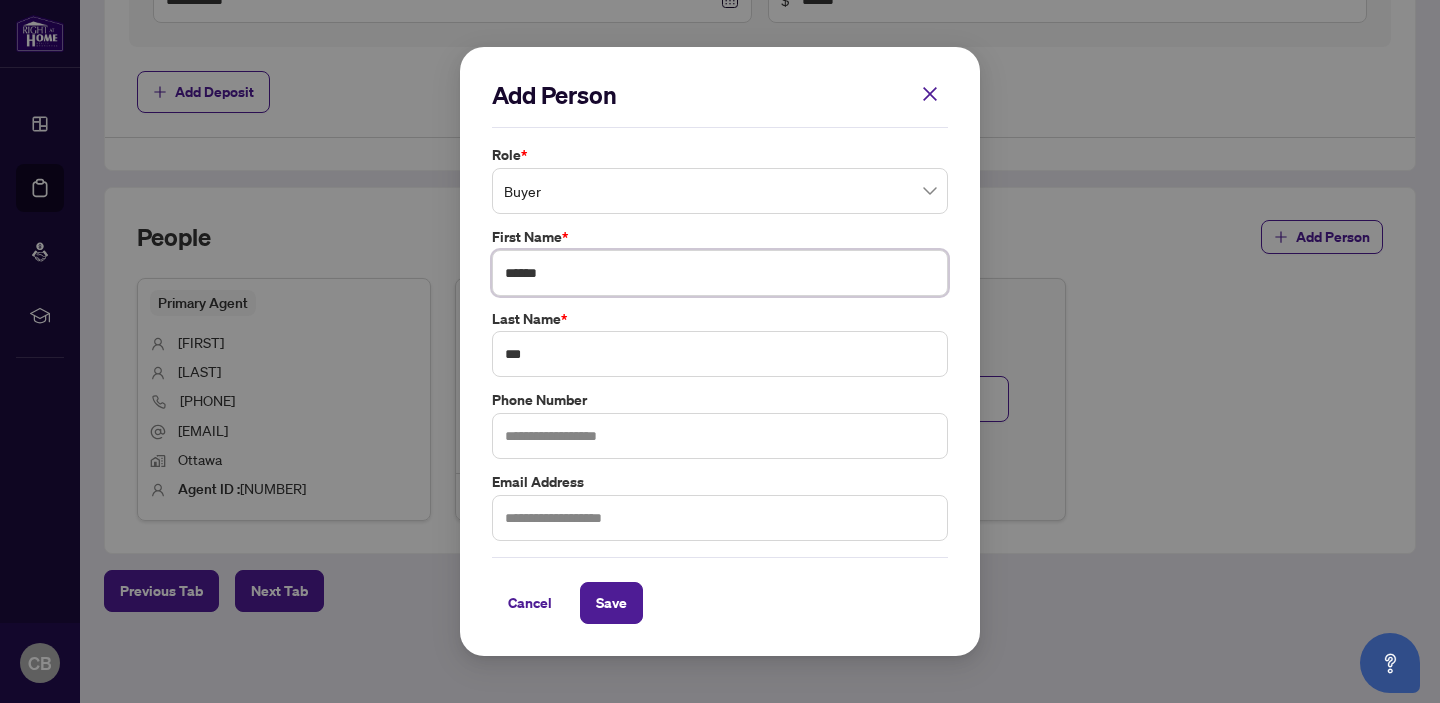 click on "******" at bounding box center (720, 273) 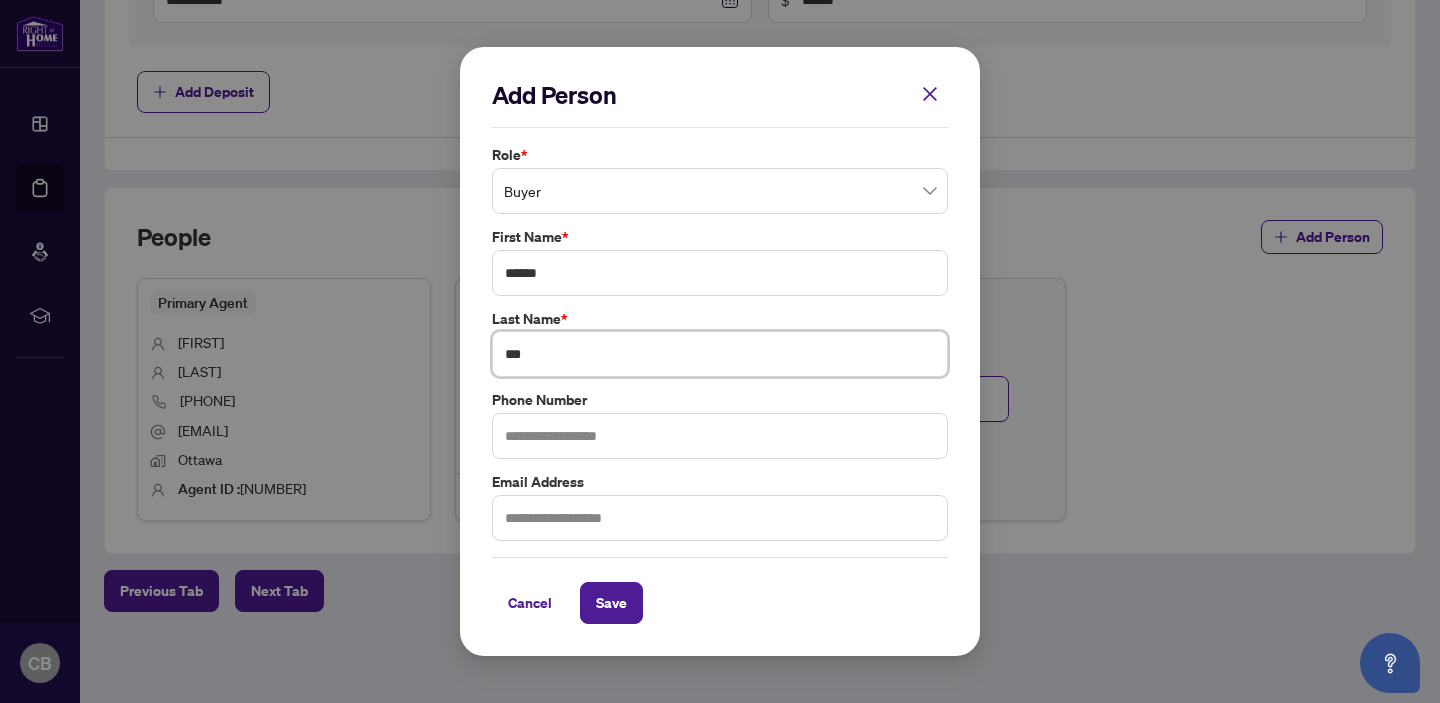 click on "***" at bounding box center [720, 354] 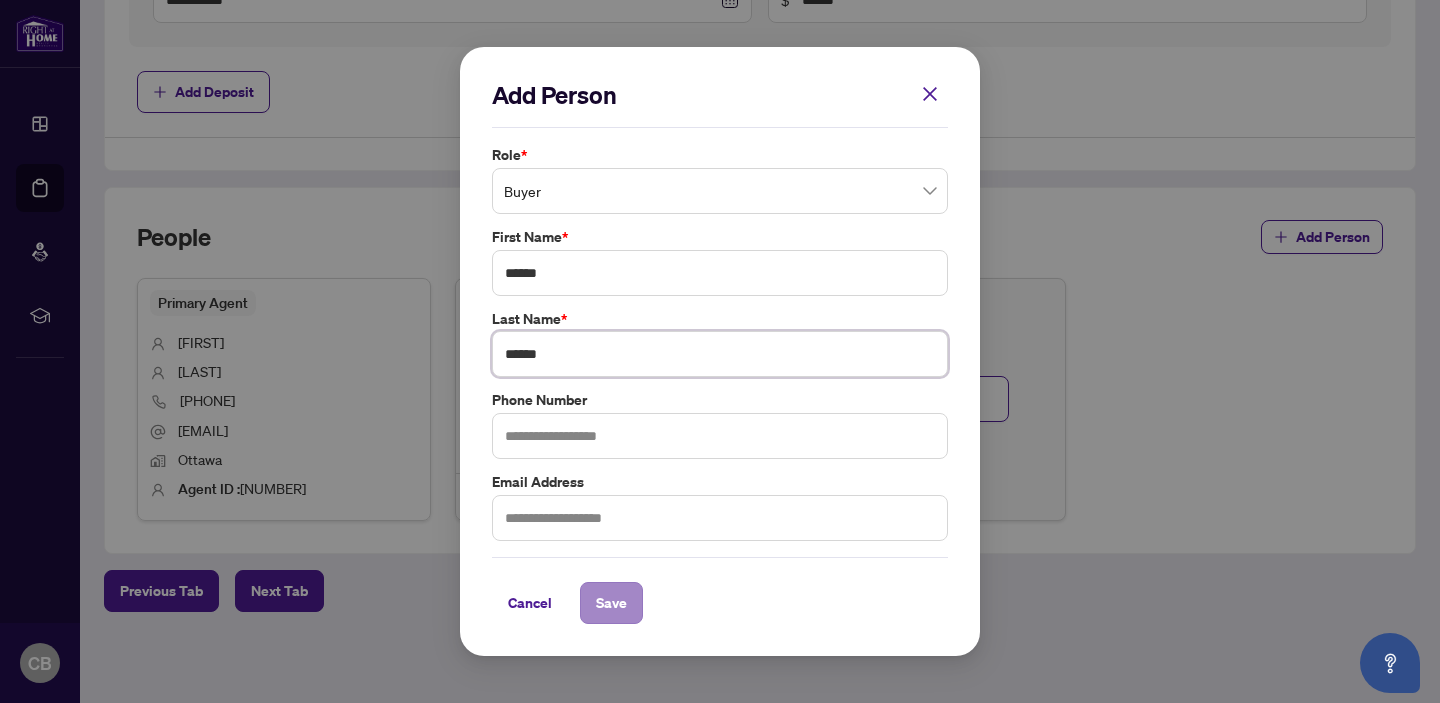 type on "******" 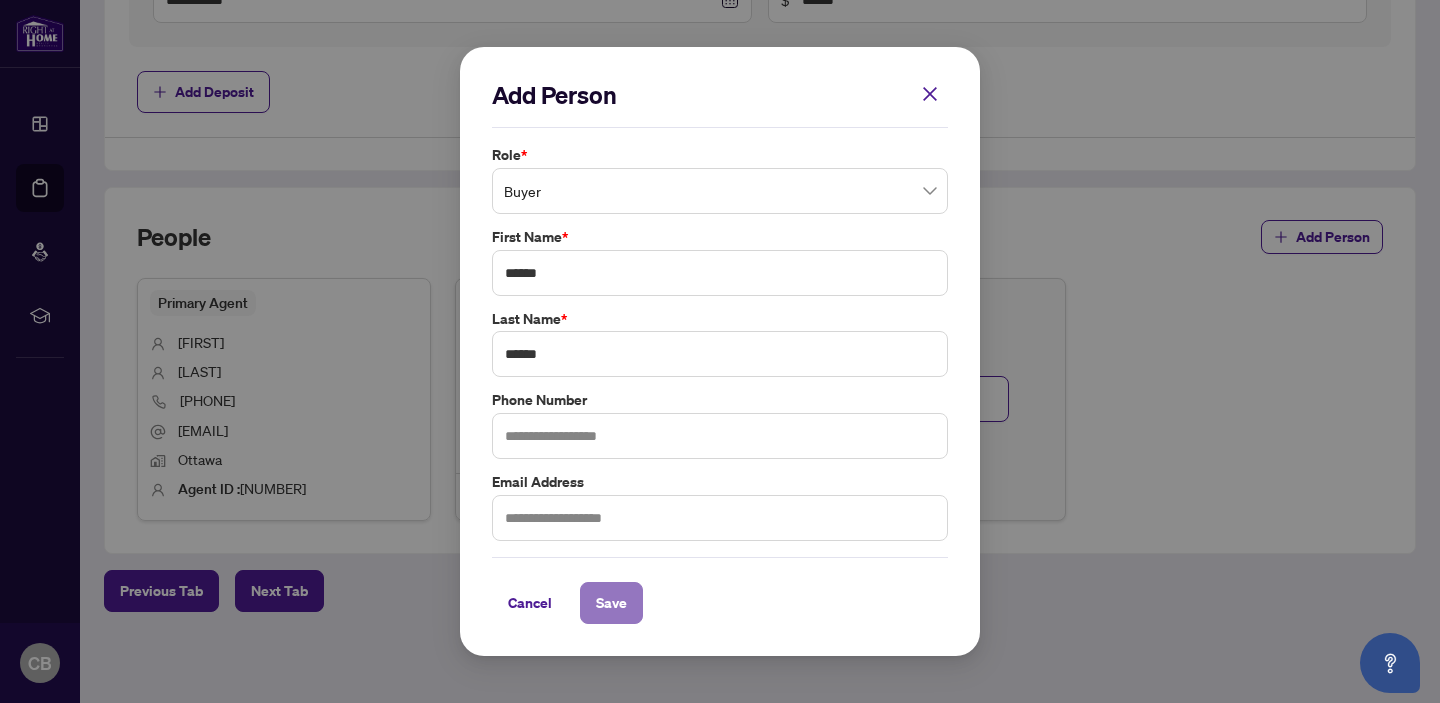 click on "Save" at bounding box center (611, 603) 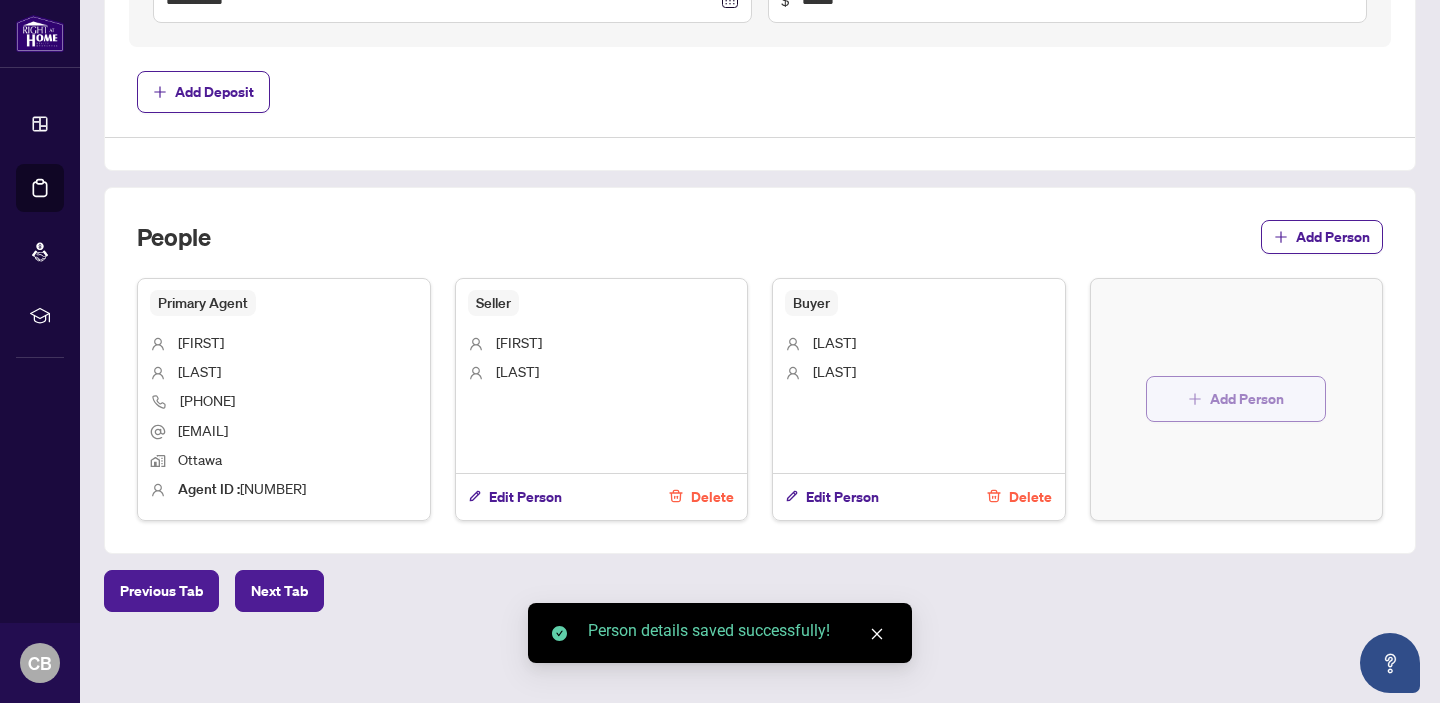 click on "Add Person" at bounding box center [1247, 399] 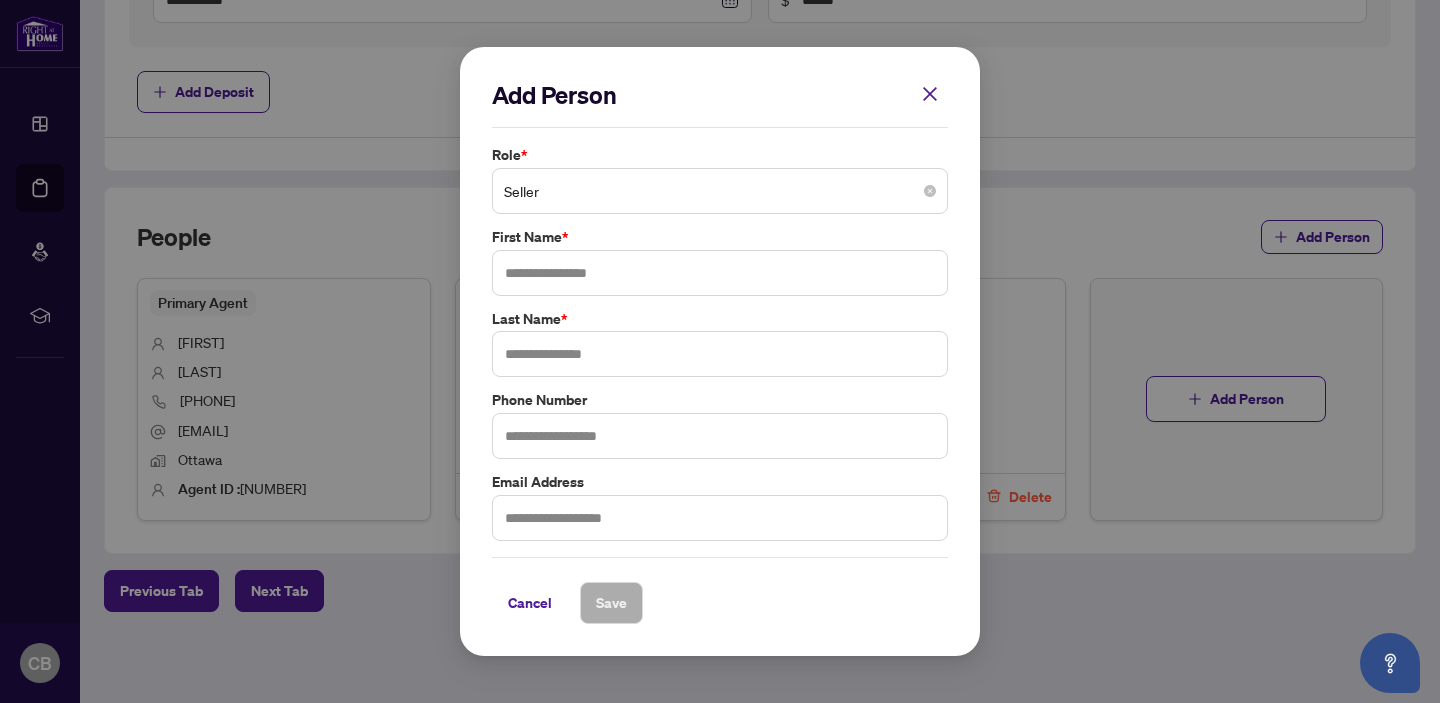 click on "Seller" at bounding box center [720, 191] 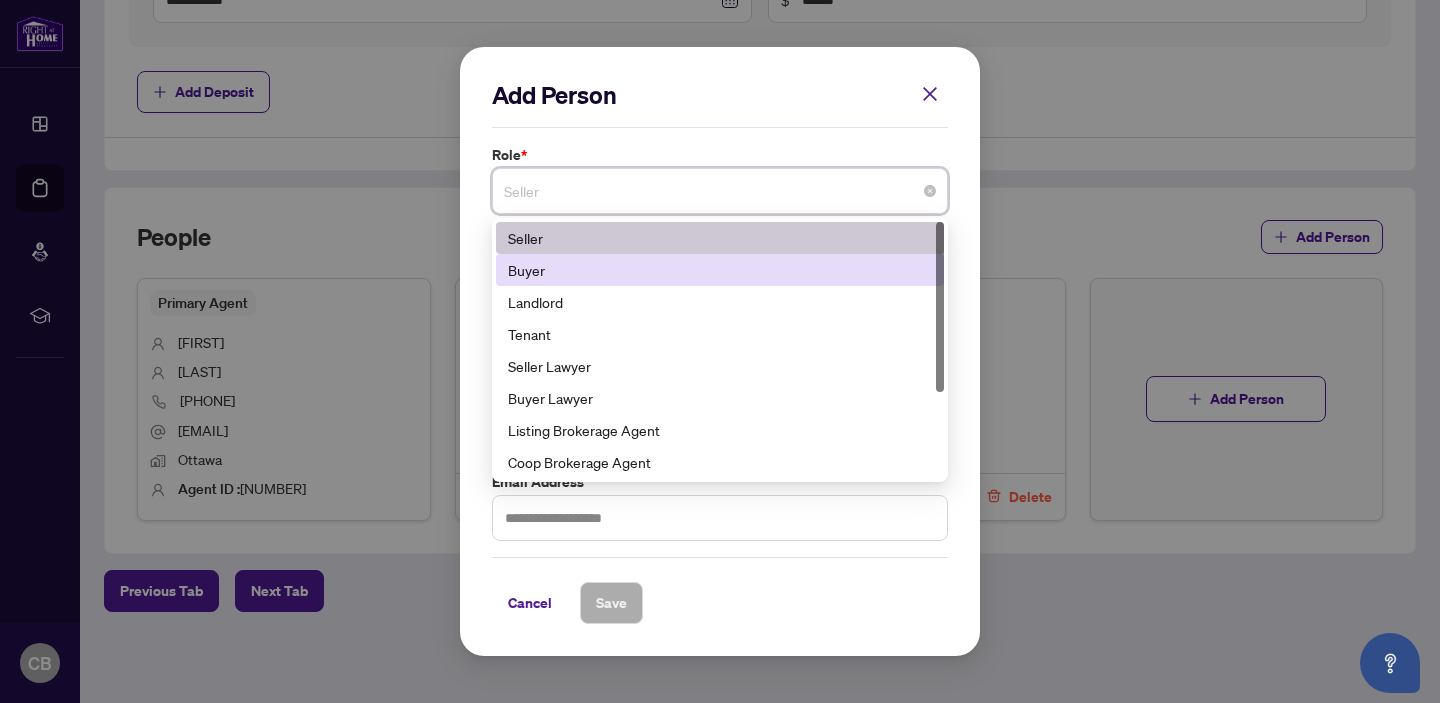 click on "Buyer" at bounding box center [720, 270] 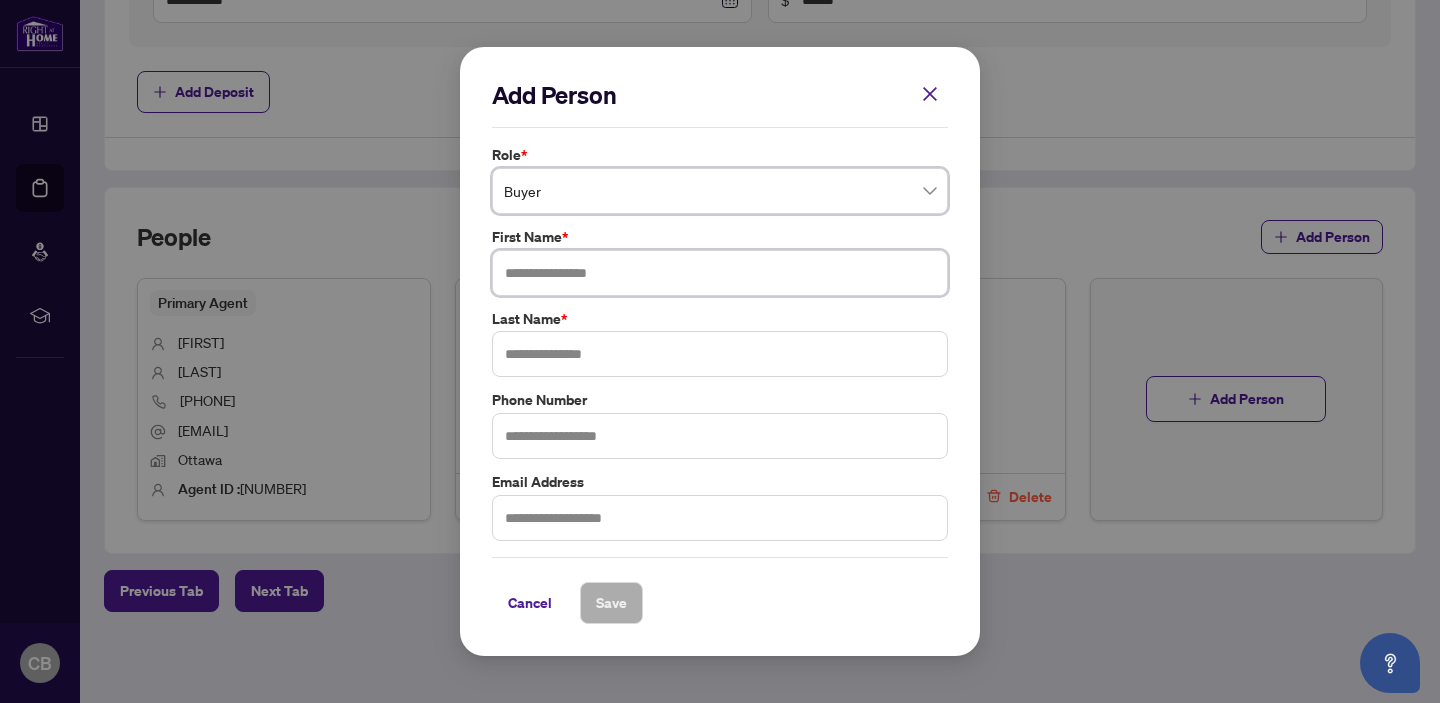 click at bounding box center [720, 273] 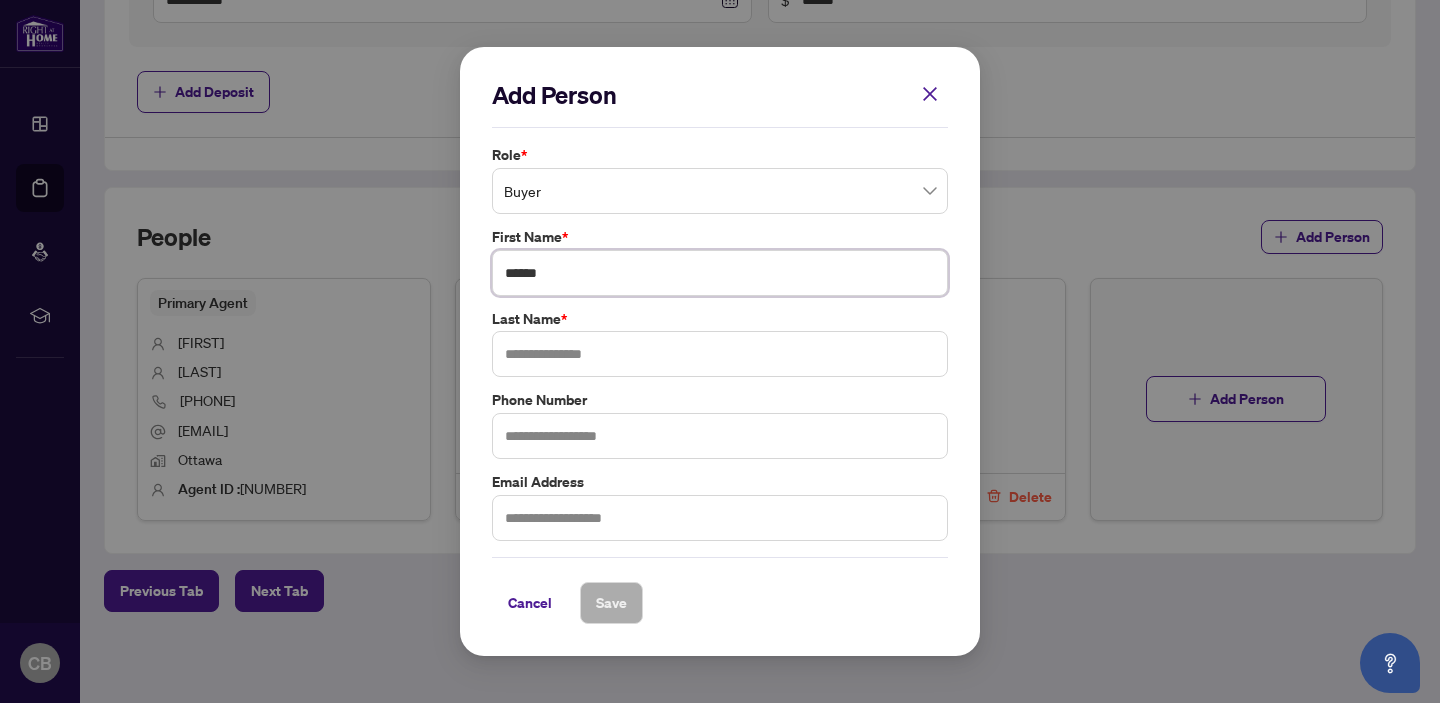 type on "******" 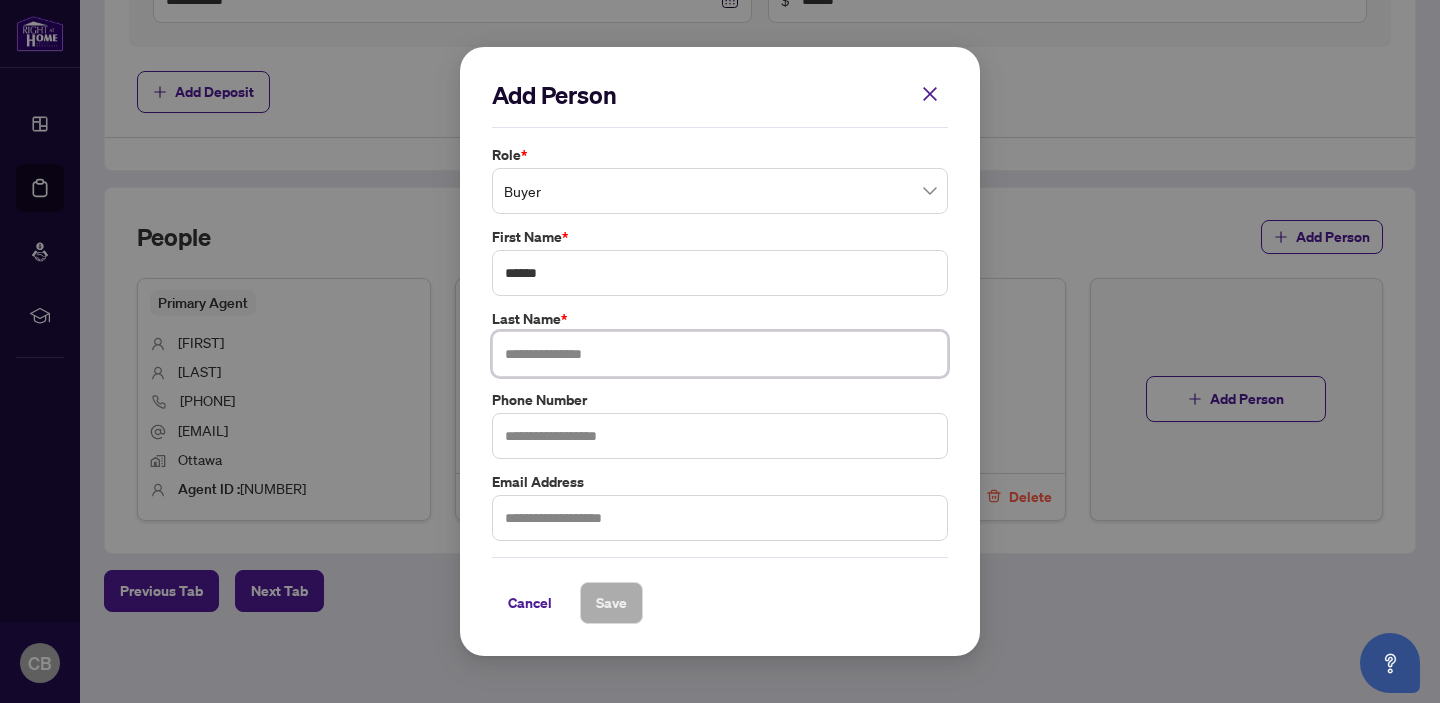 click at bounding box center [720, 354] 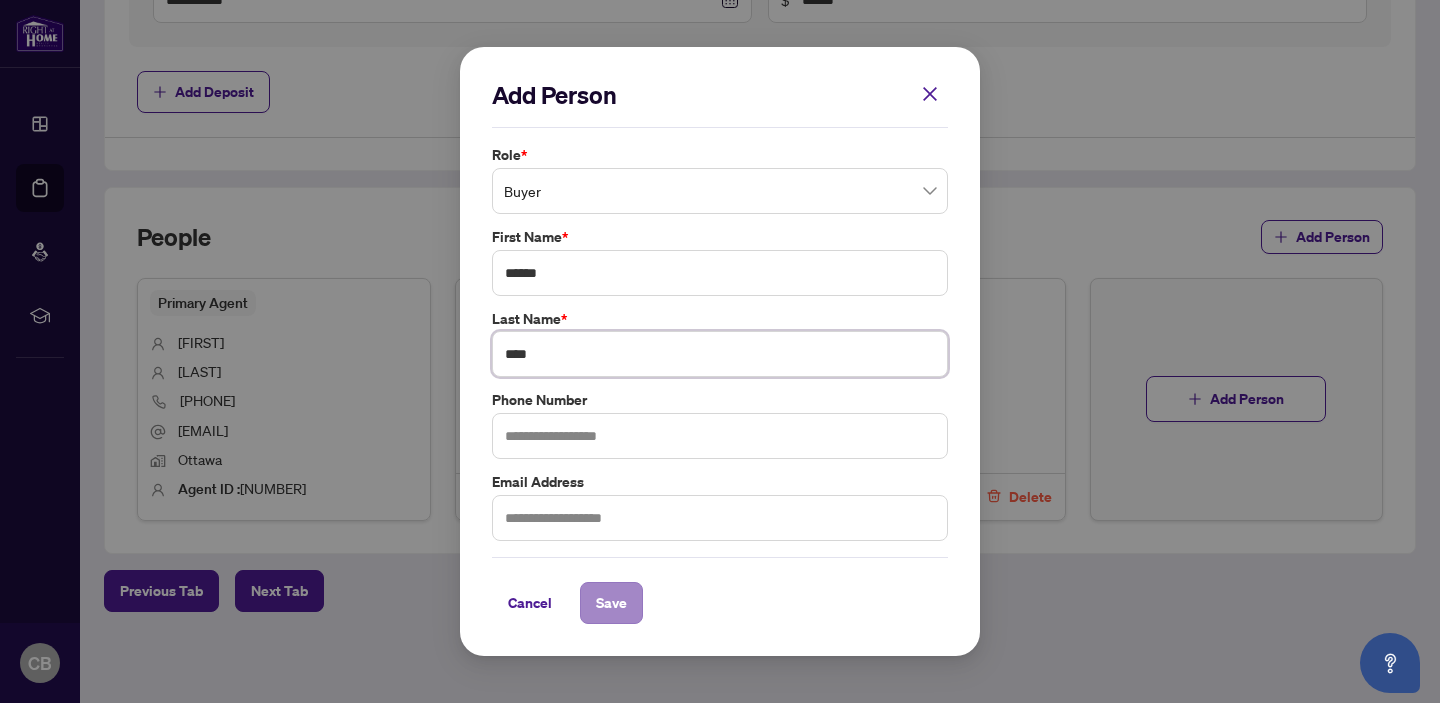 type on "****" 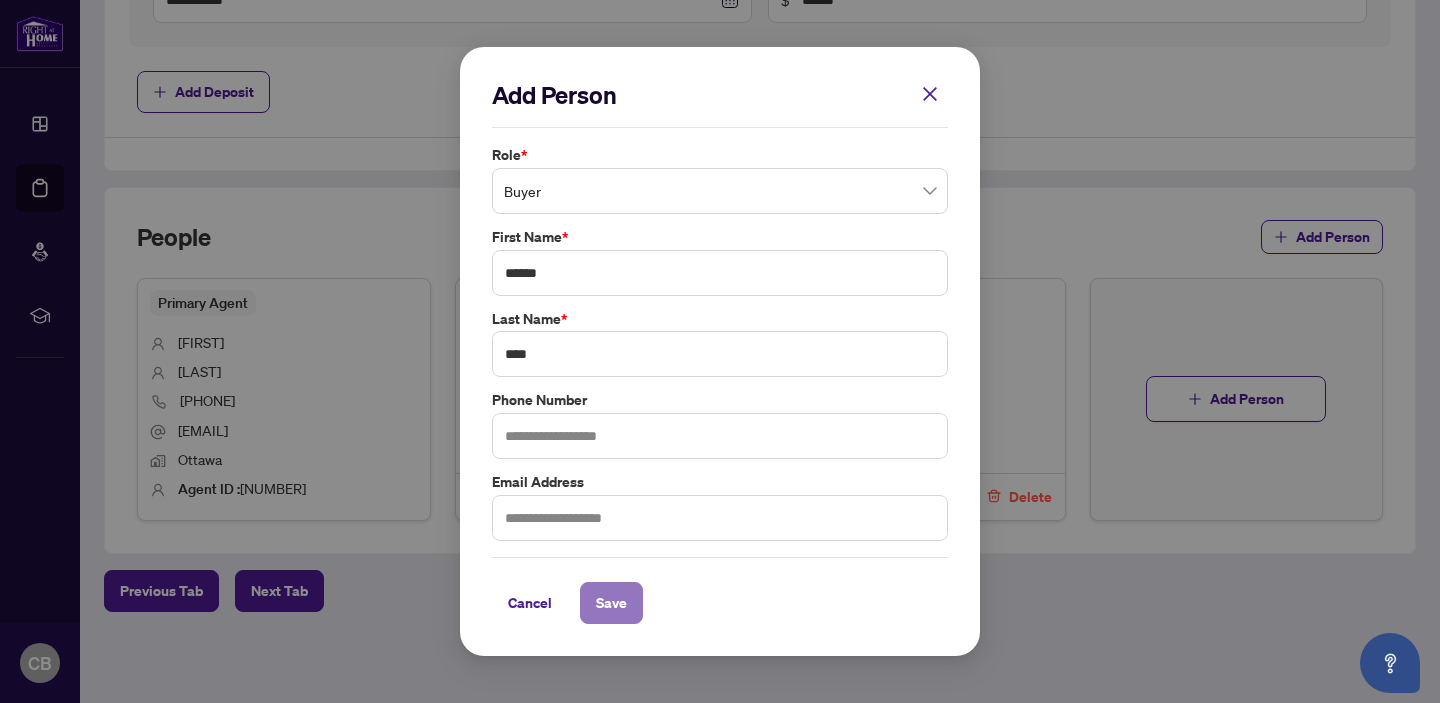 click on "Save" at bounding box center [611, 603] 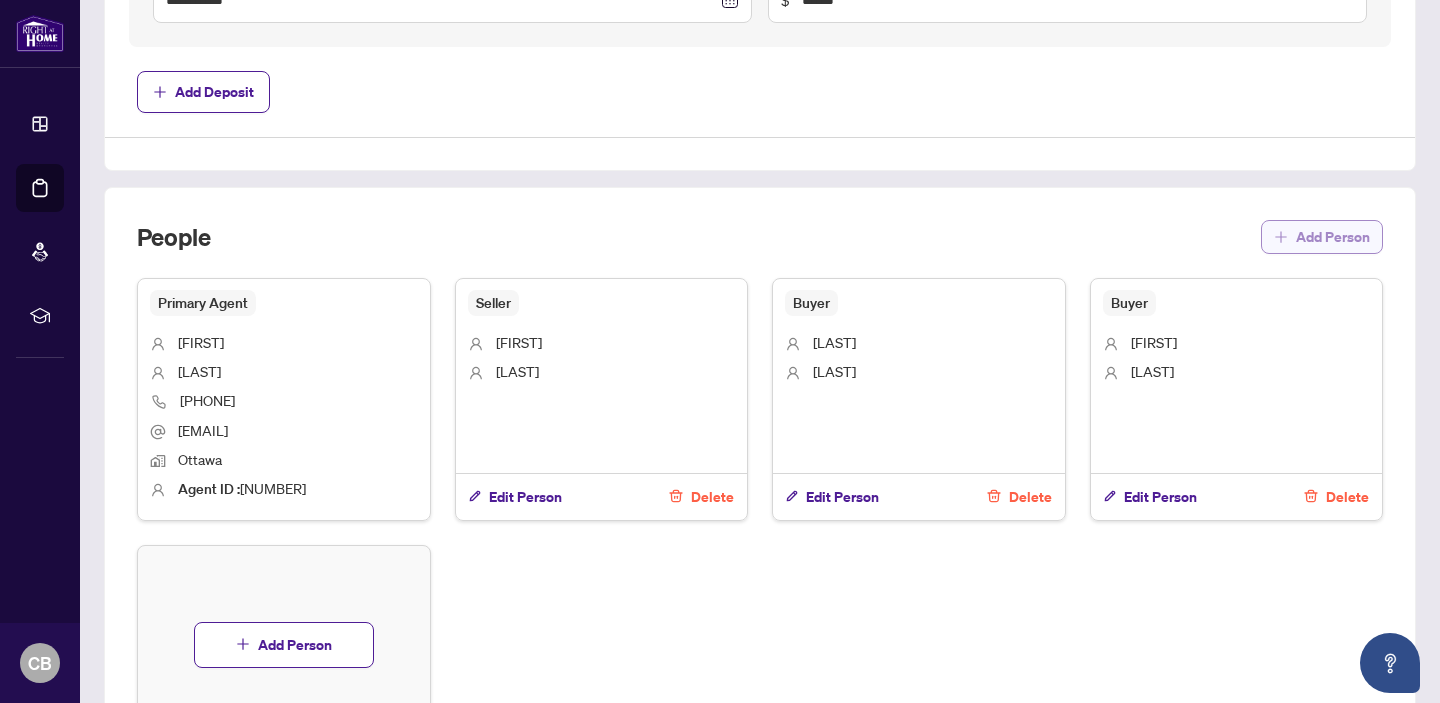 click on "Add Person" at bounding box center (1333, 237) 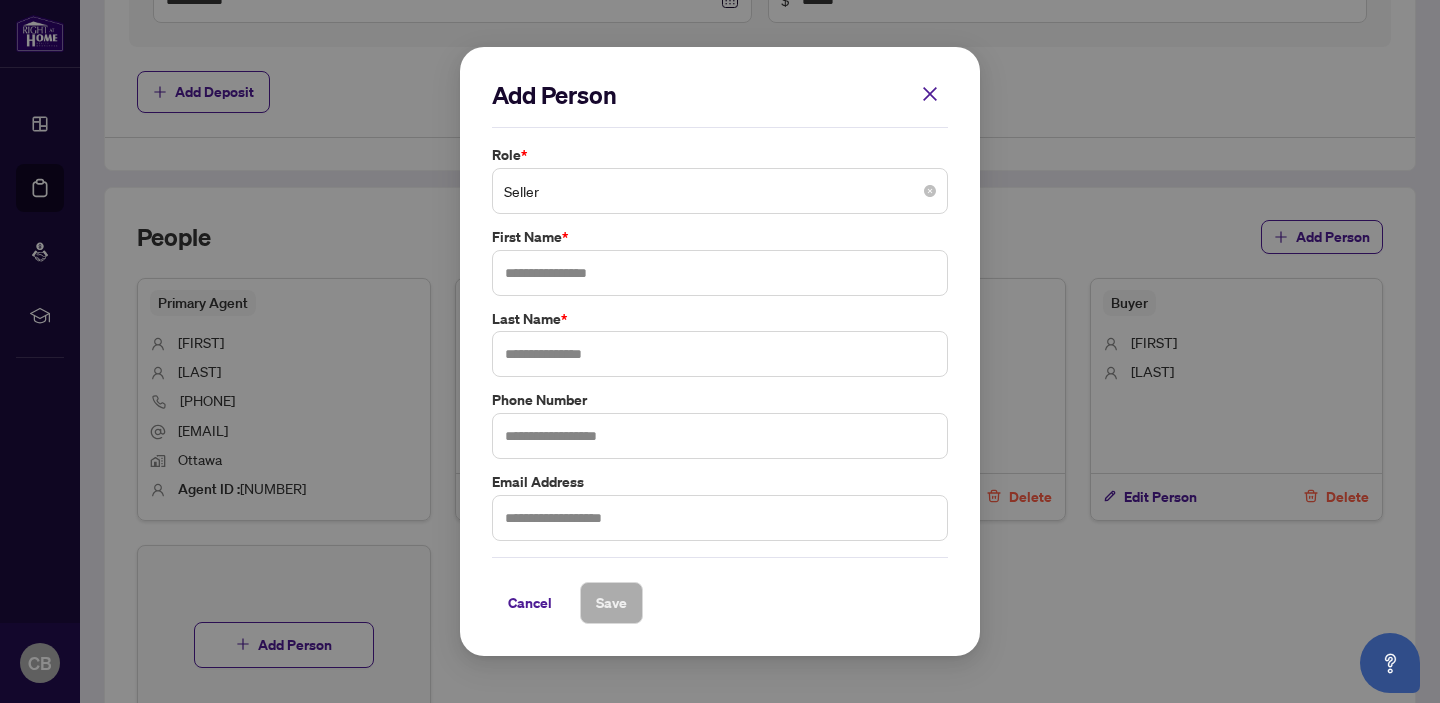 click on "Seller" at bounding box center [720, 191] 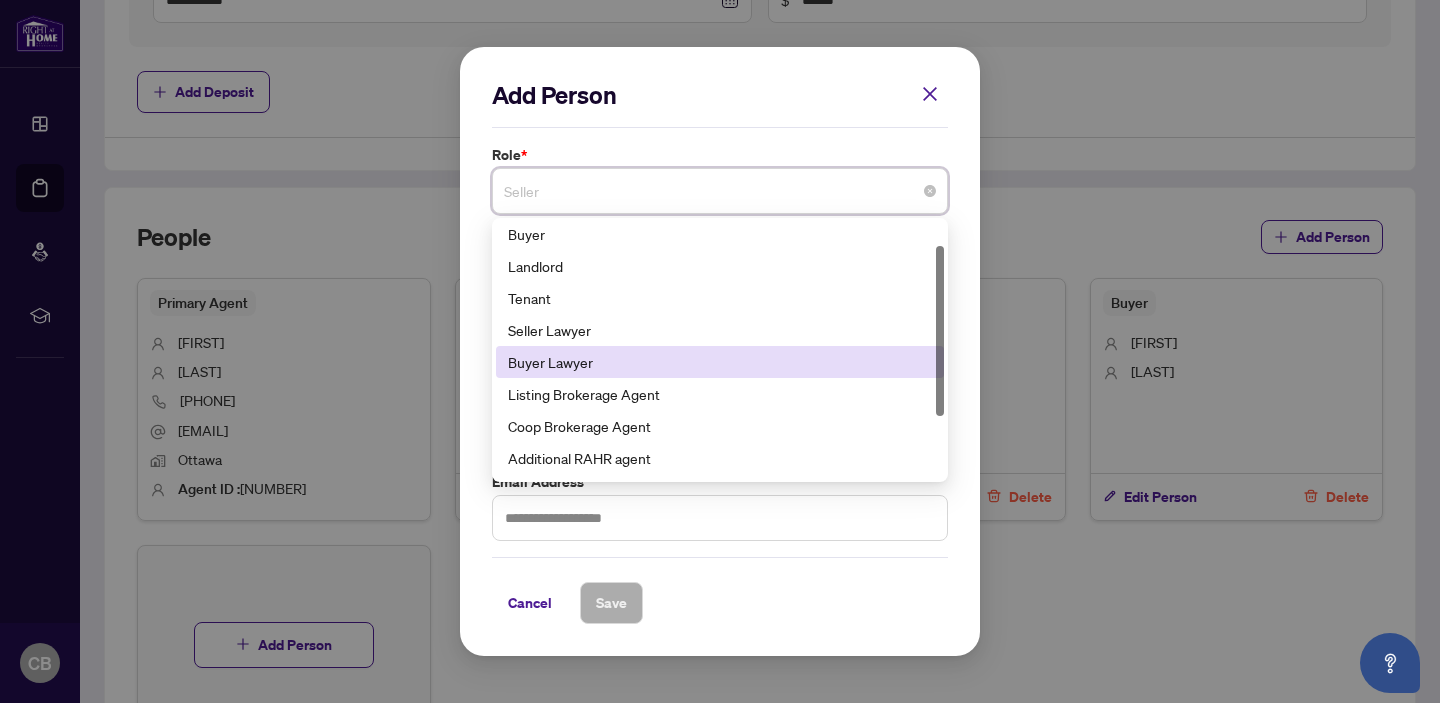 scroll, scrollTop: 40, scrollLeft: 0, axis: vertical 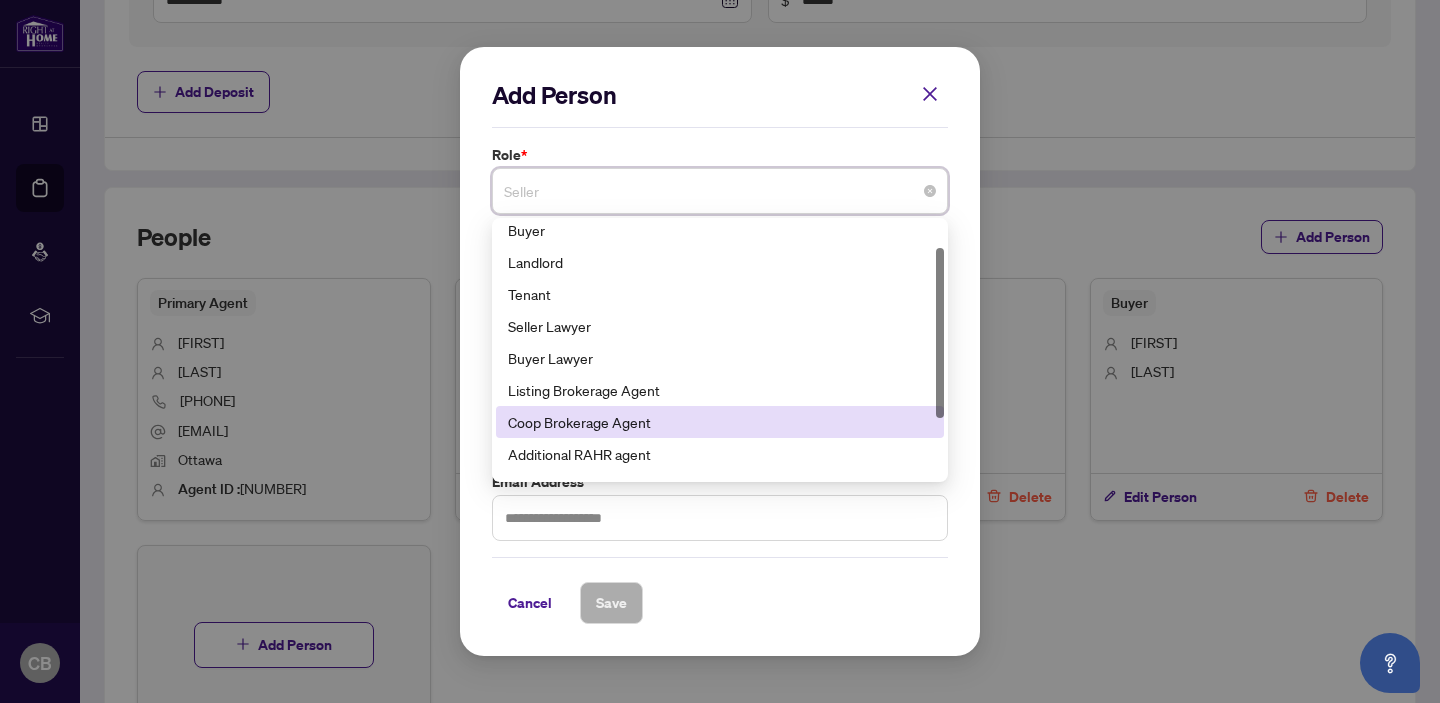click on "Coop Brokerage Agent" at bounding box center (720, 422) 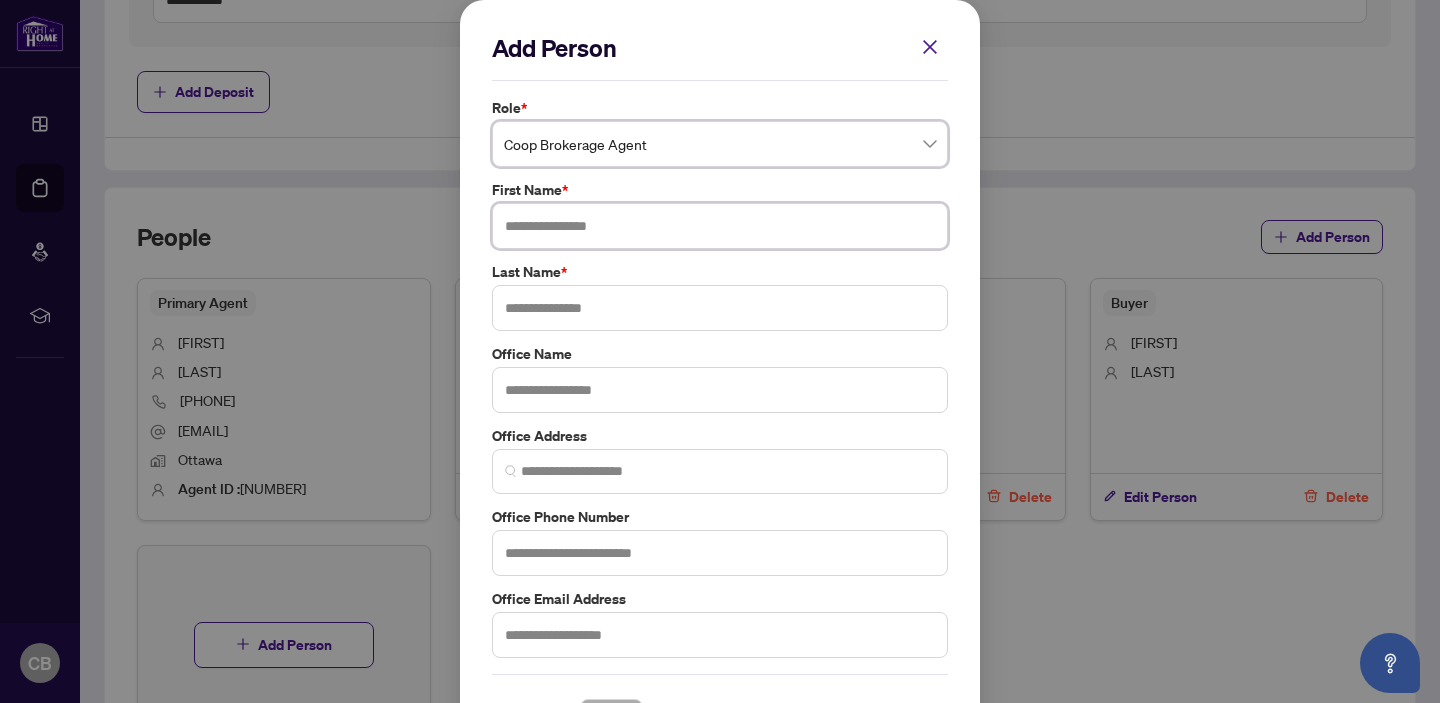 click at bounding box center (720, 226) 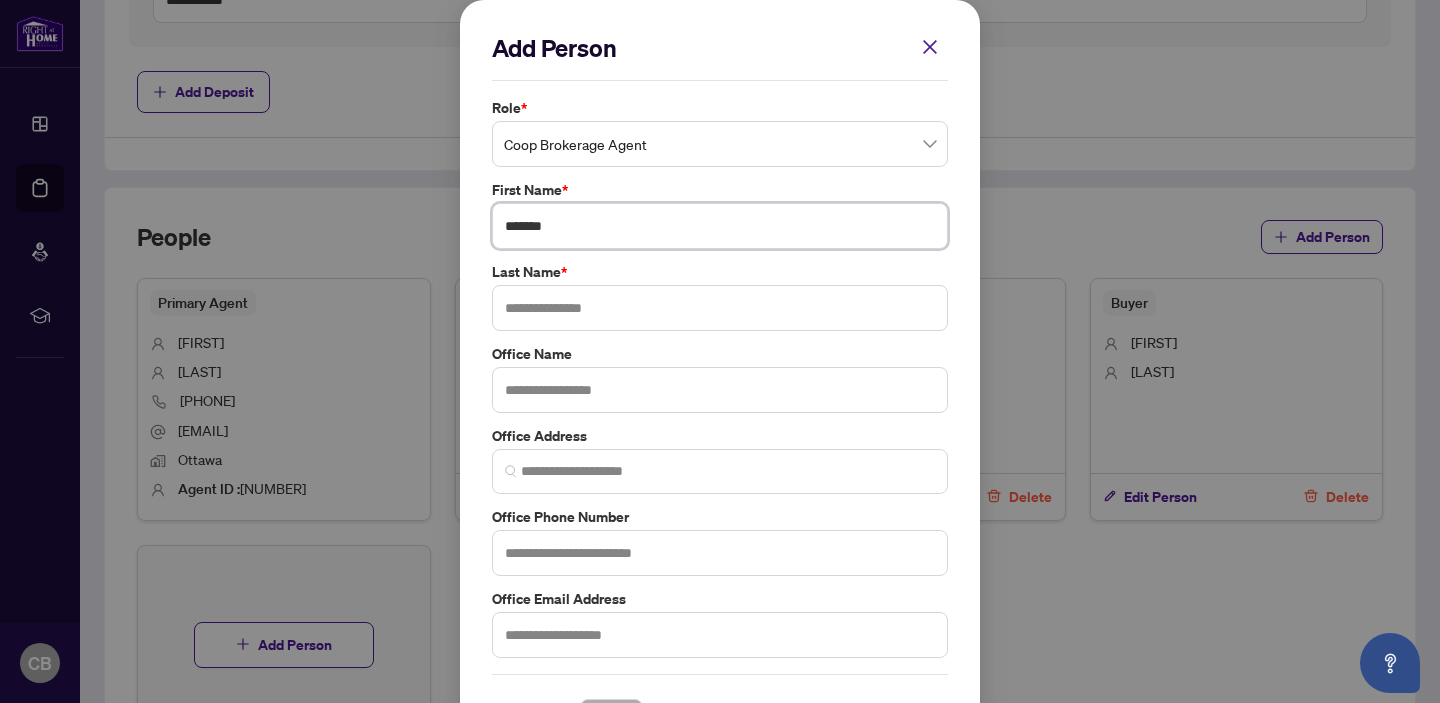 type on "*******" 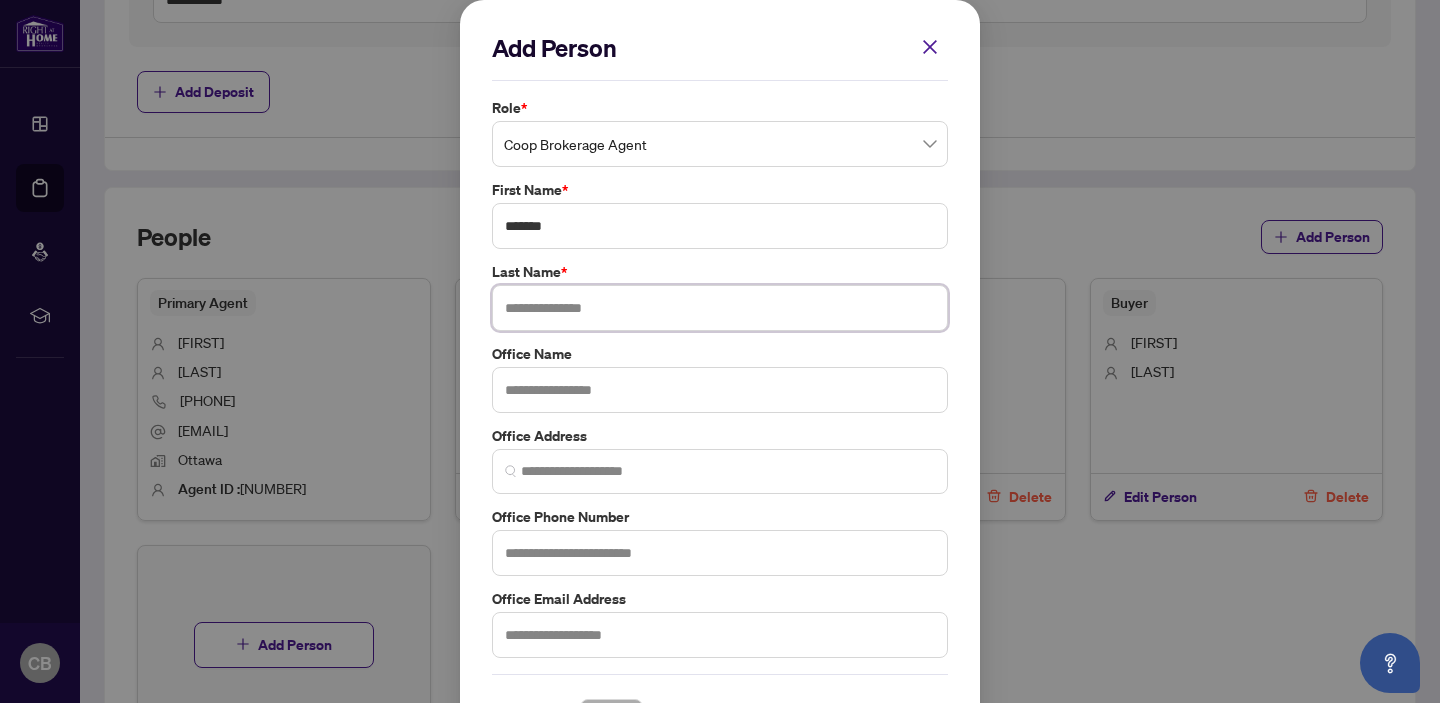 click at bounding box center (720, 308) 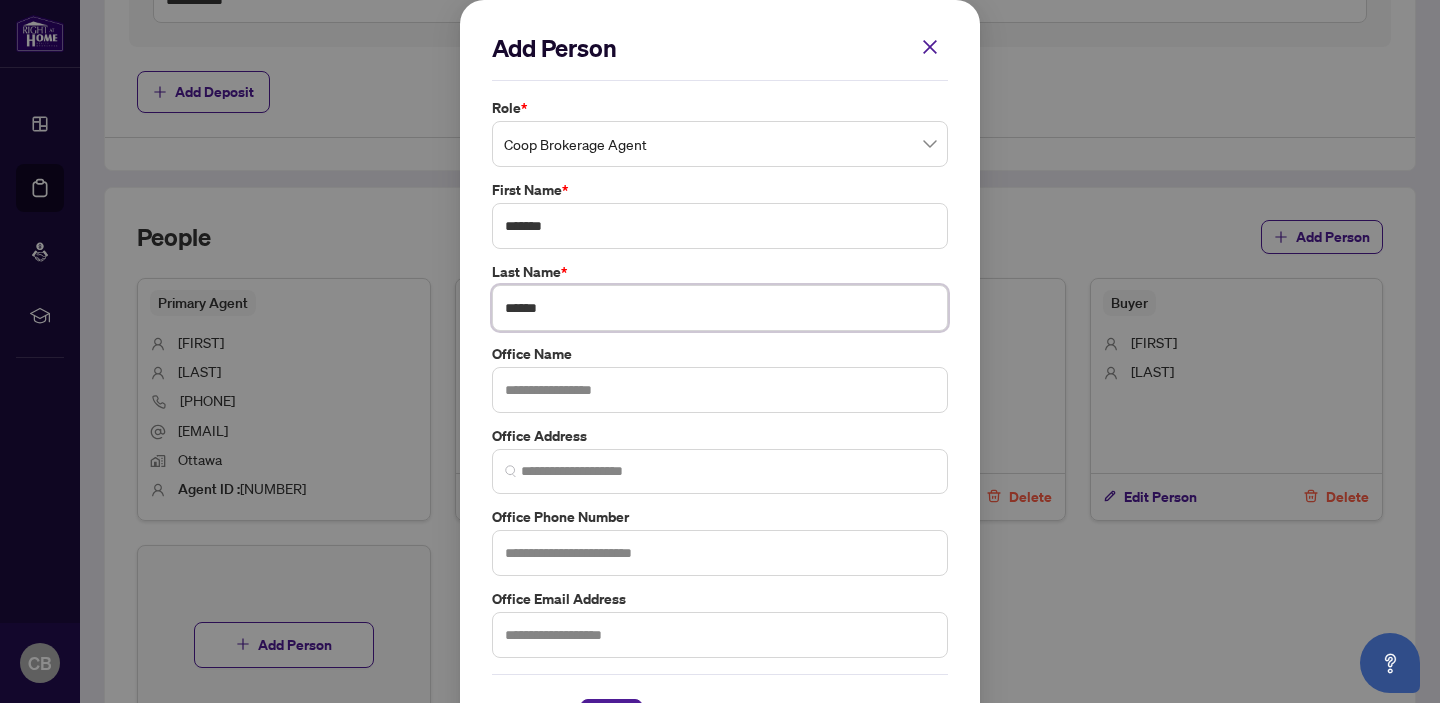 type on "******" 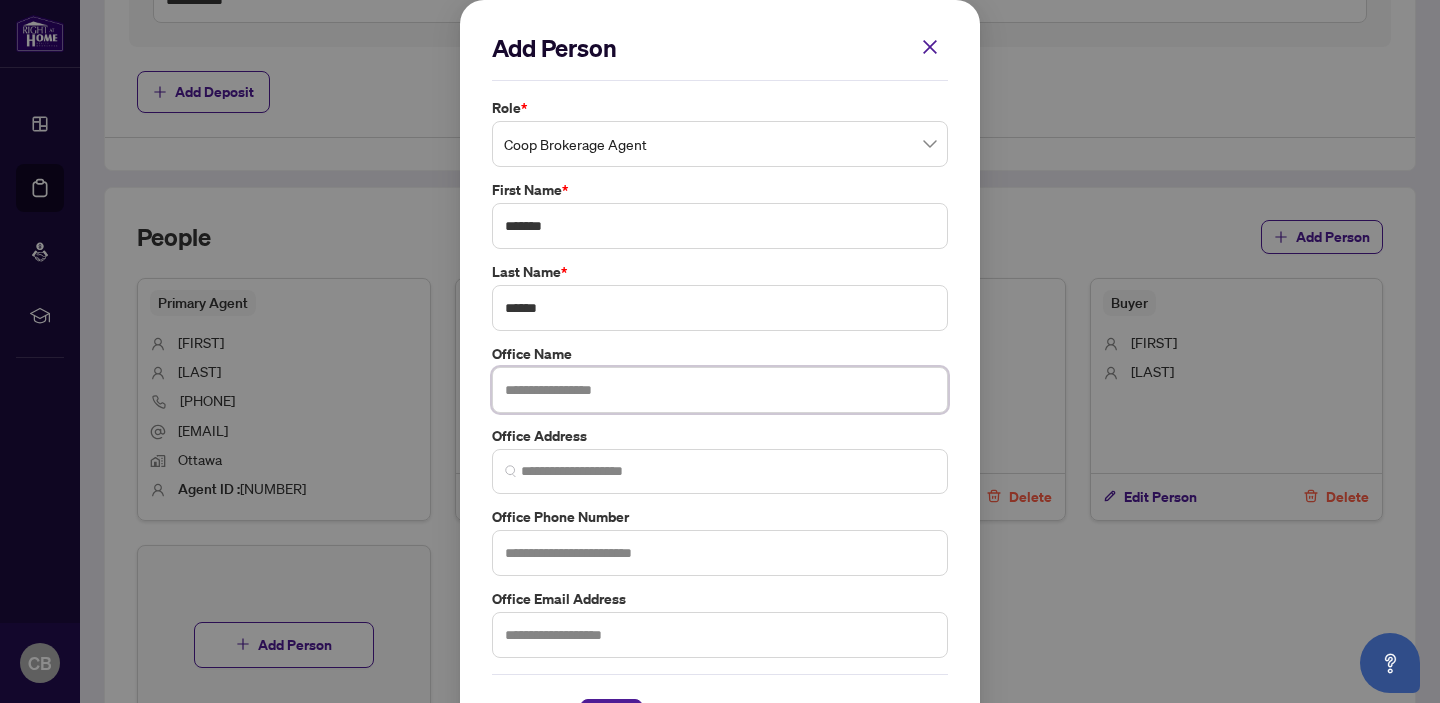 click at bounding box center [720, 390] 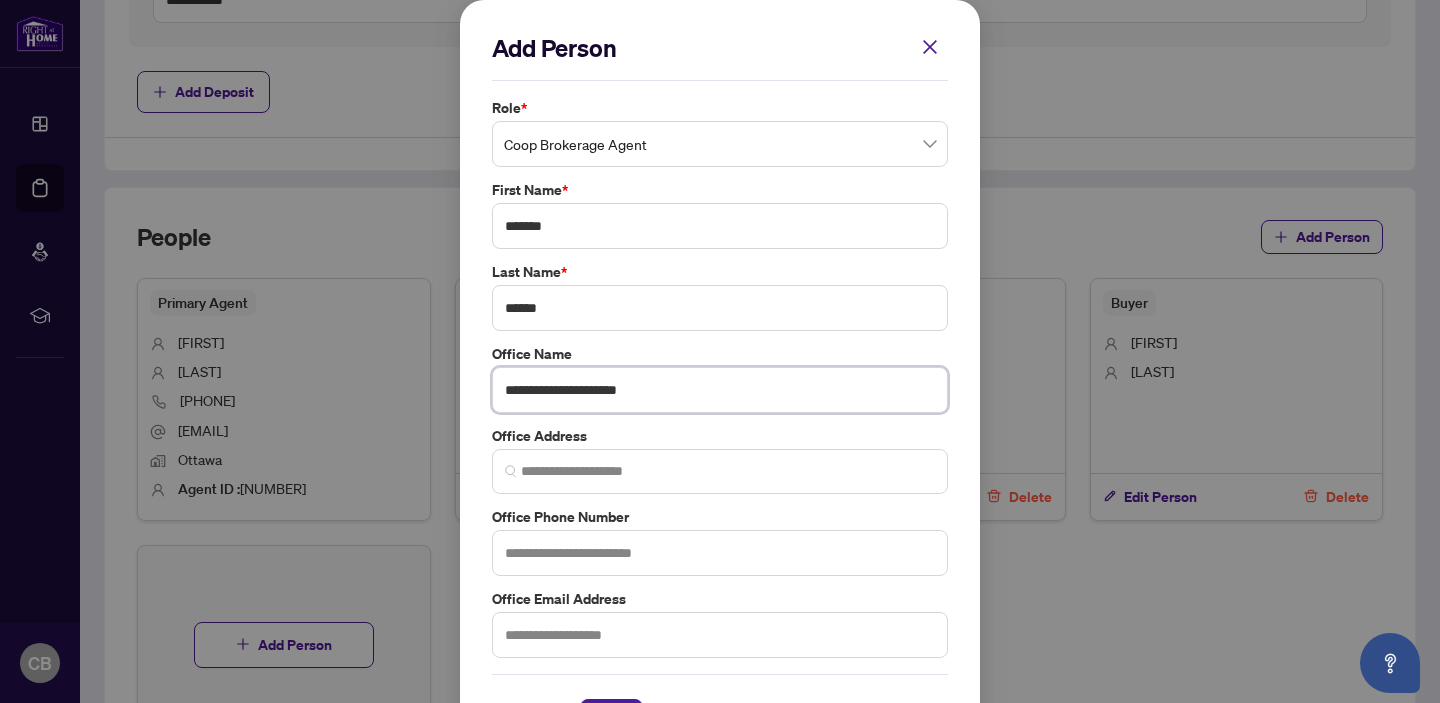 click on "**********" at bounding box center [720, 390] 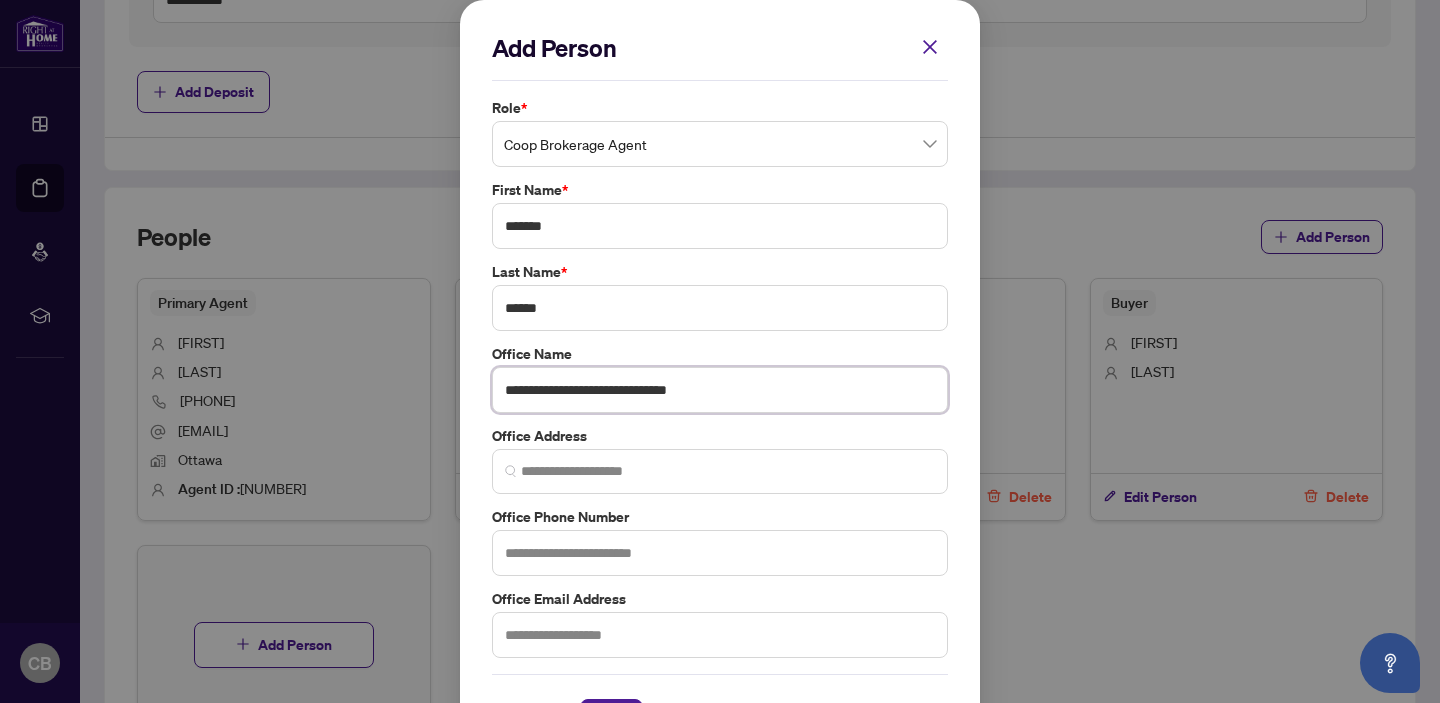 type on "**********" 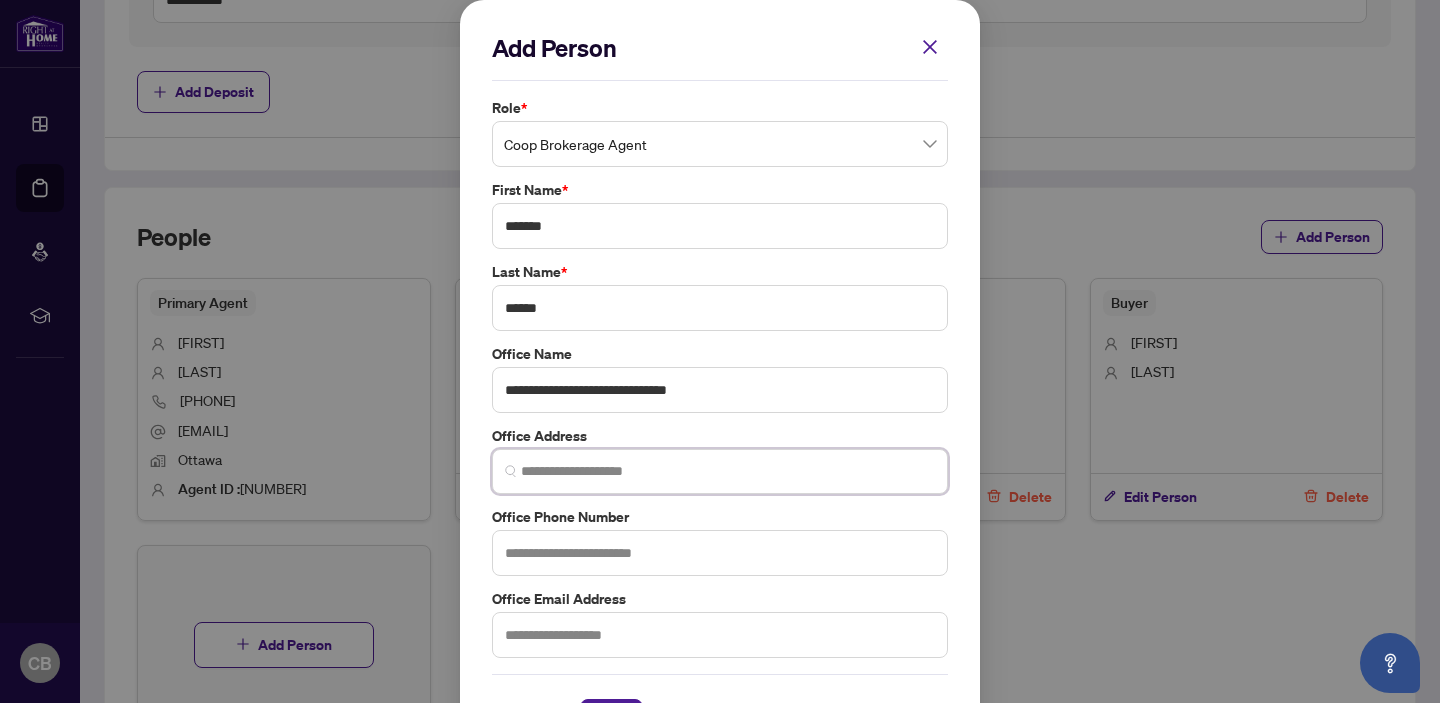 click at bounding box center [728, 471] 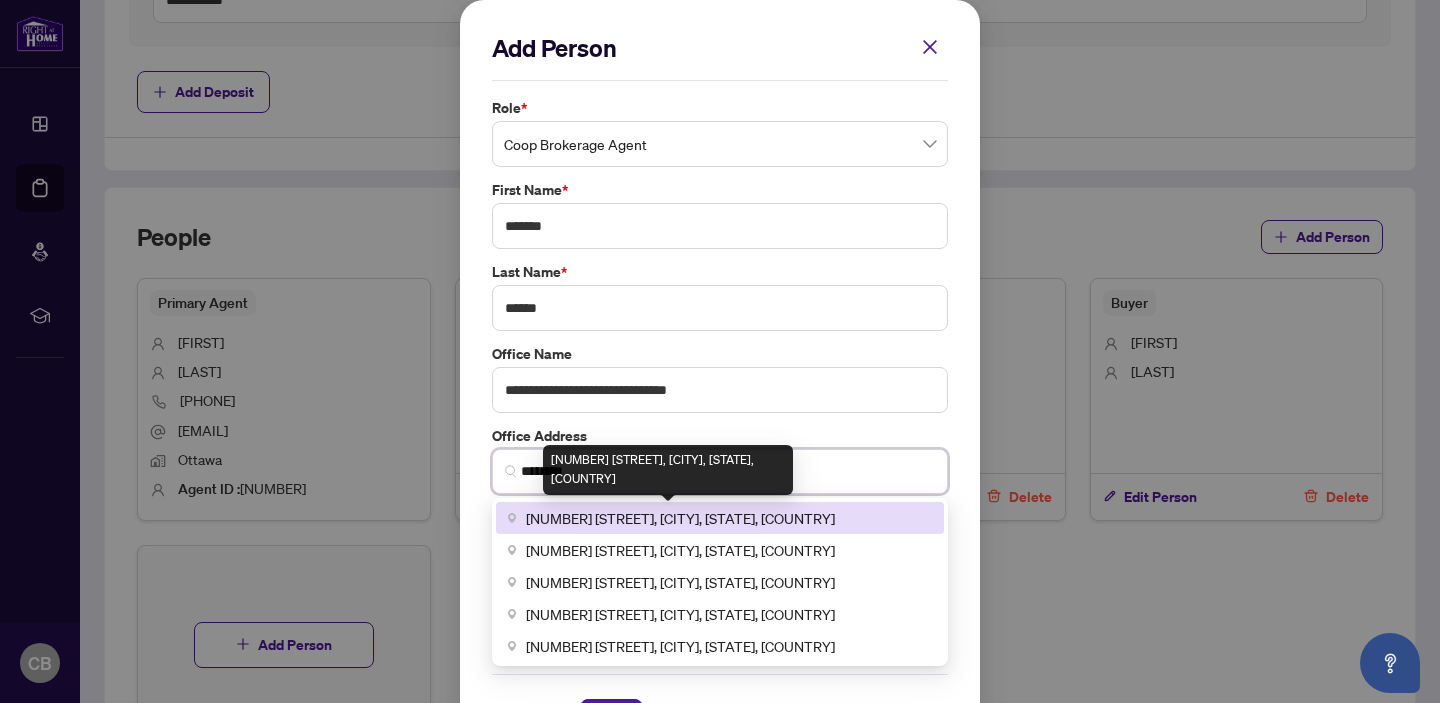 click on "[NUMBER] [STREET], [CITY], [STATE], [COUNTRY]" at bounding box center [680, 518] 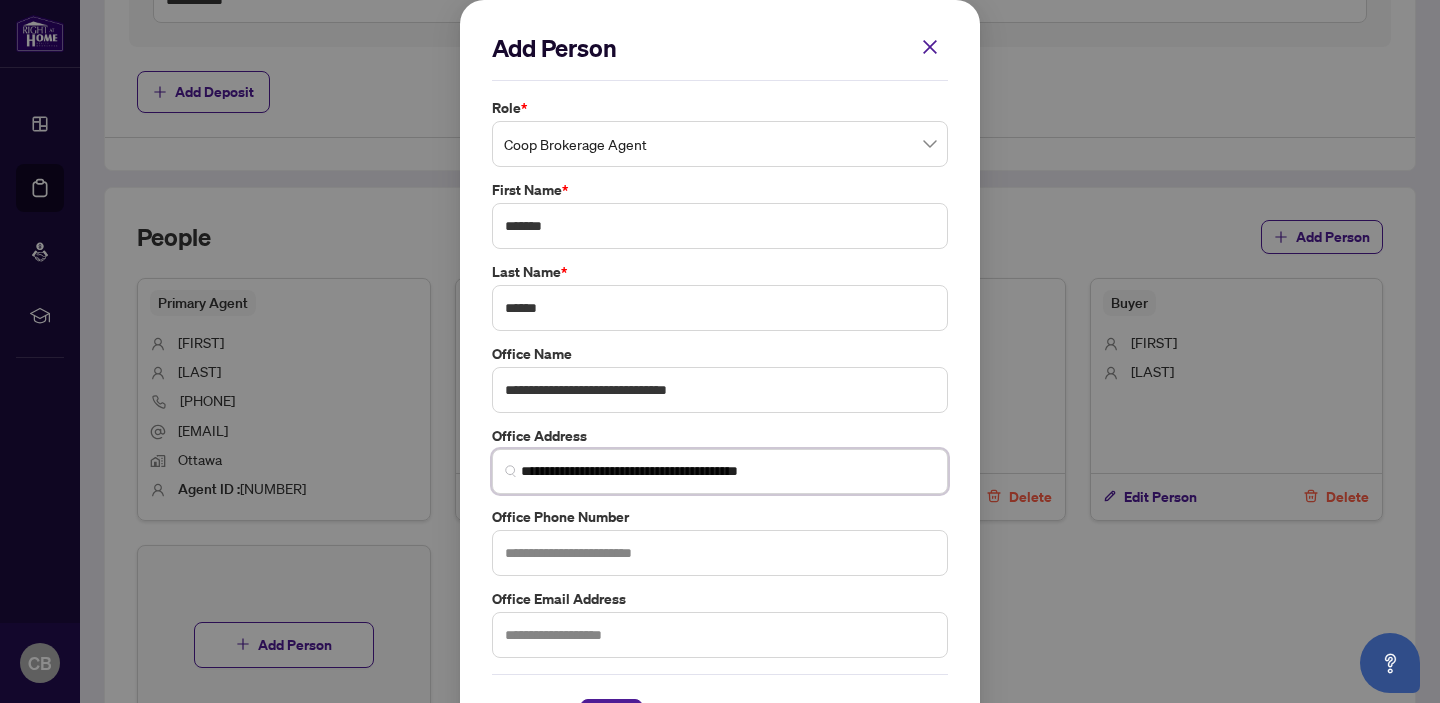 type on "**********" 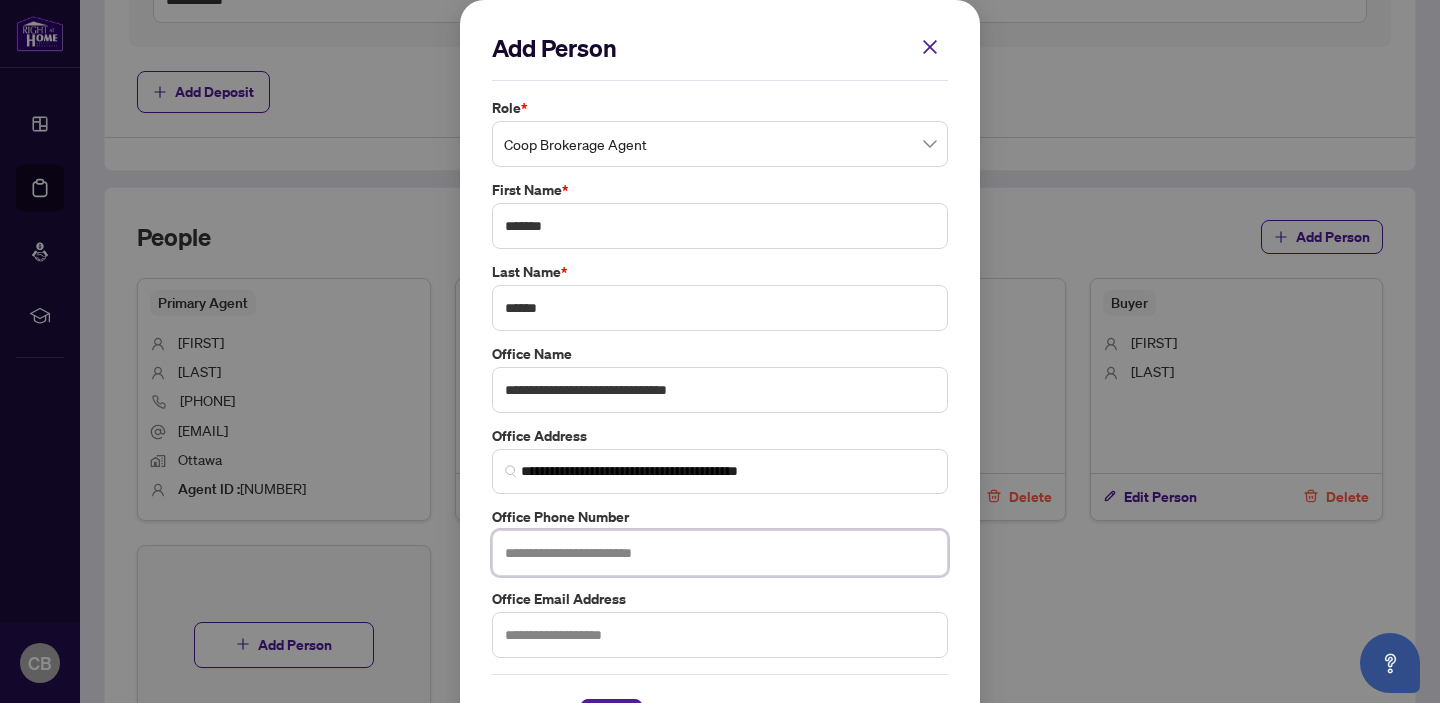 click at bounding box center [720, 553] 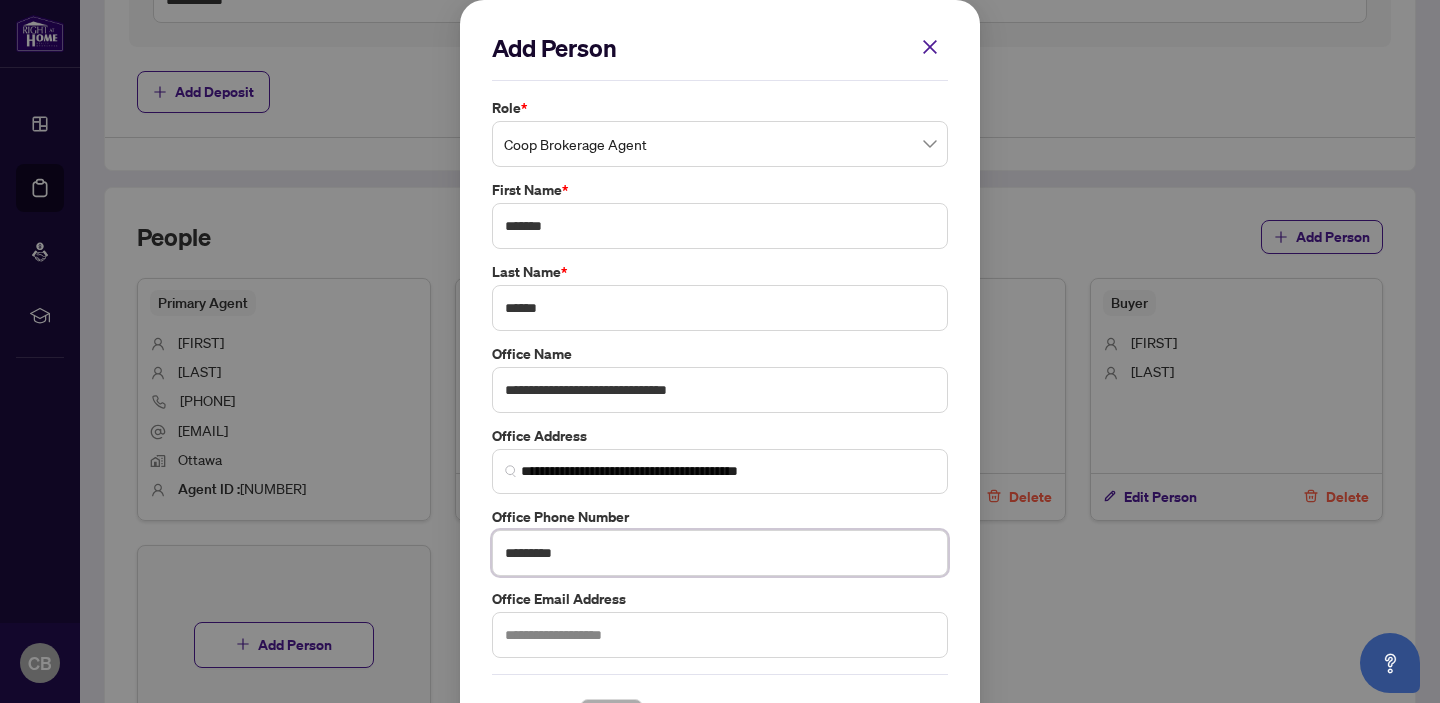 click on "*********" at bounding box center [720, 553] 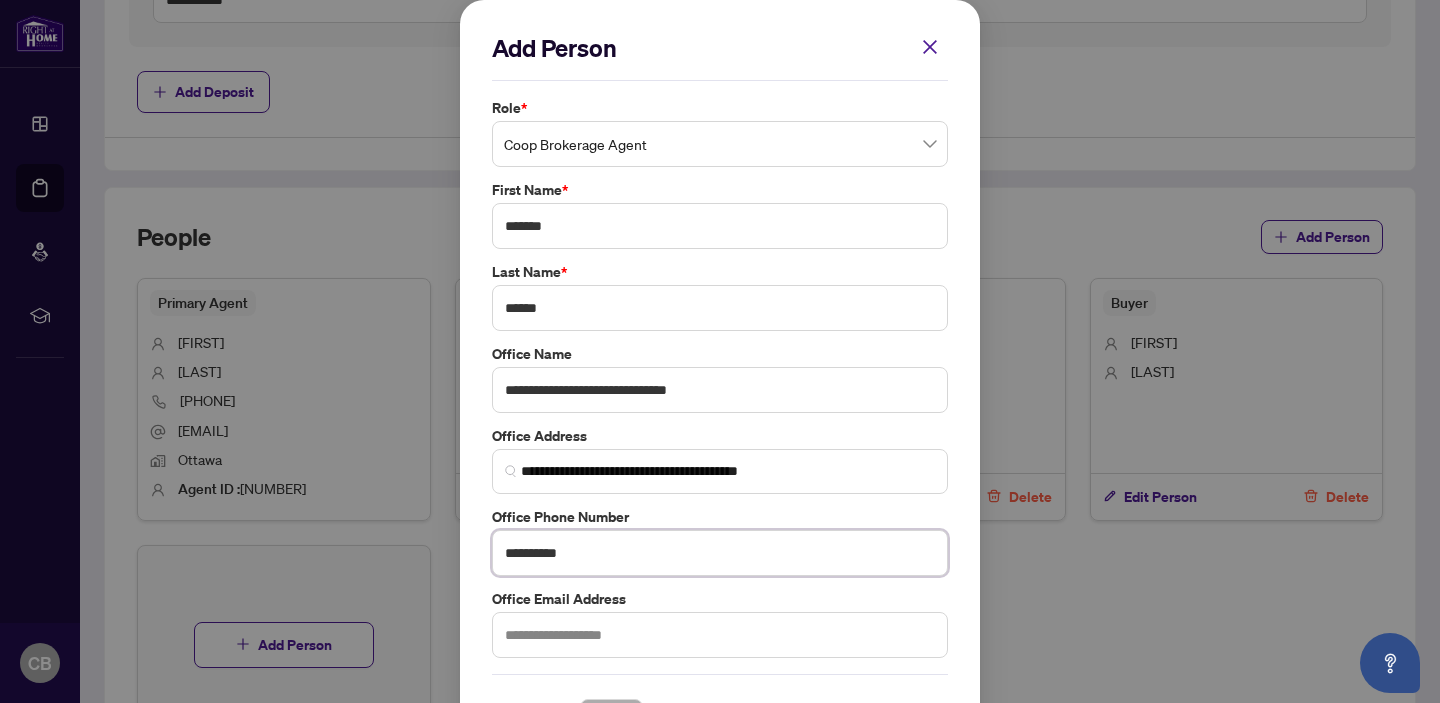 click on "**********" at bounding box center [720, 553] 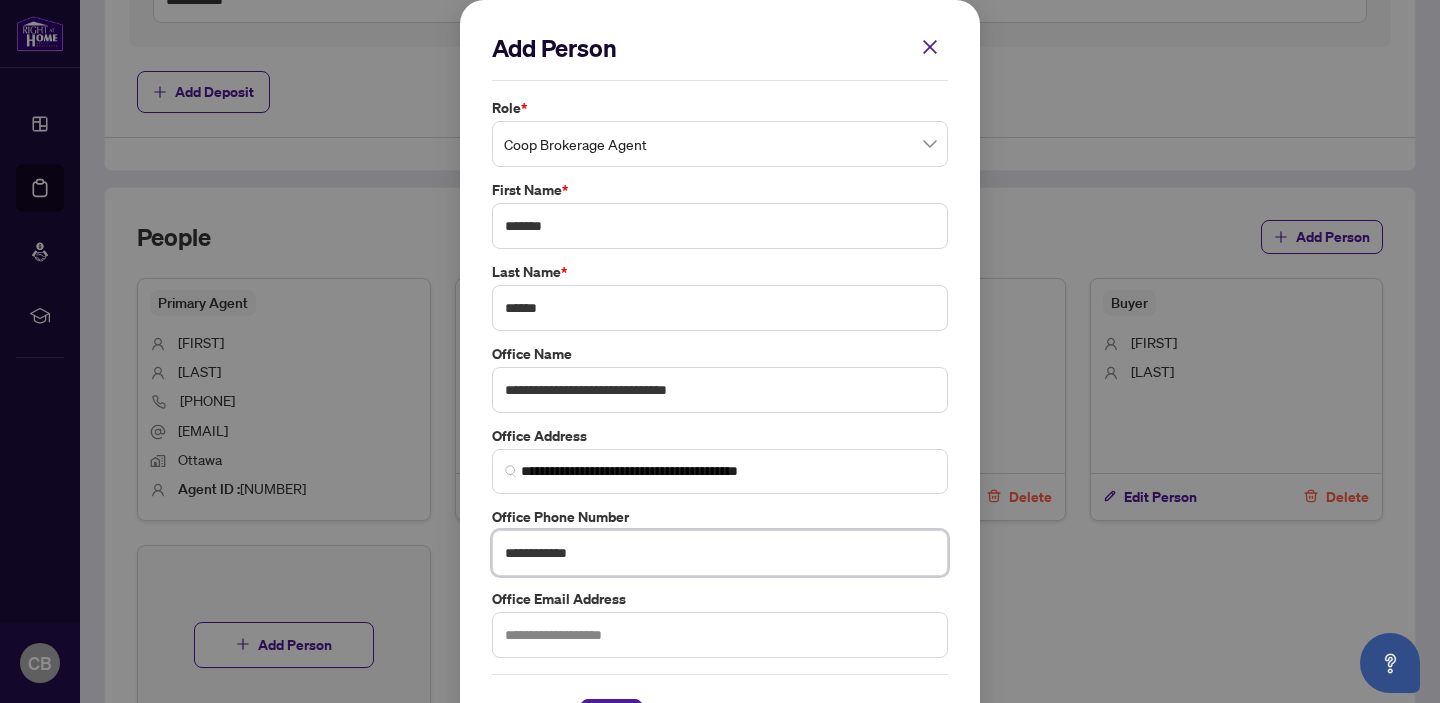 type on "**********" 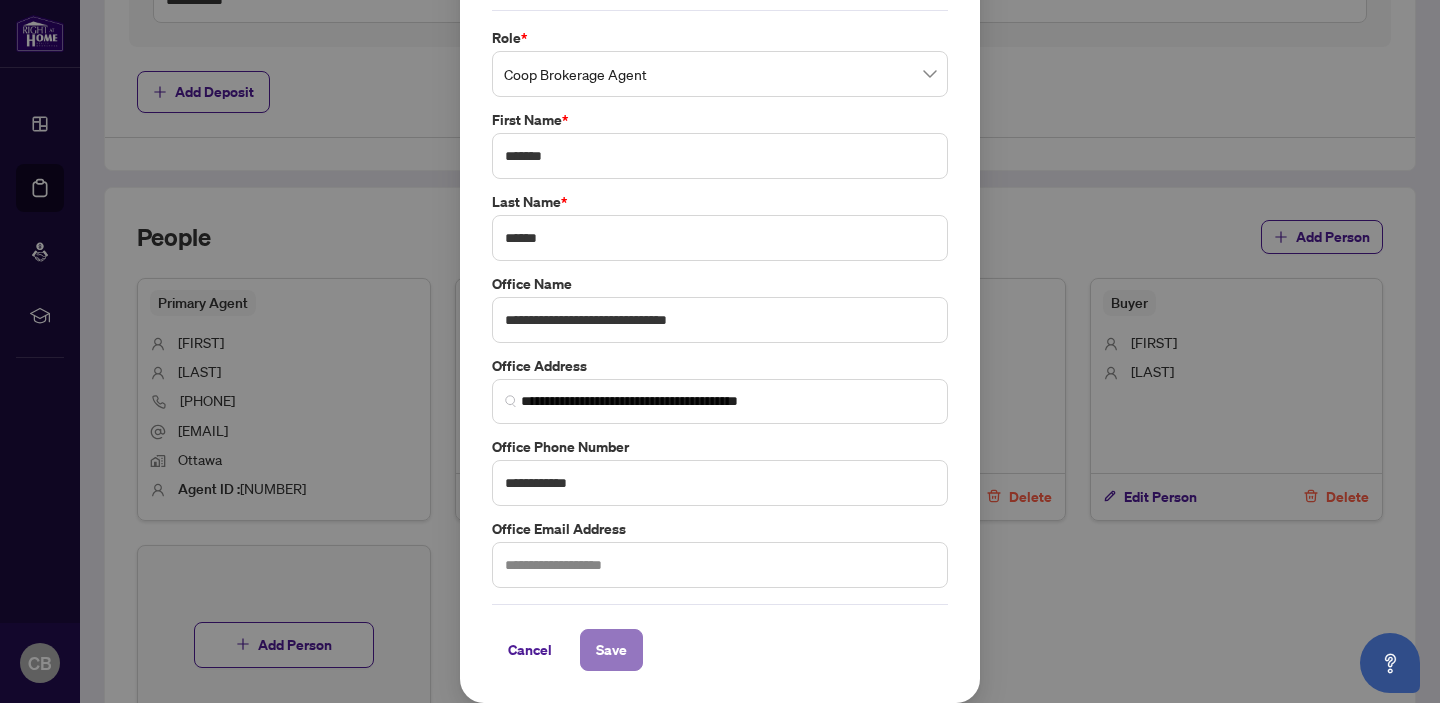 click on "Save" at bounding box center [611, 650] 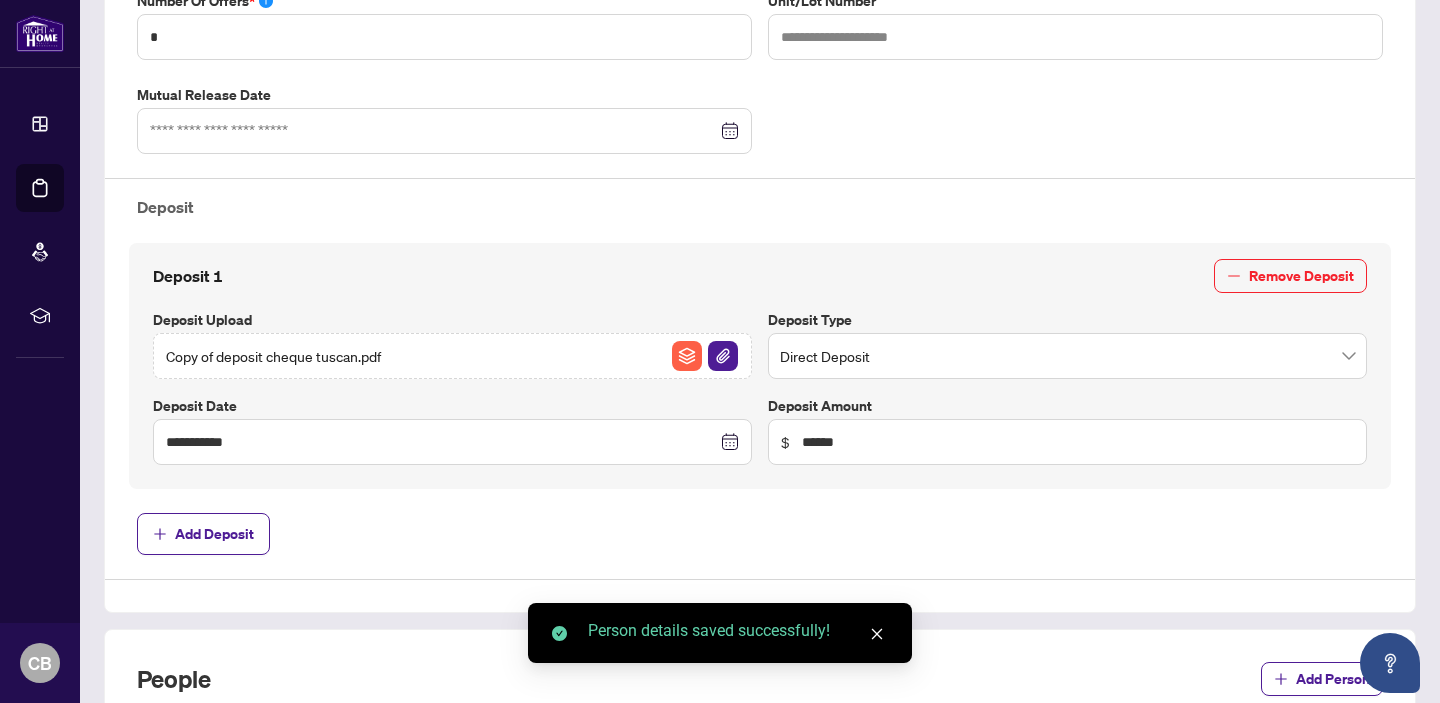 scroll, scrollTop: 642, scrollLeft: 0, axis: vertical 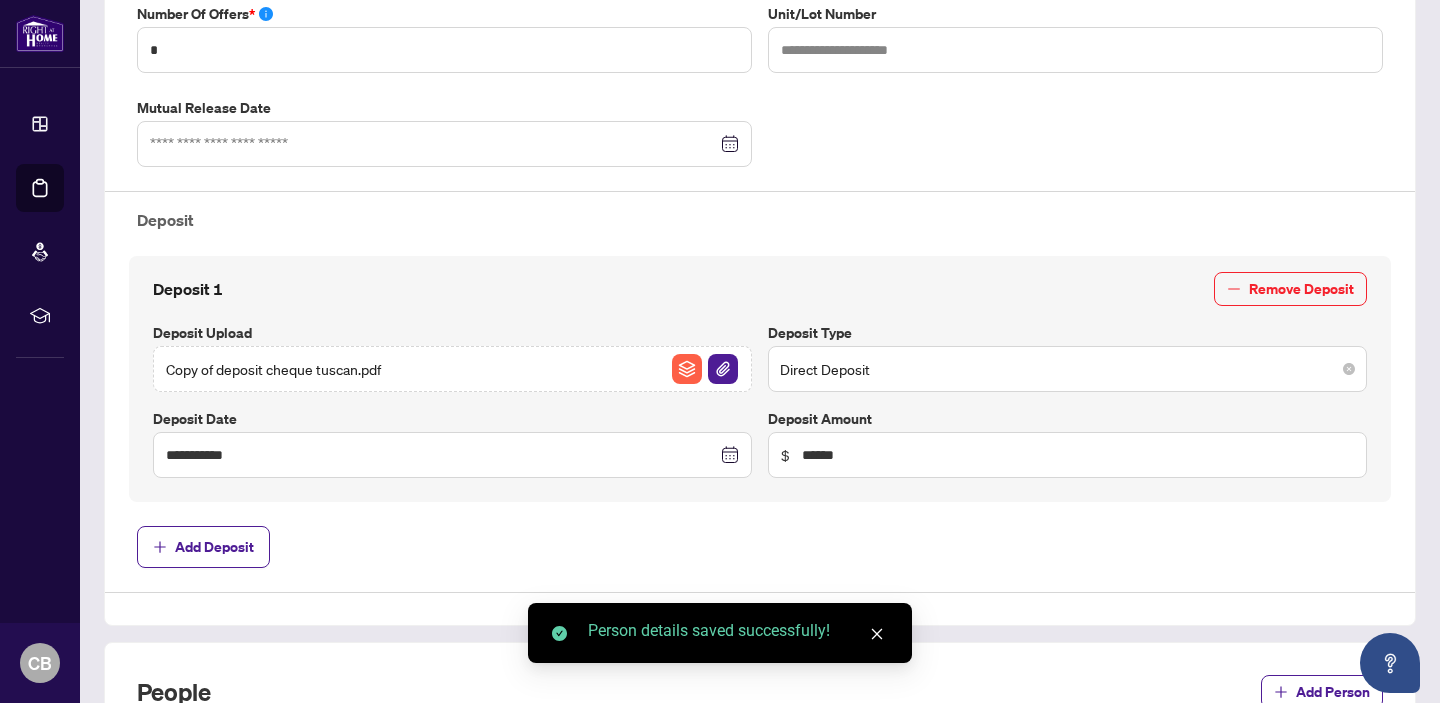 click on "Direct Deposit" at bounding box center [1067, 369] 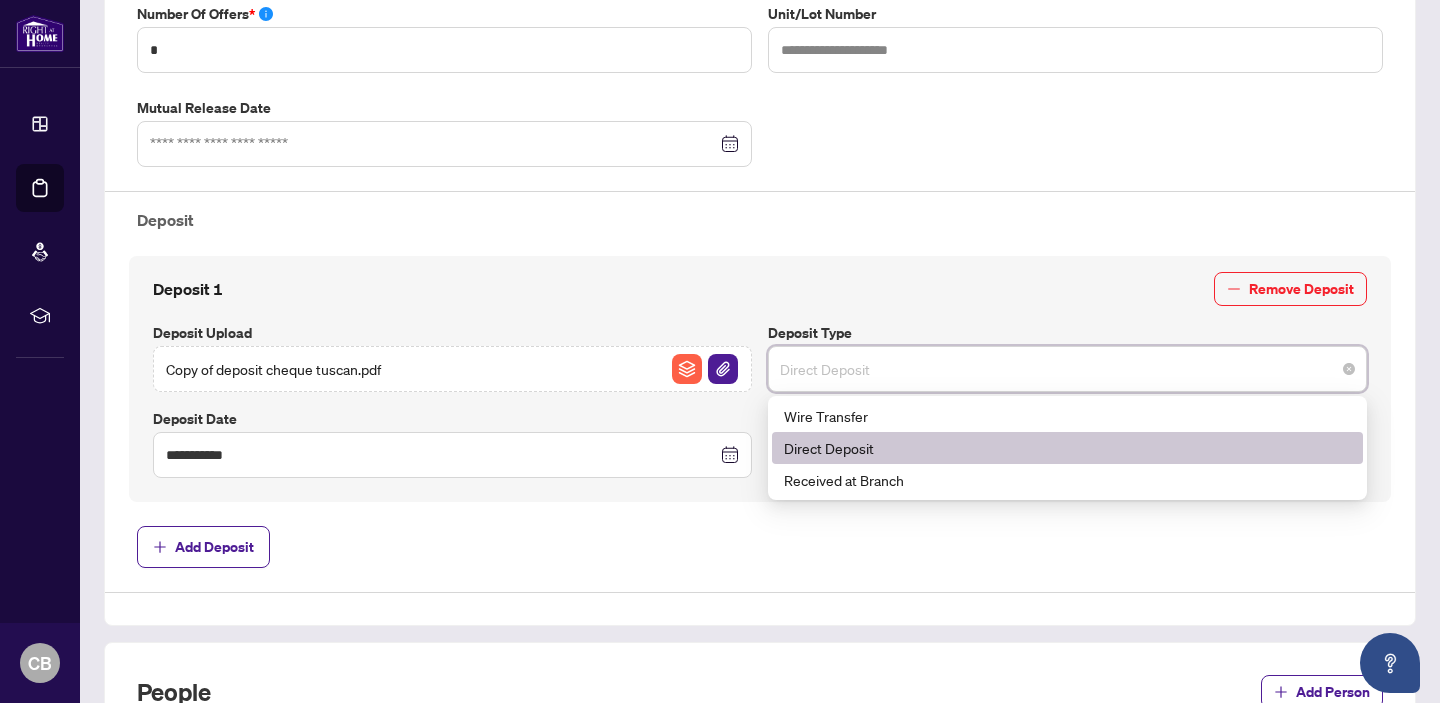 click on "Direct Deposit" at bounding box center (1067, 448) 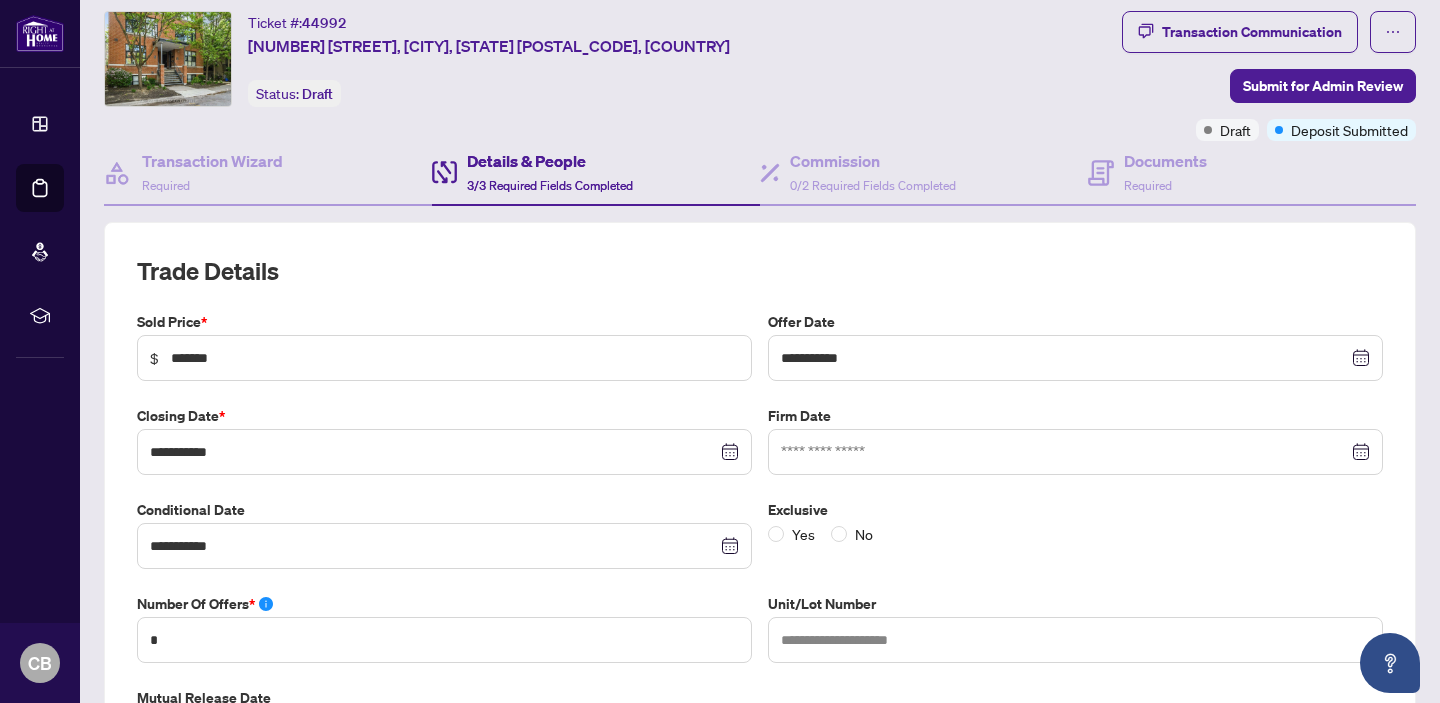 scroll, scrollTop: 0, scrollLeft: 0, axis: both 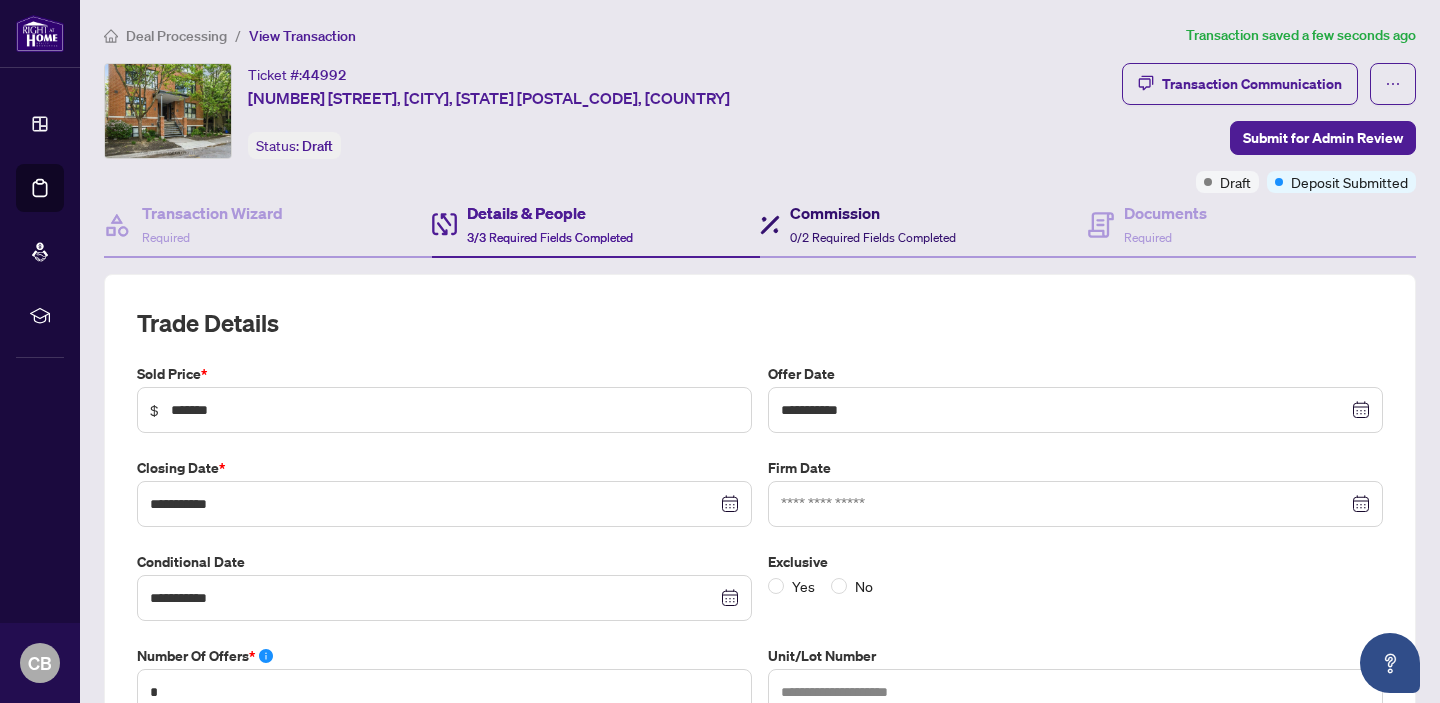 click on "Commission" at bounding box center [873, 213] 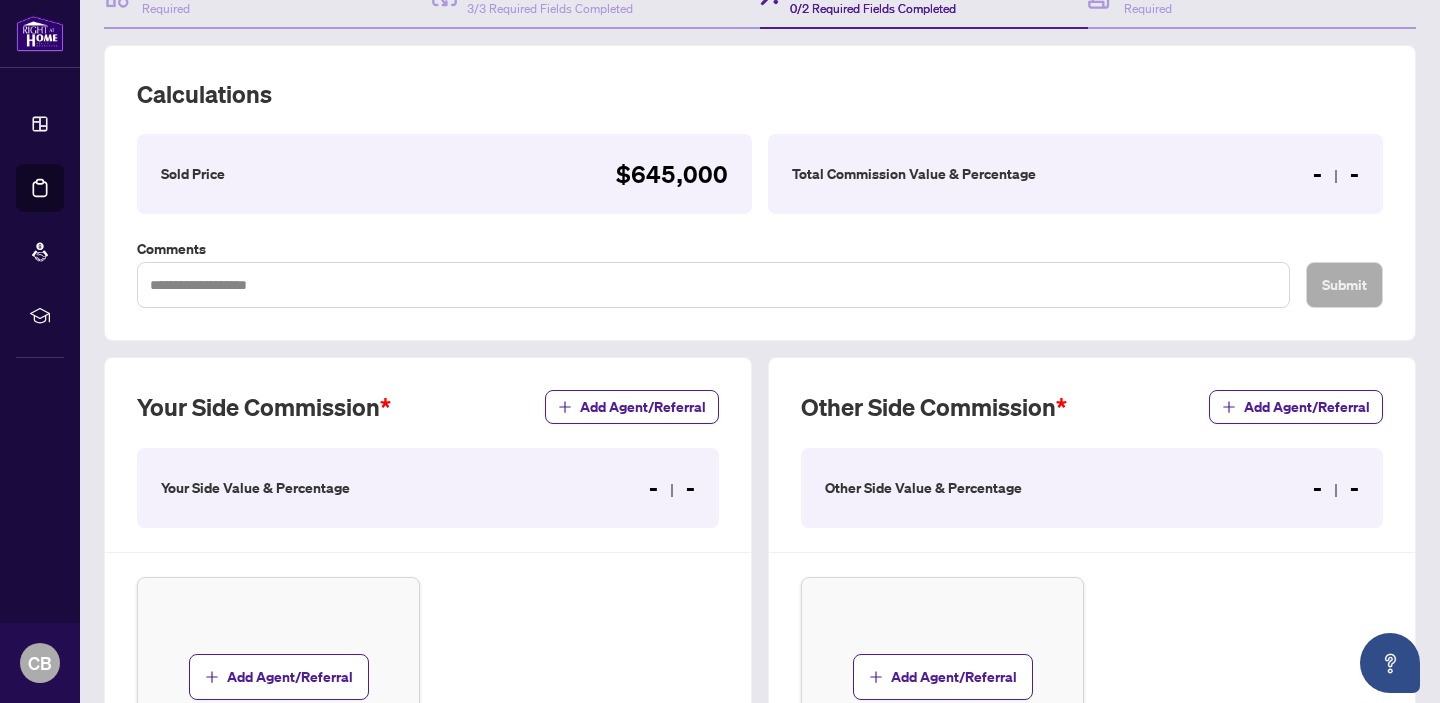 scroll, scrollTop: 269, scrollLeft: 0, axis: vertical 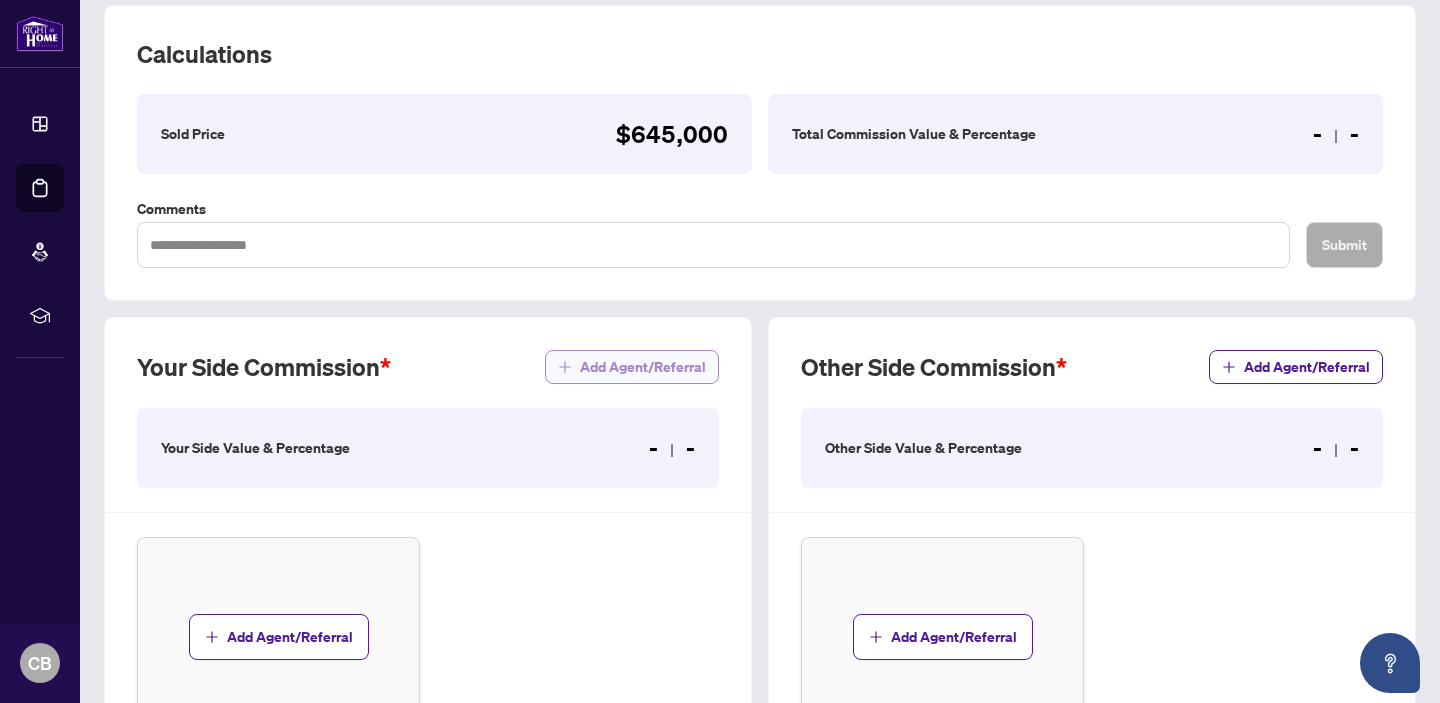 click on "Add Agent/Referral" at bounding box center [643, 367] 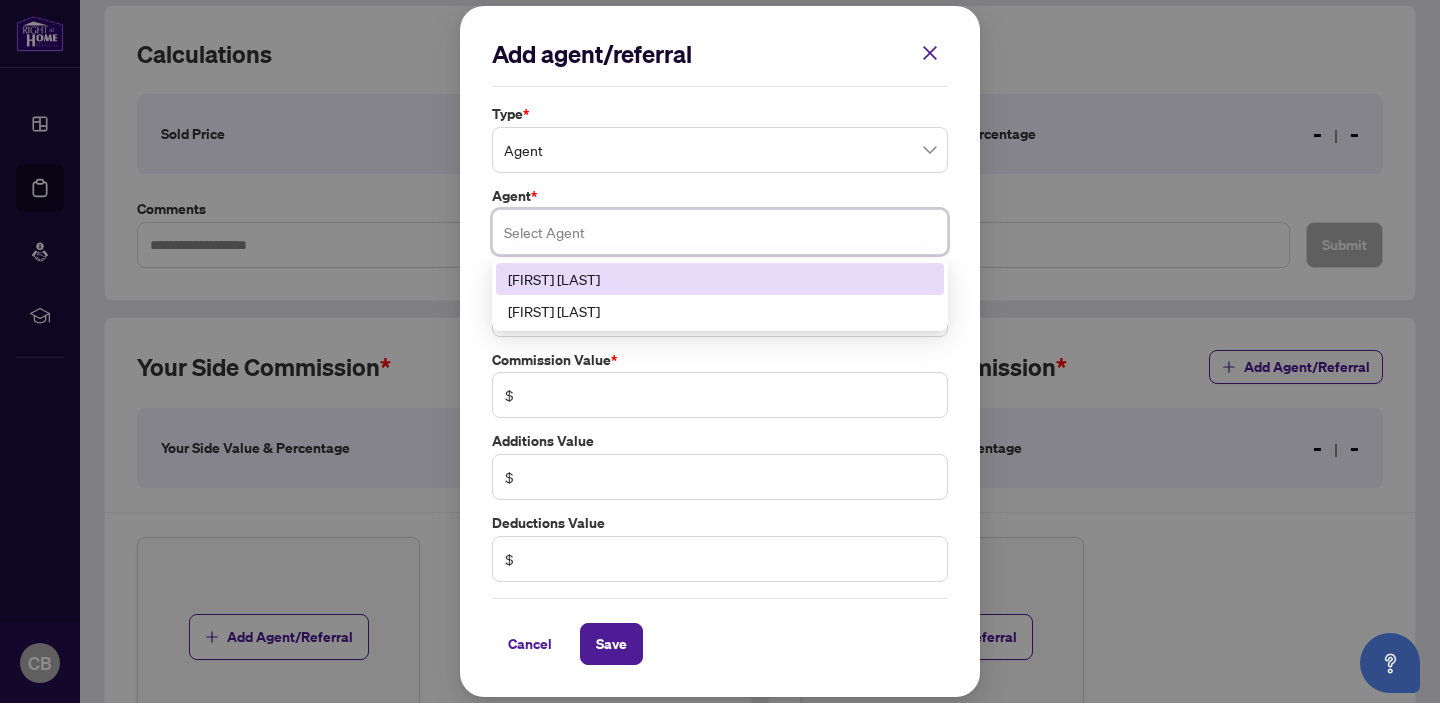 click at bounding box center (720, 232) 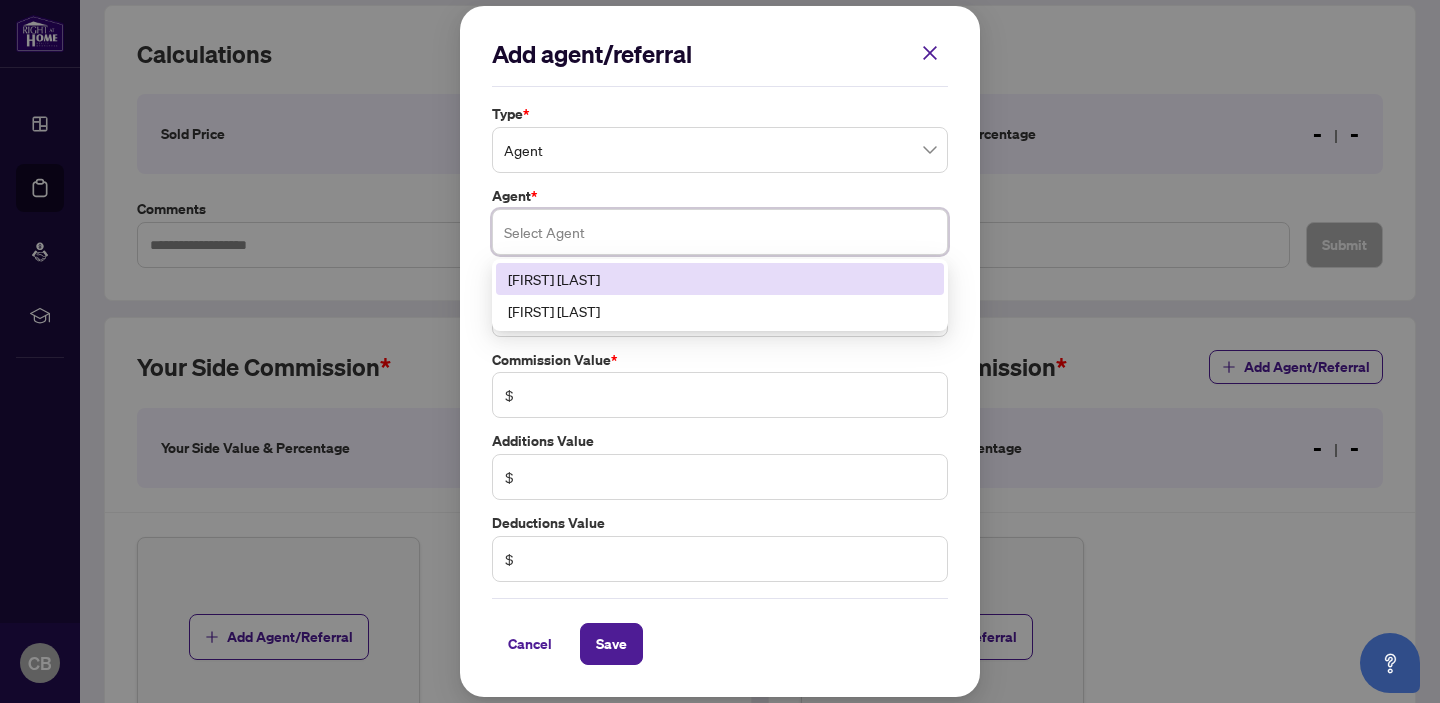 click on "[FIRST] [LAST]" at bounding box center (720, 279) 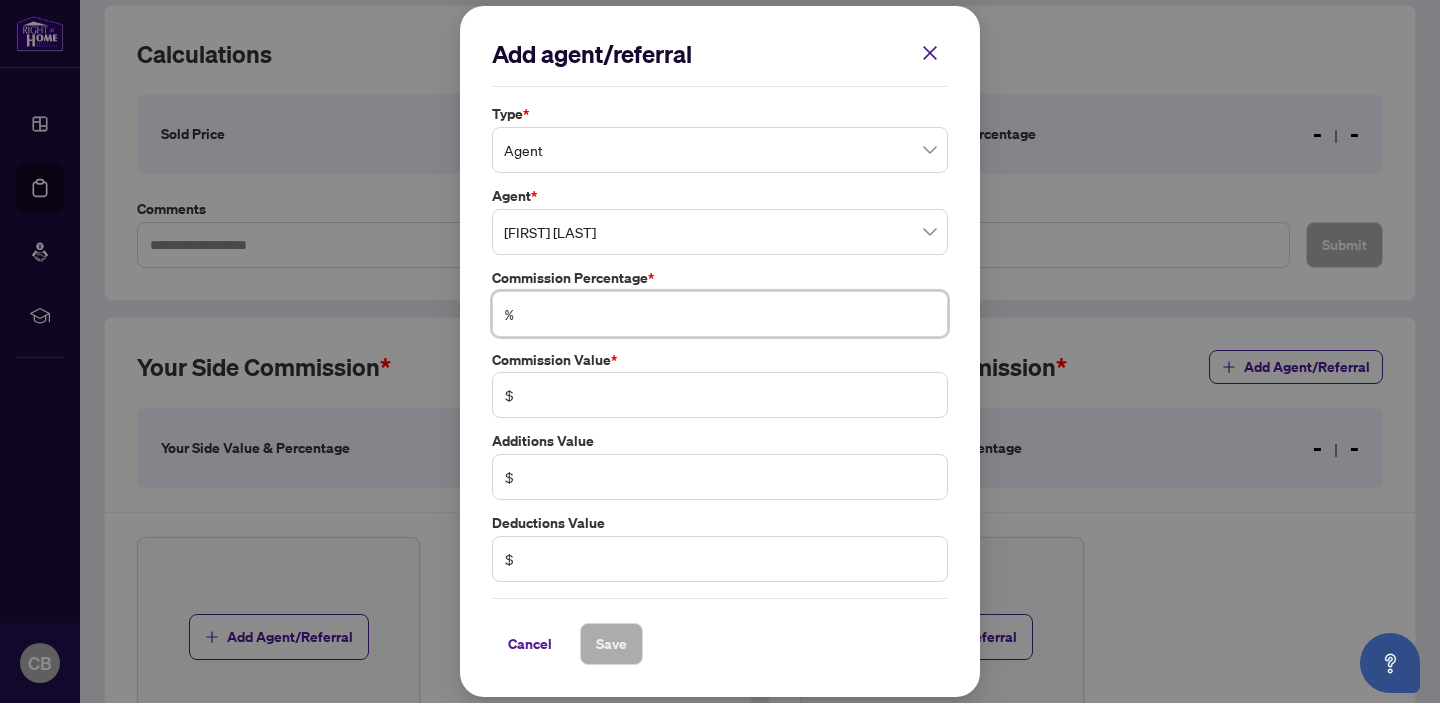 click at bounding box center [730, 314] 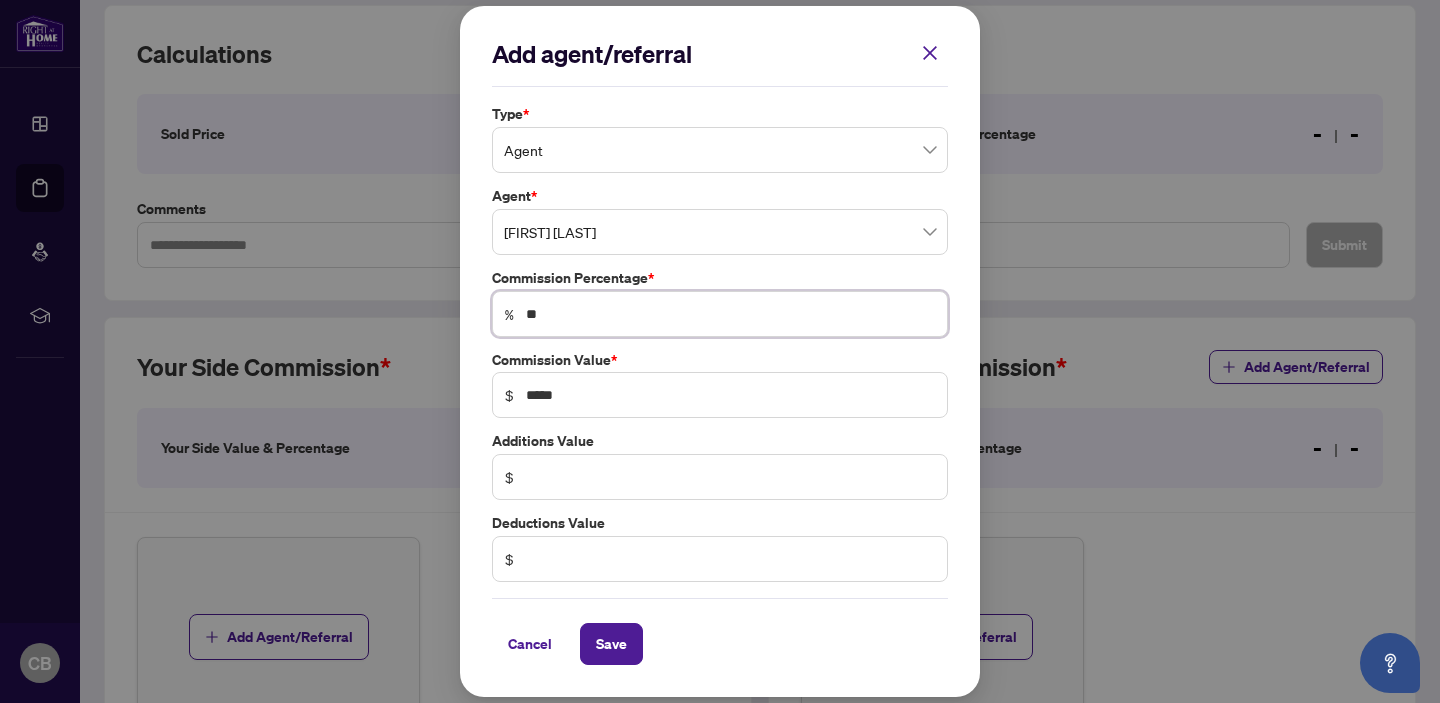 type on "***" 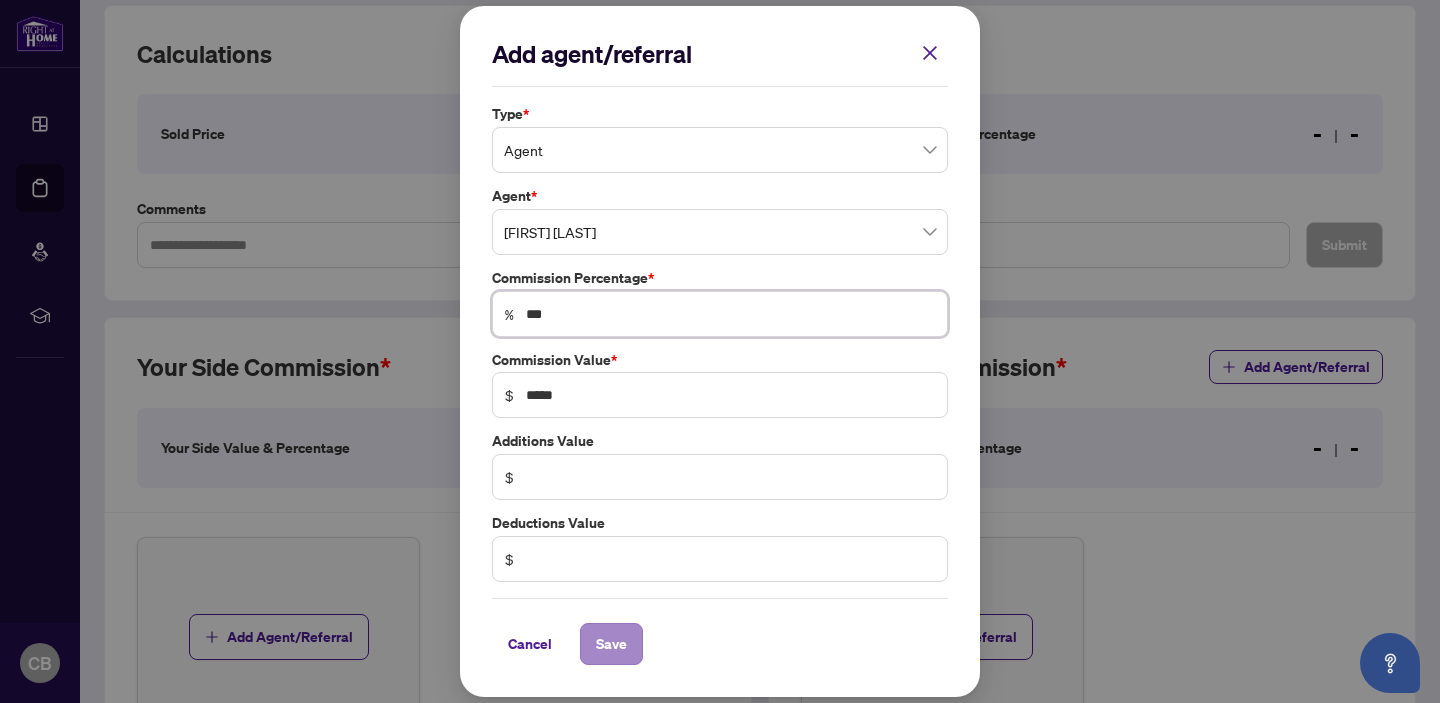 type on "***" 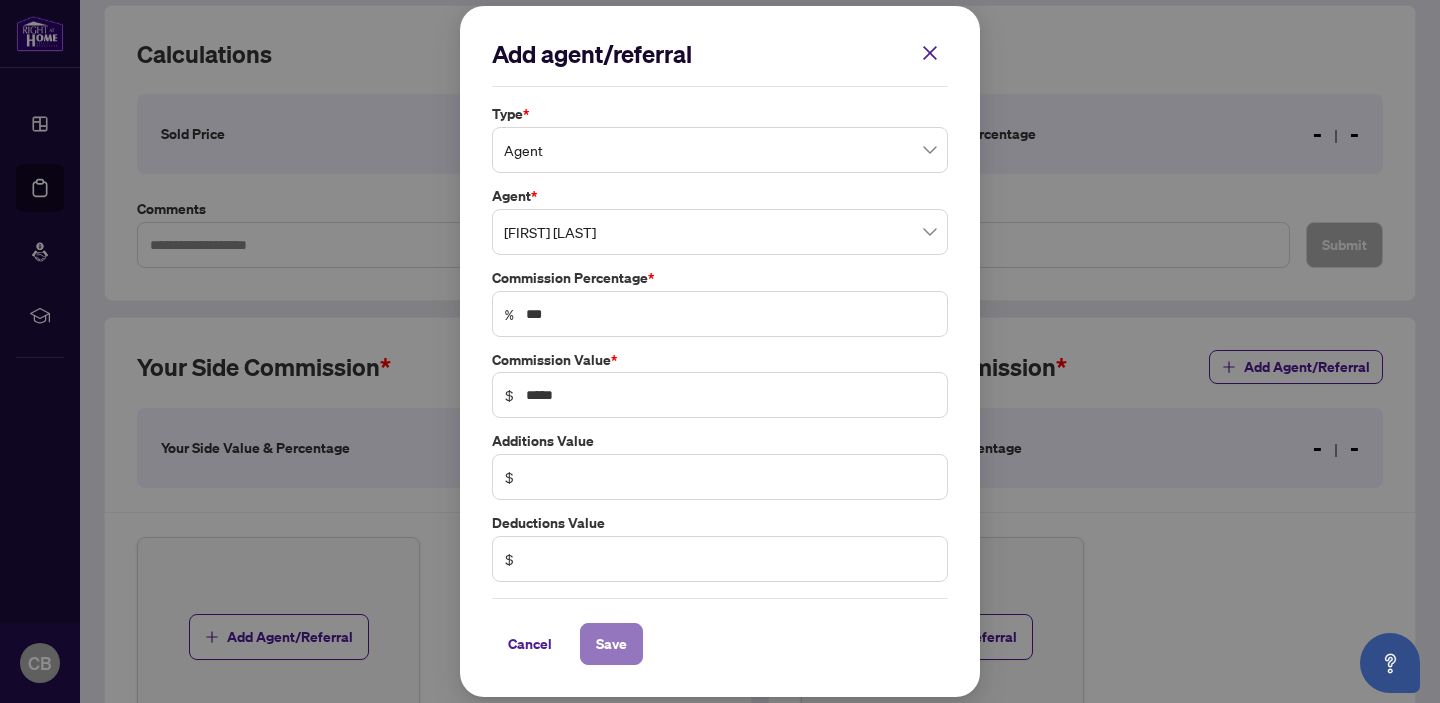 click on "Save" at bounding box center [611, 644] 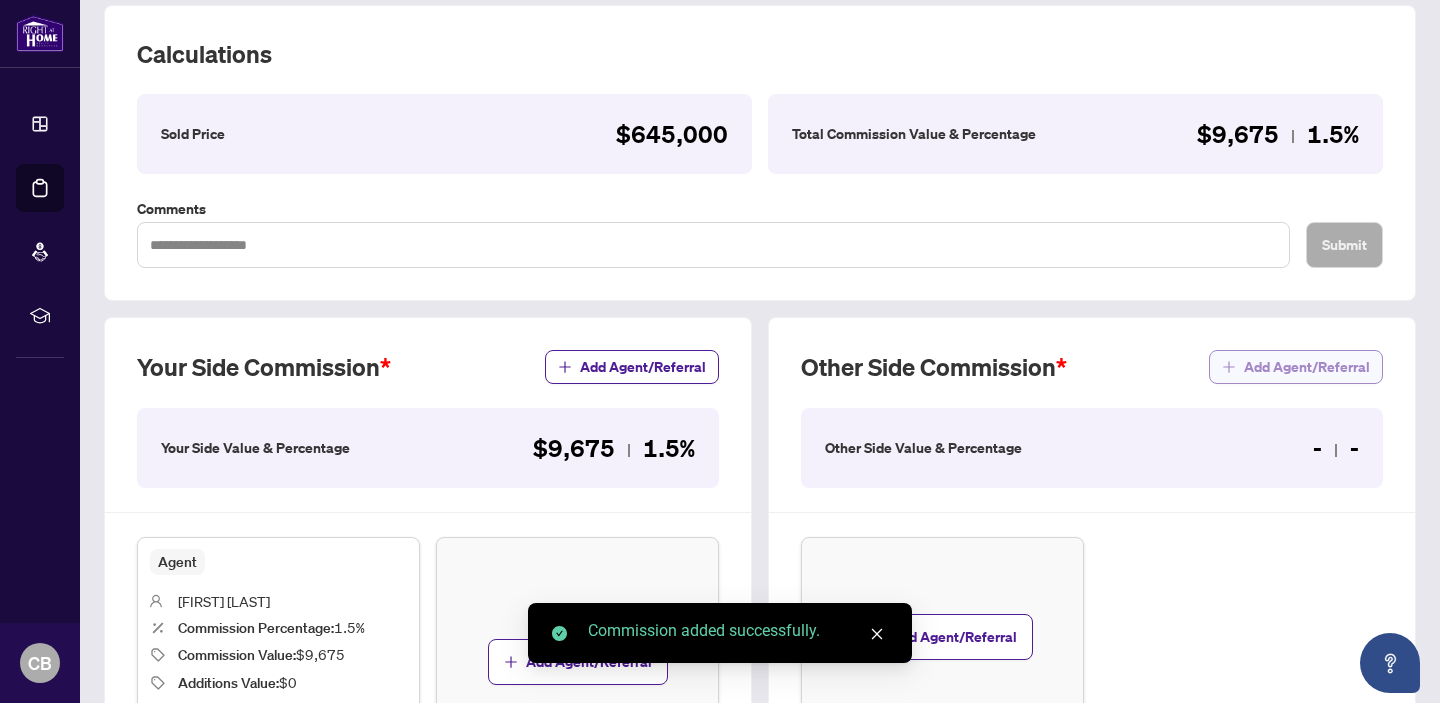 click on "Add Agent/Referral" at bounding box center [1307, 367] 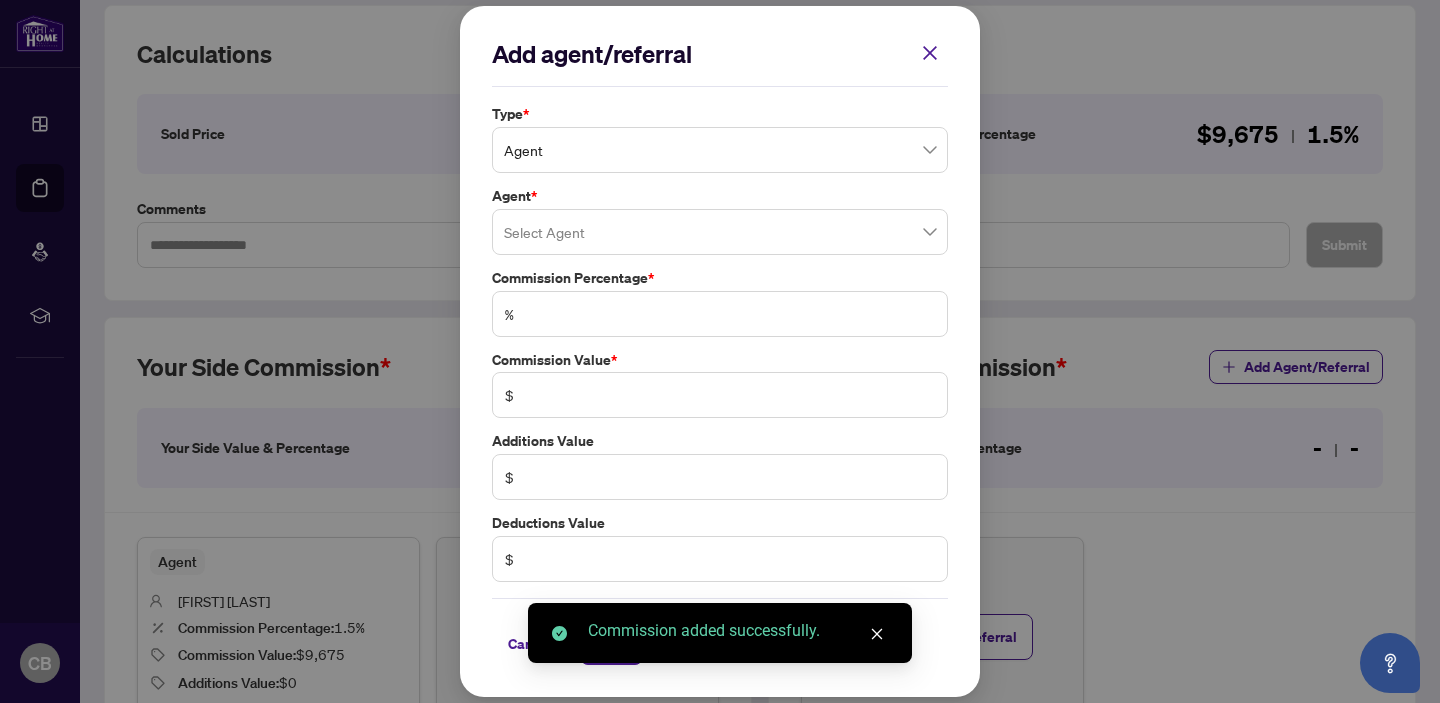 click at bounding box center [720, 232] 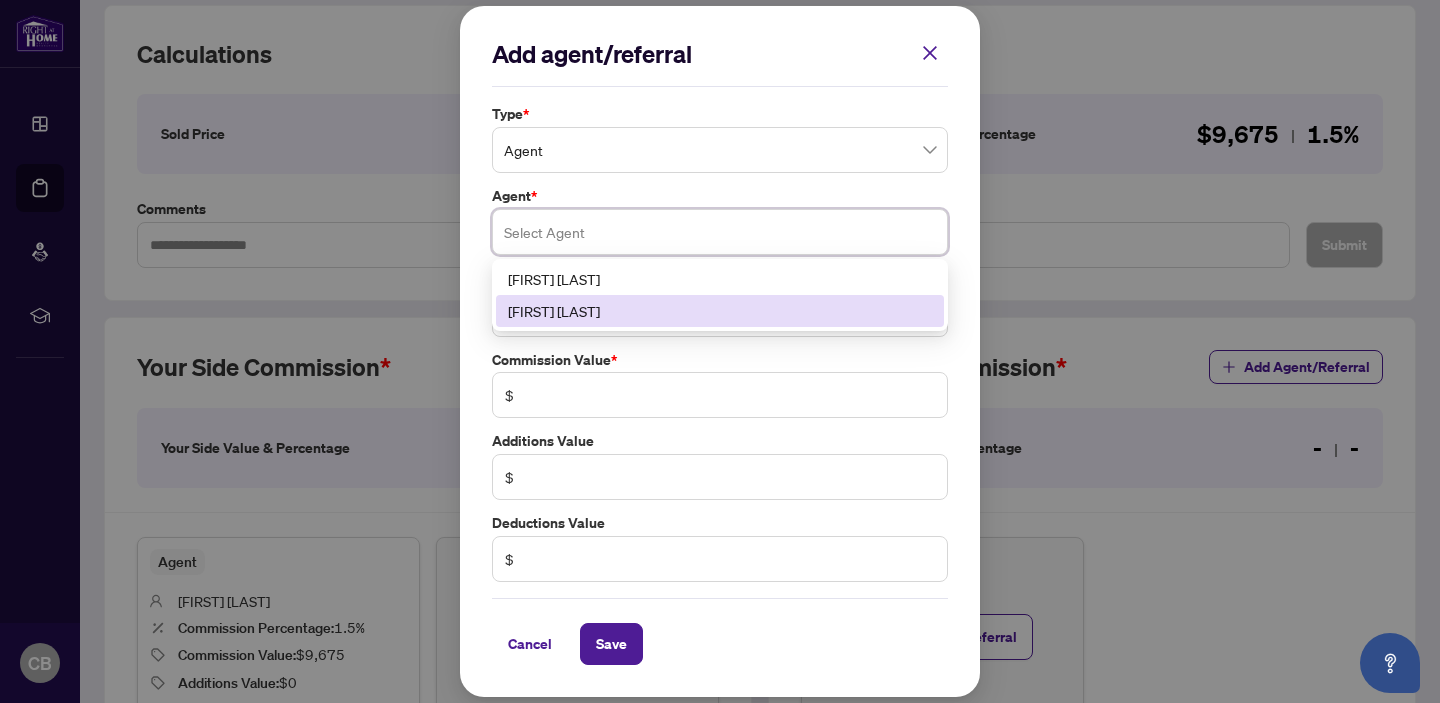 click on "[FIRST] [LAST]" at bounding box center (720, 311) 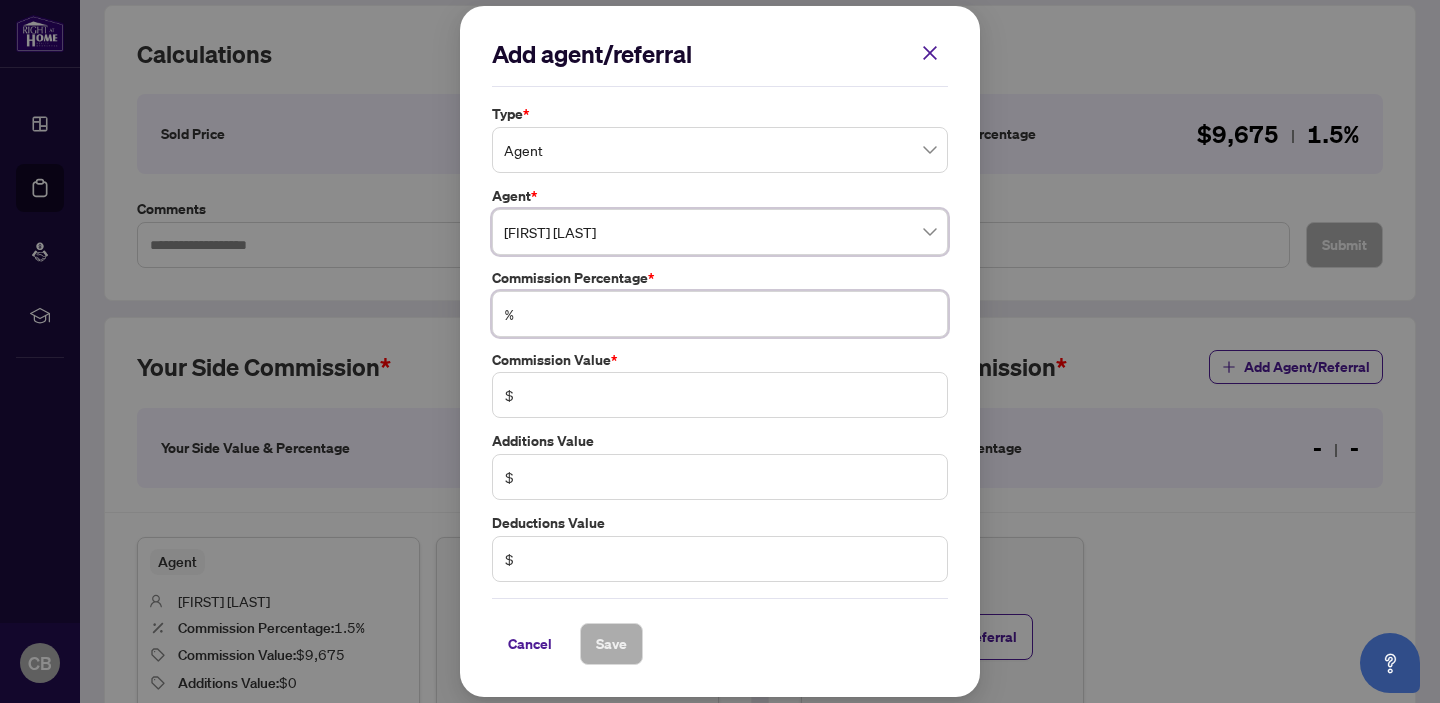 click at bounding box center [730, 314] 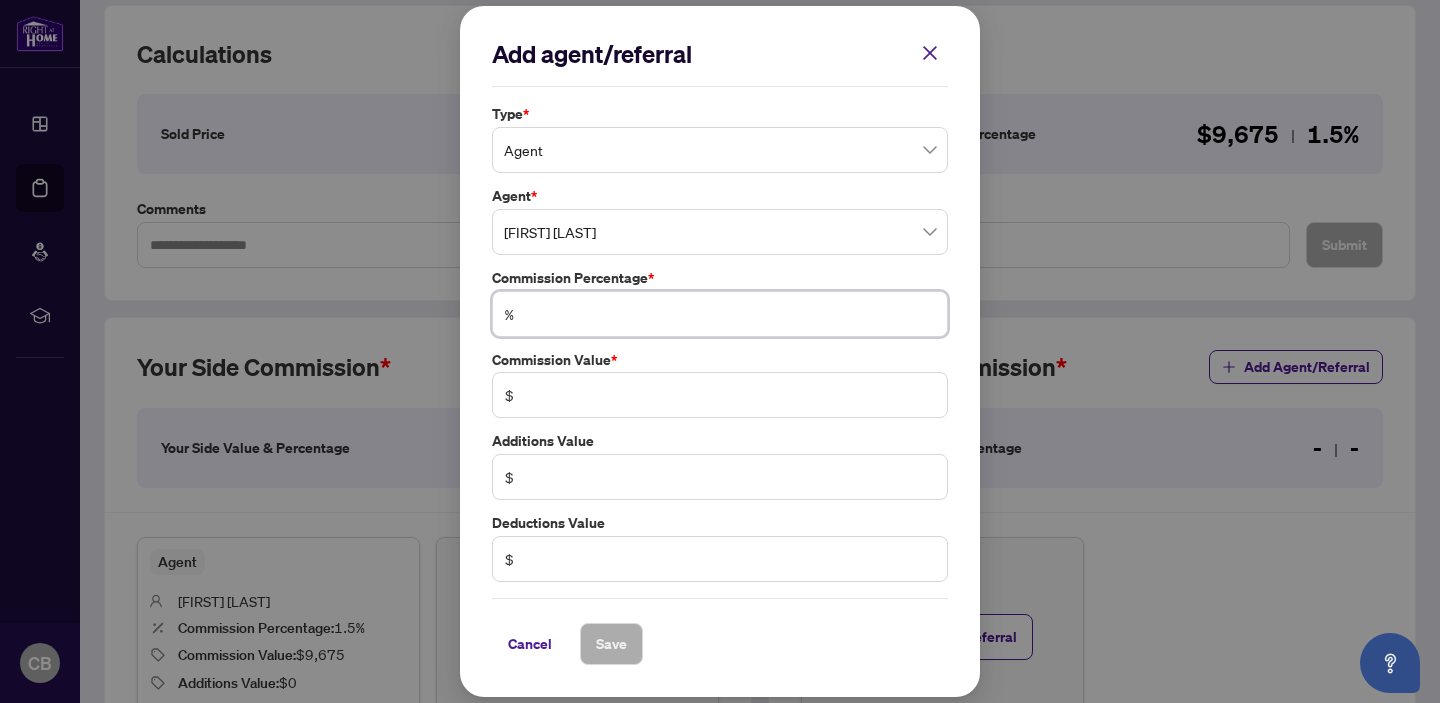 type on "*" 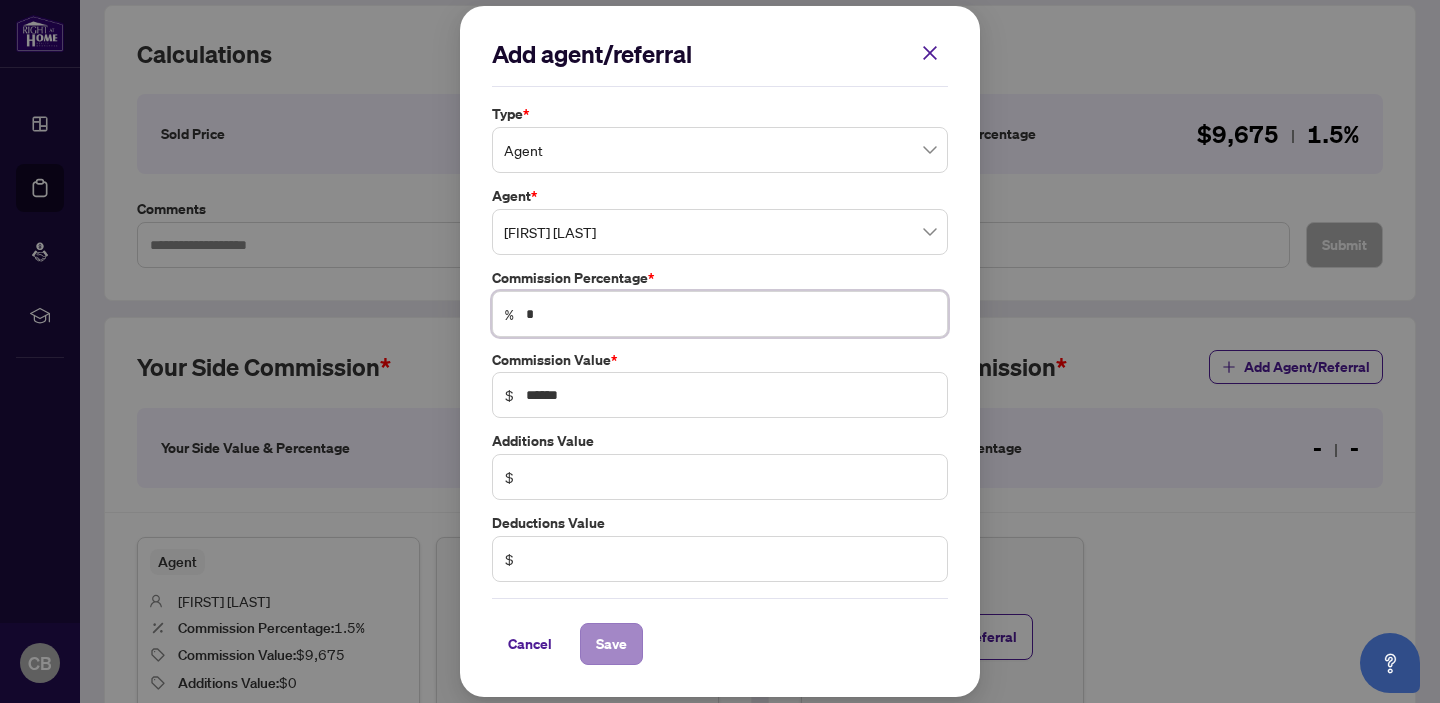 type on "*" 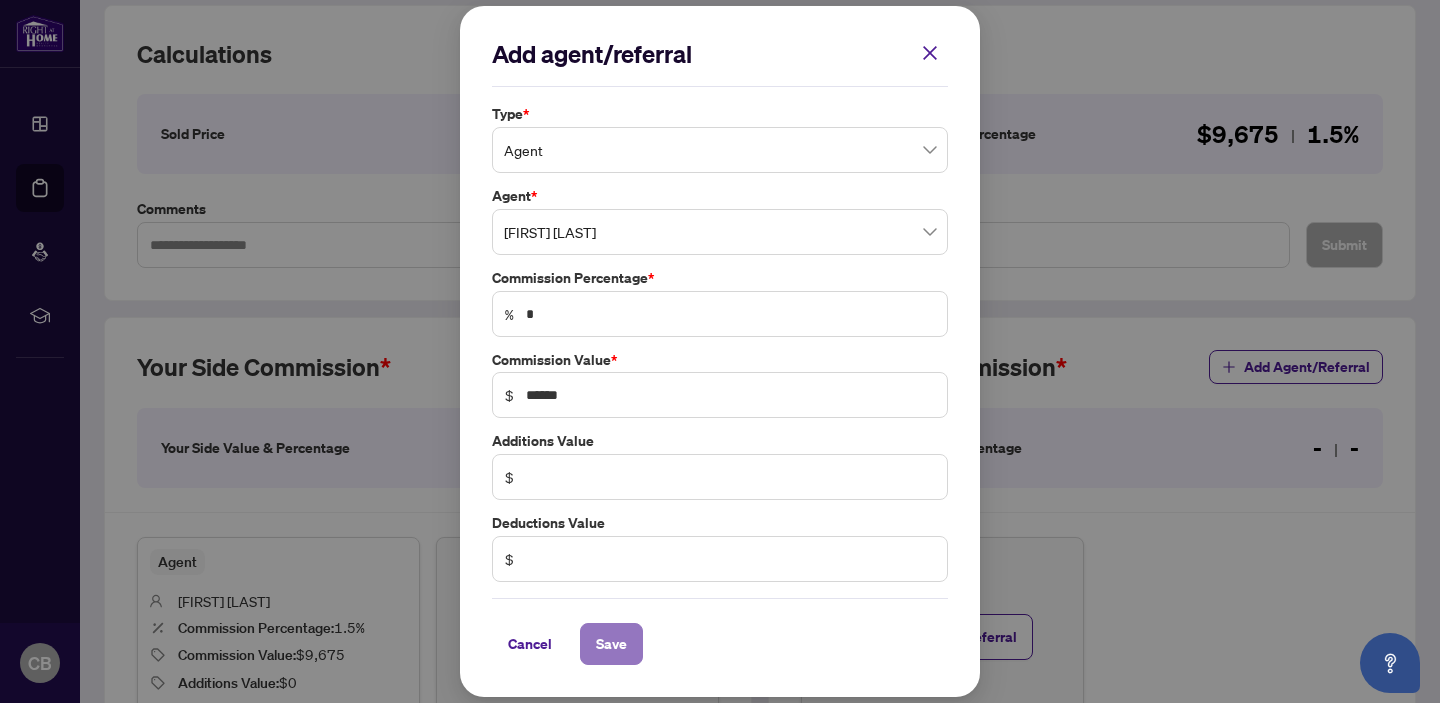 click on "Save" at bounding box center [611, 644] 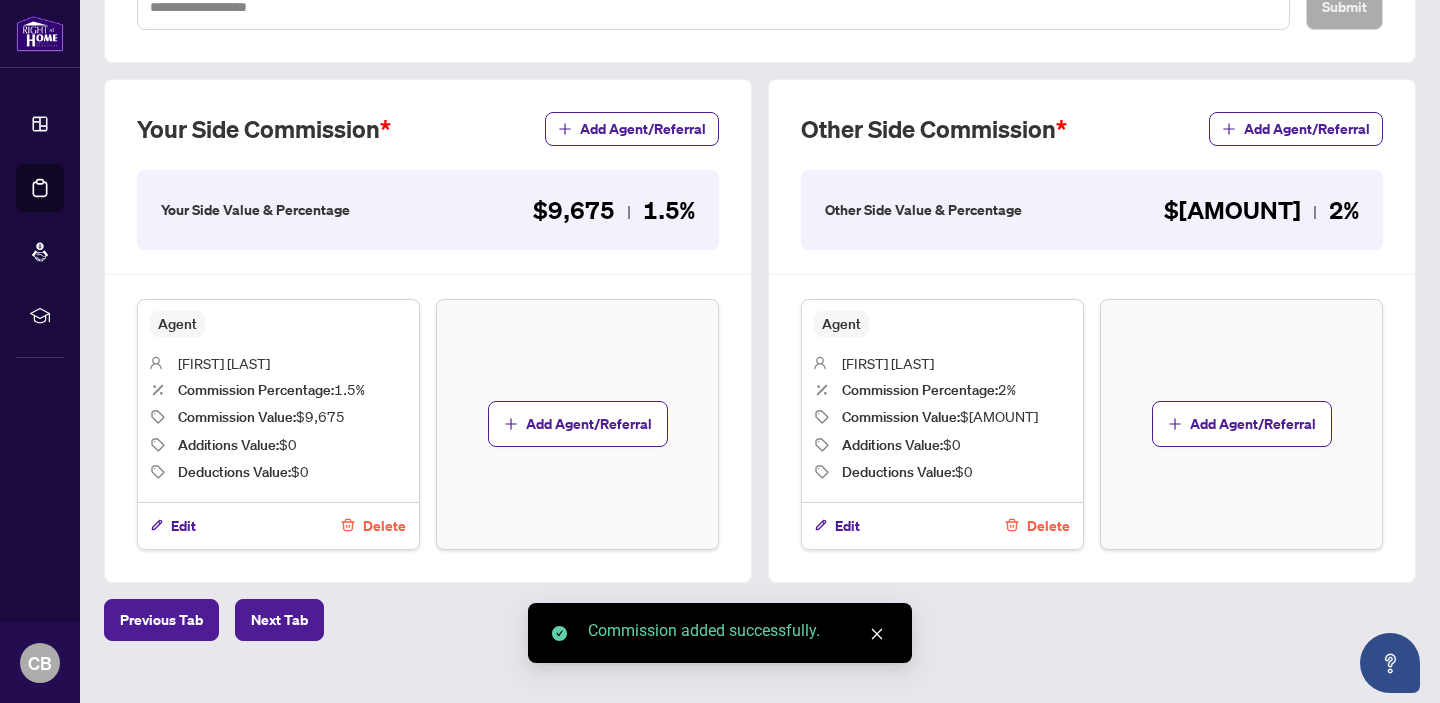 scroll, scrollTop: 531, scrollLeft: 0, axis: vertical 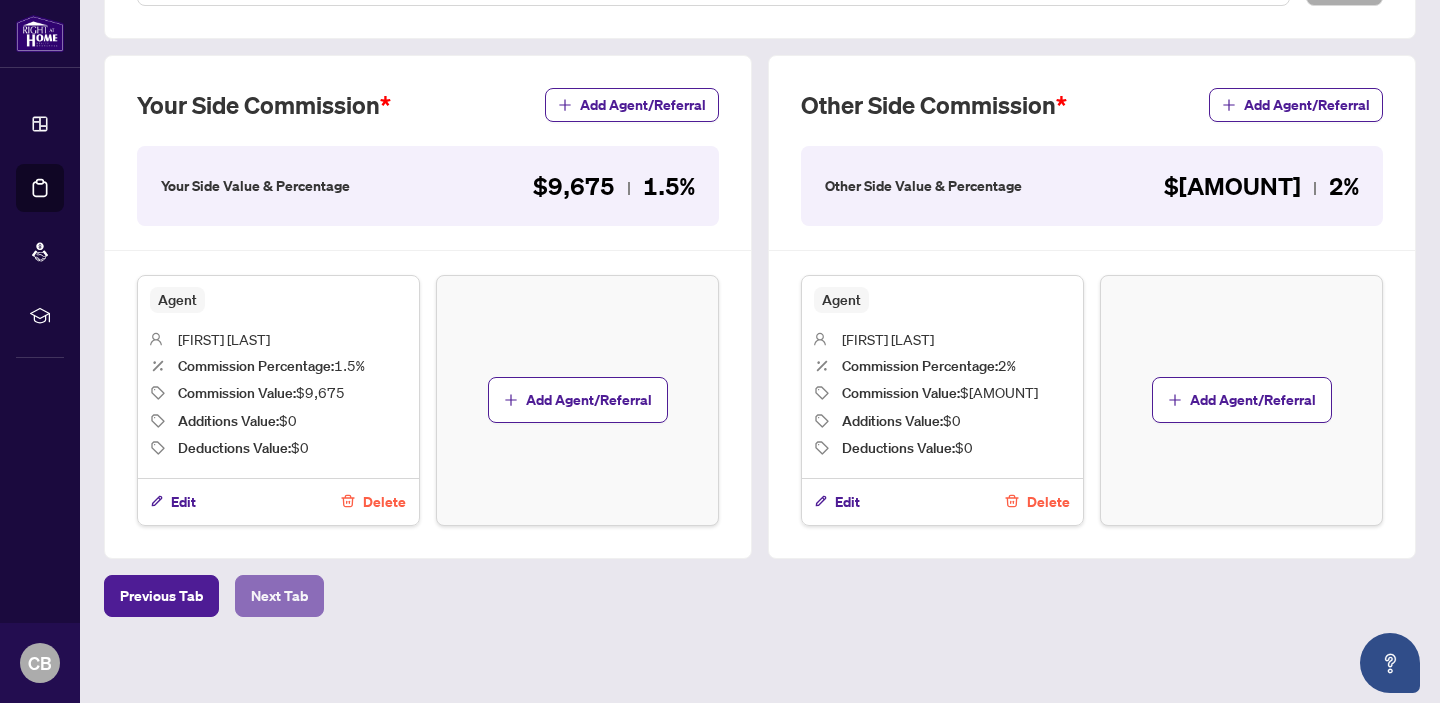 click on "Next Tab" at bounding box center (279, 596) 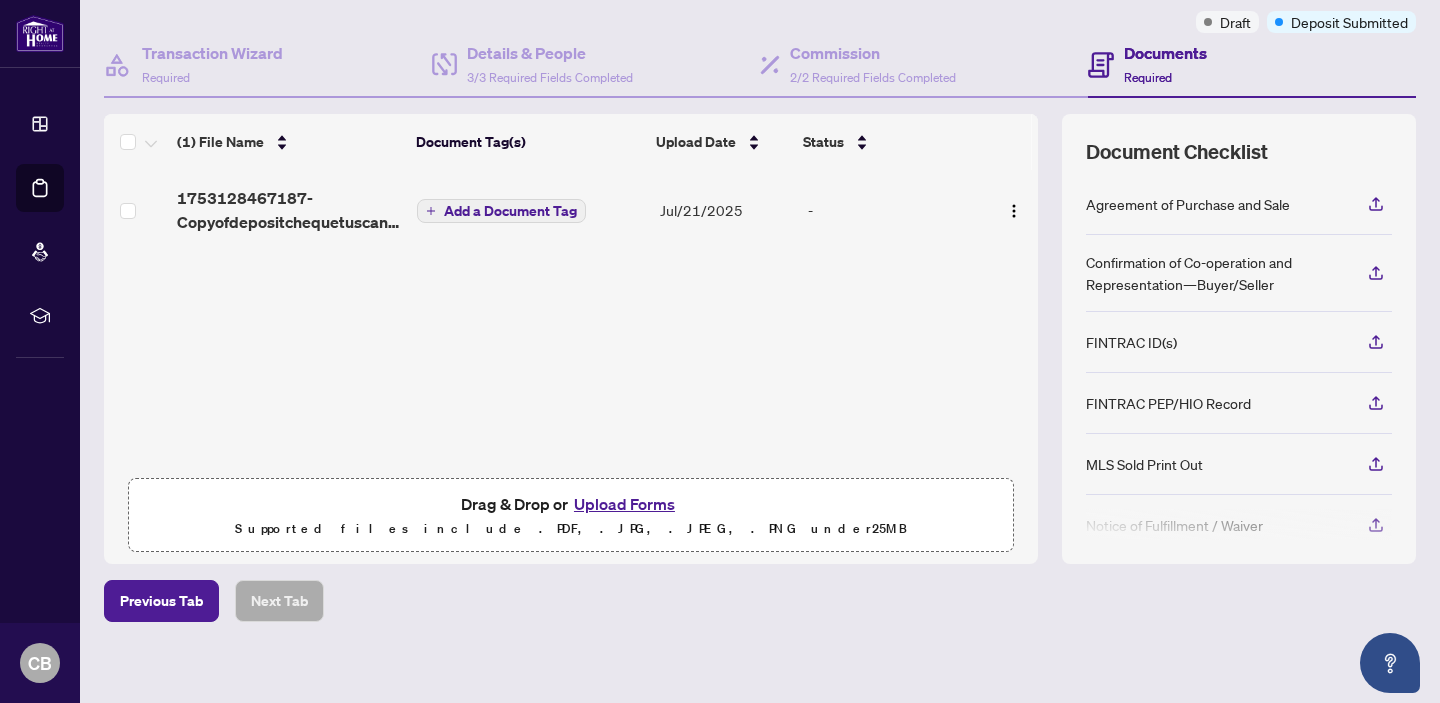scroll, scrollTop: 171, scrollLeft: 0, axis: vertical 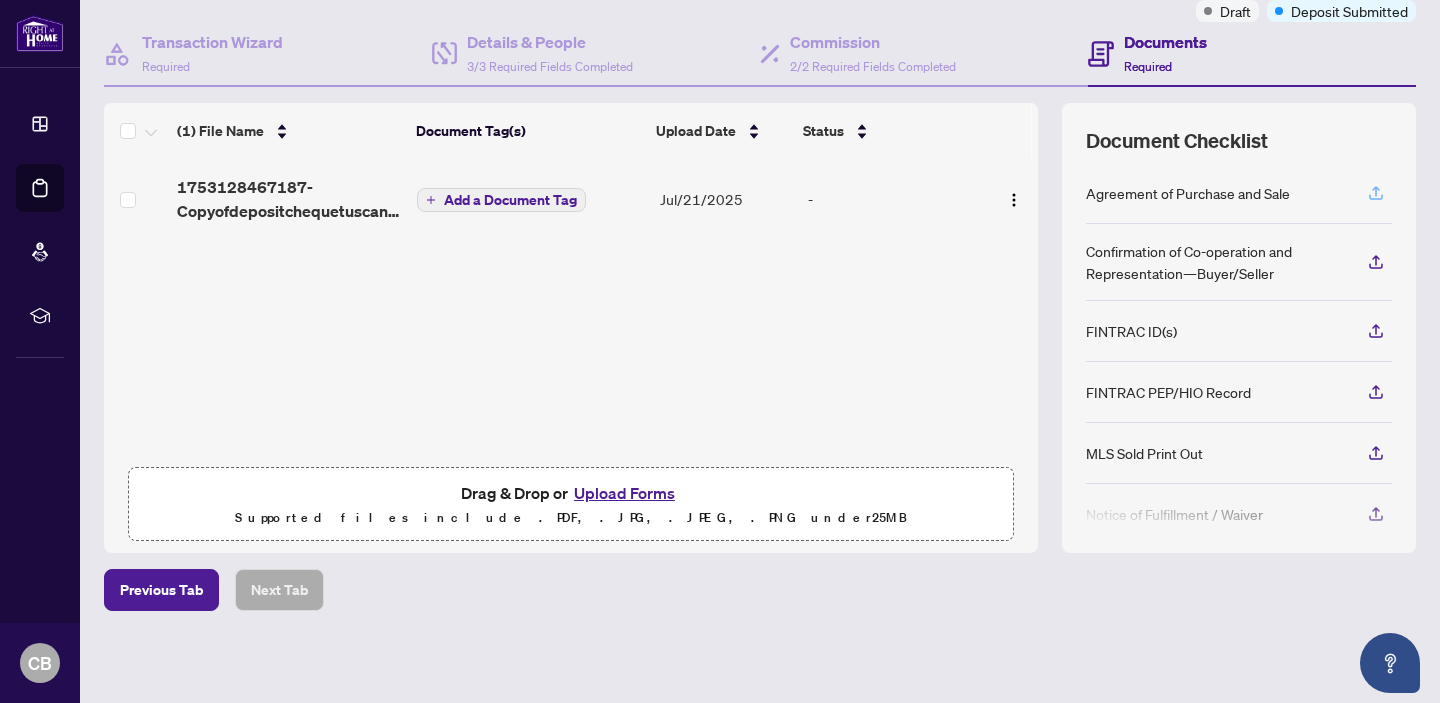 click 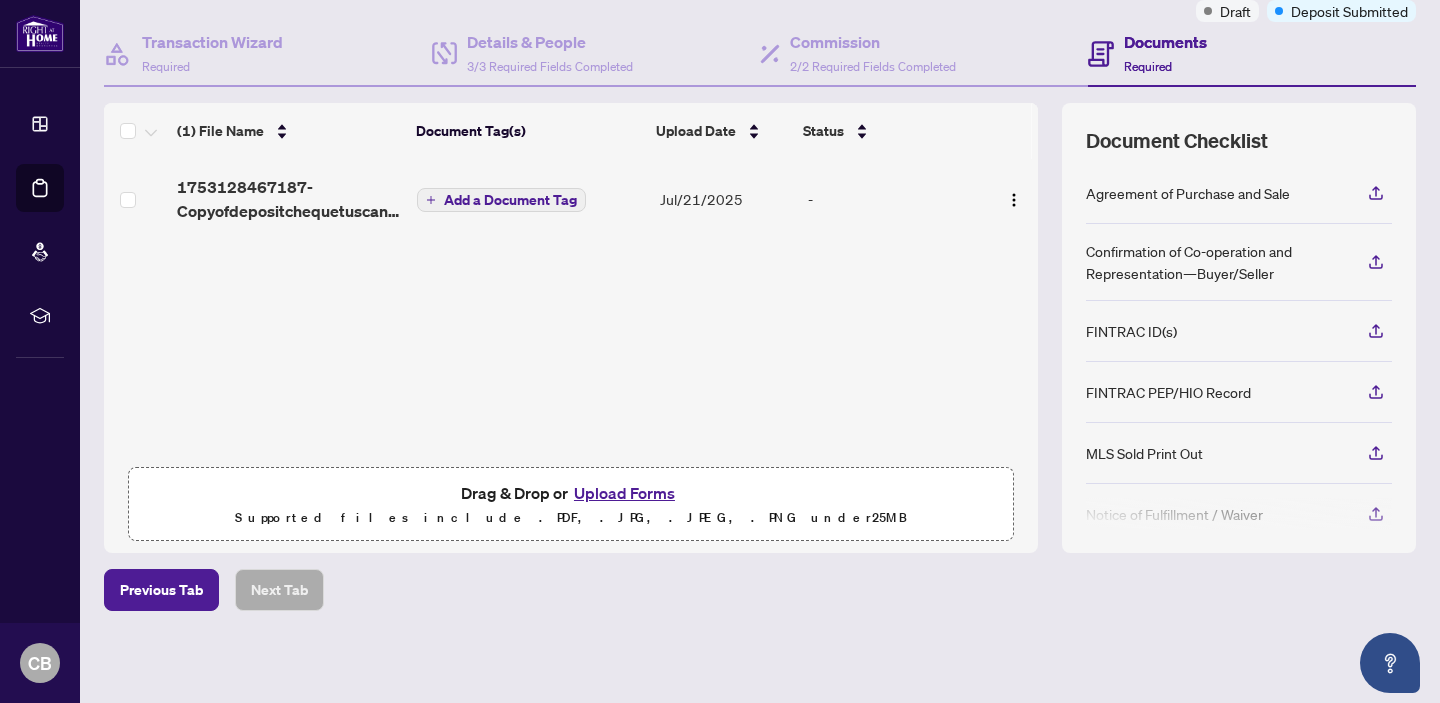click on "Upload Forms" at bounding box center (624, 493) 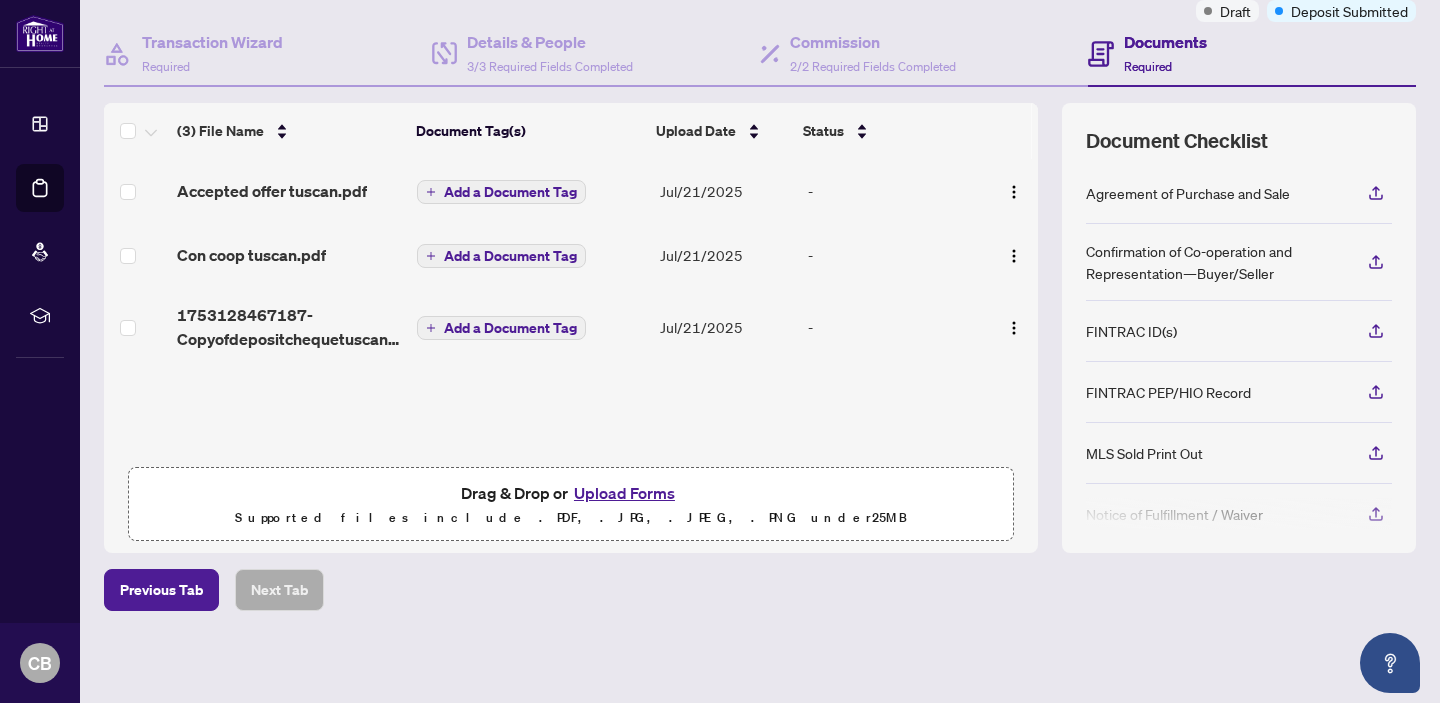 click on "Add a Document Tag" at bounding box center (510, 192) 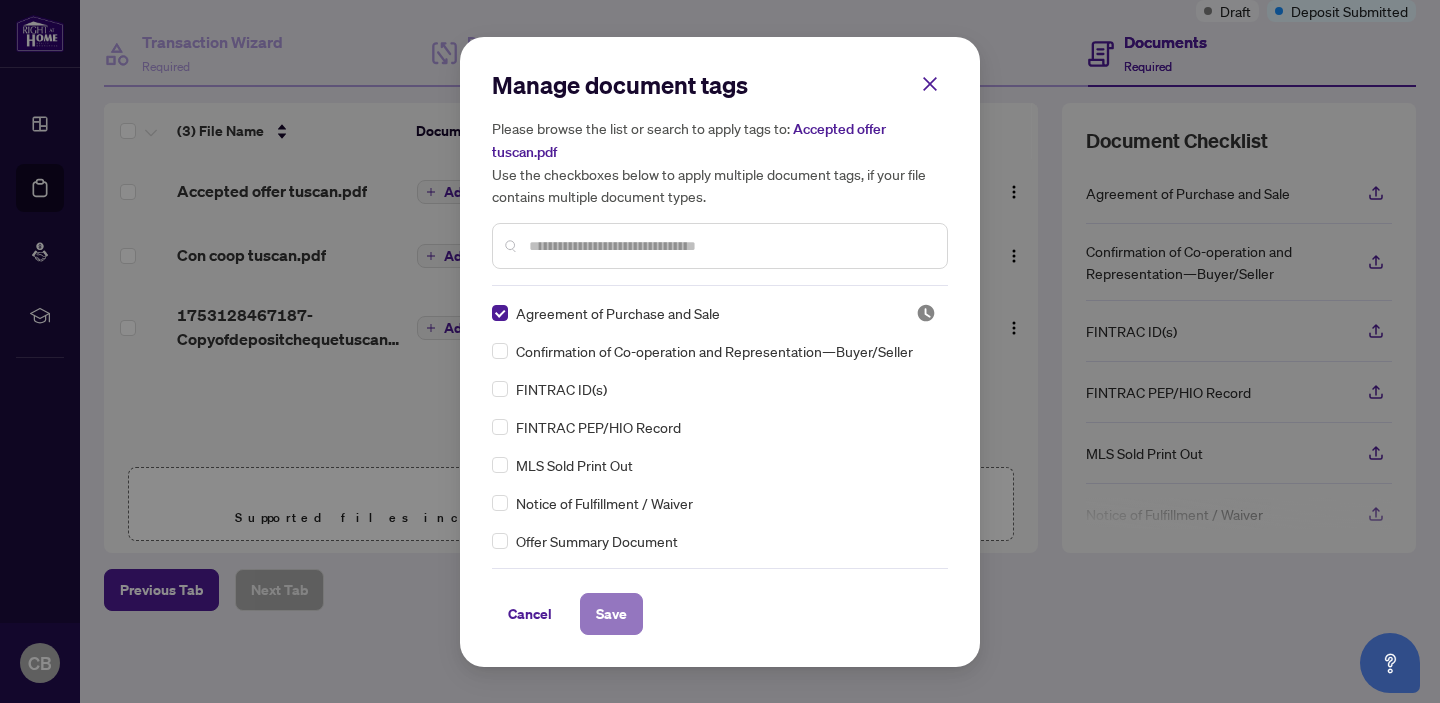 click on "Save" at bounding box center (611, 614) 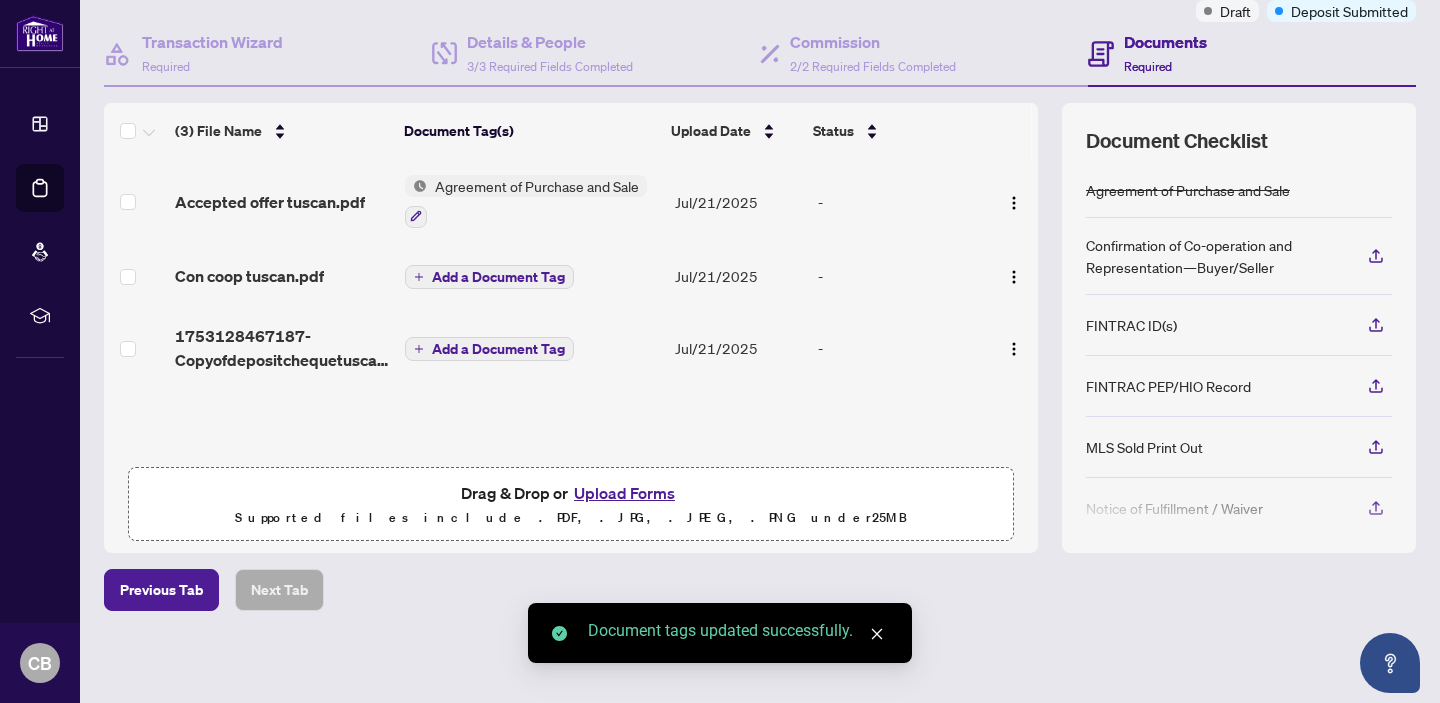 click on "Add a Document Tag" at bounding box center (498, 277) 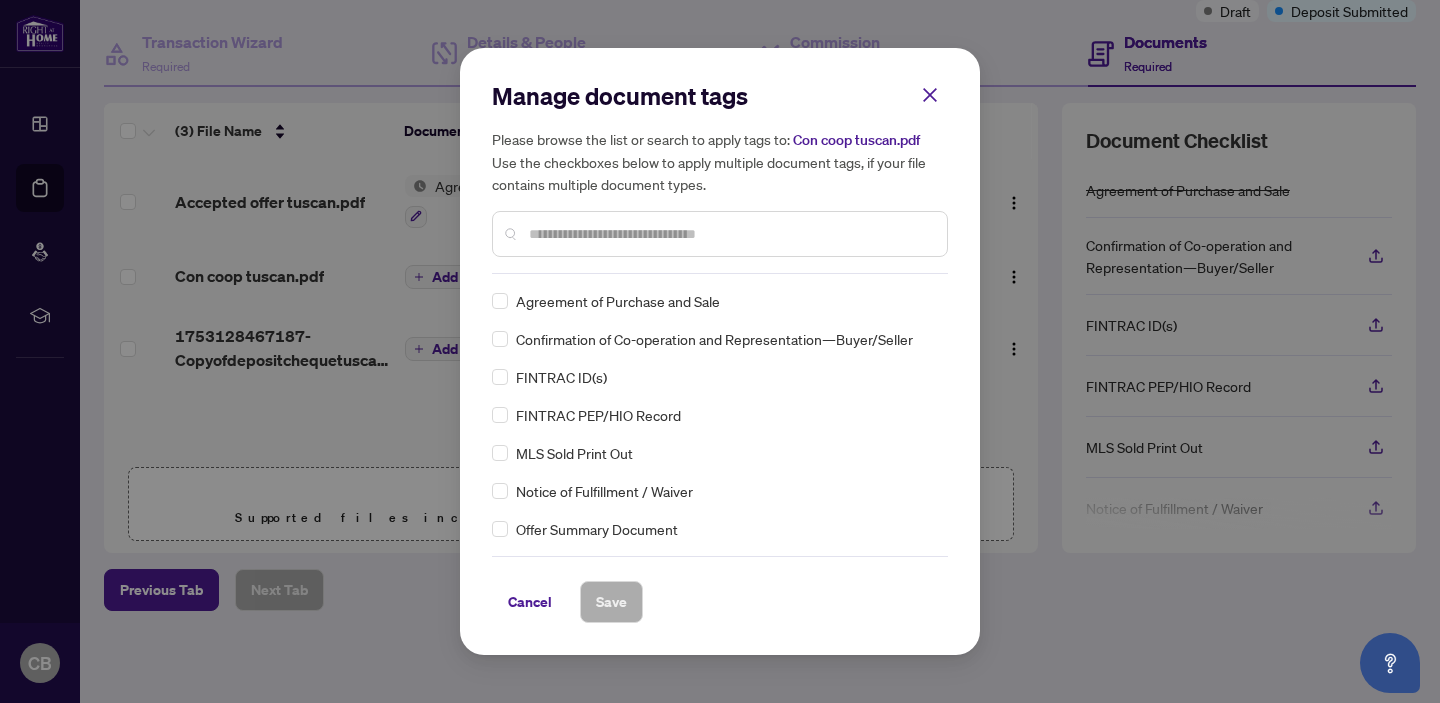 click at bounding box center [730, 234] 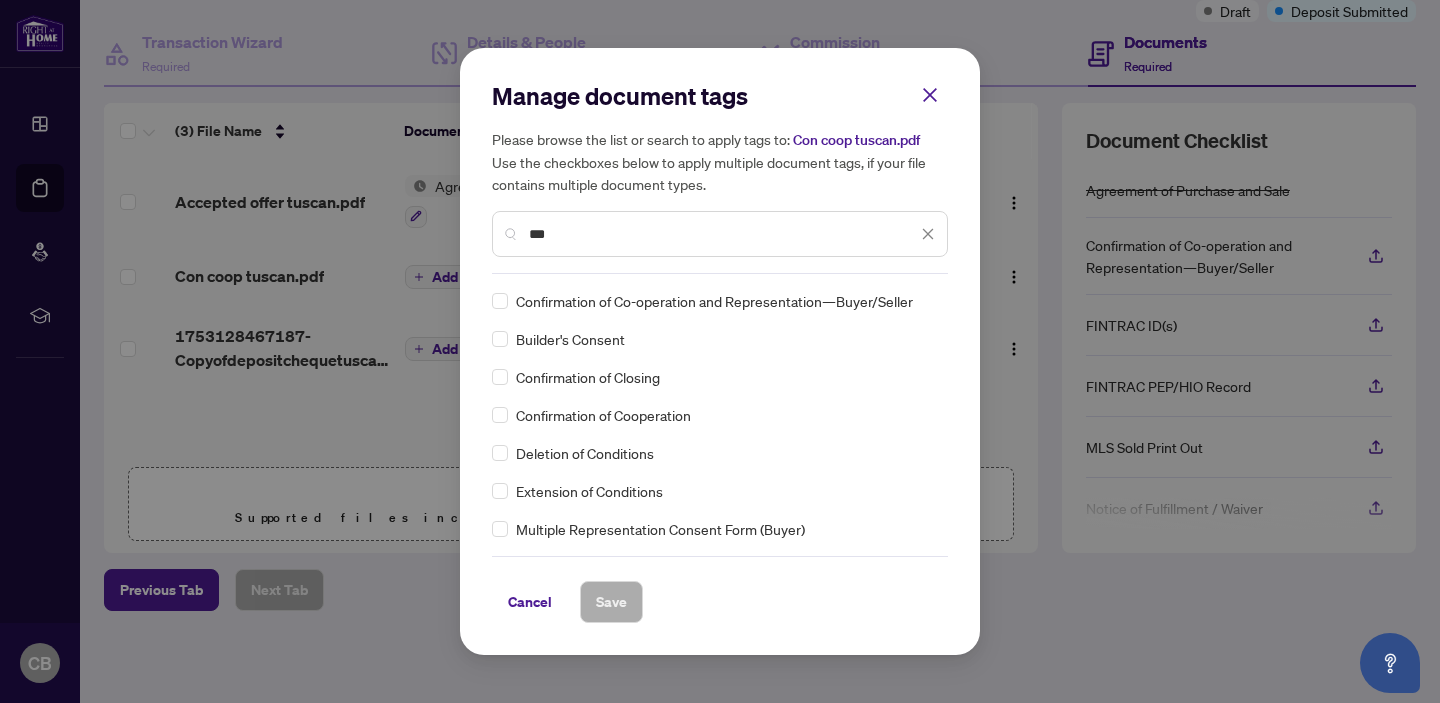 type on "***" 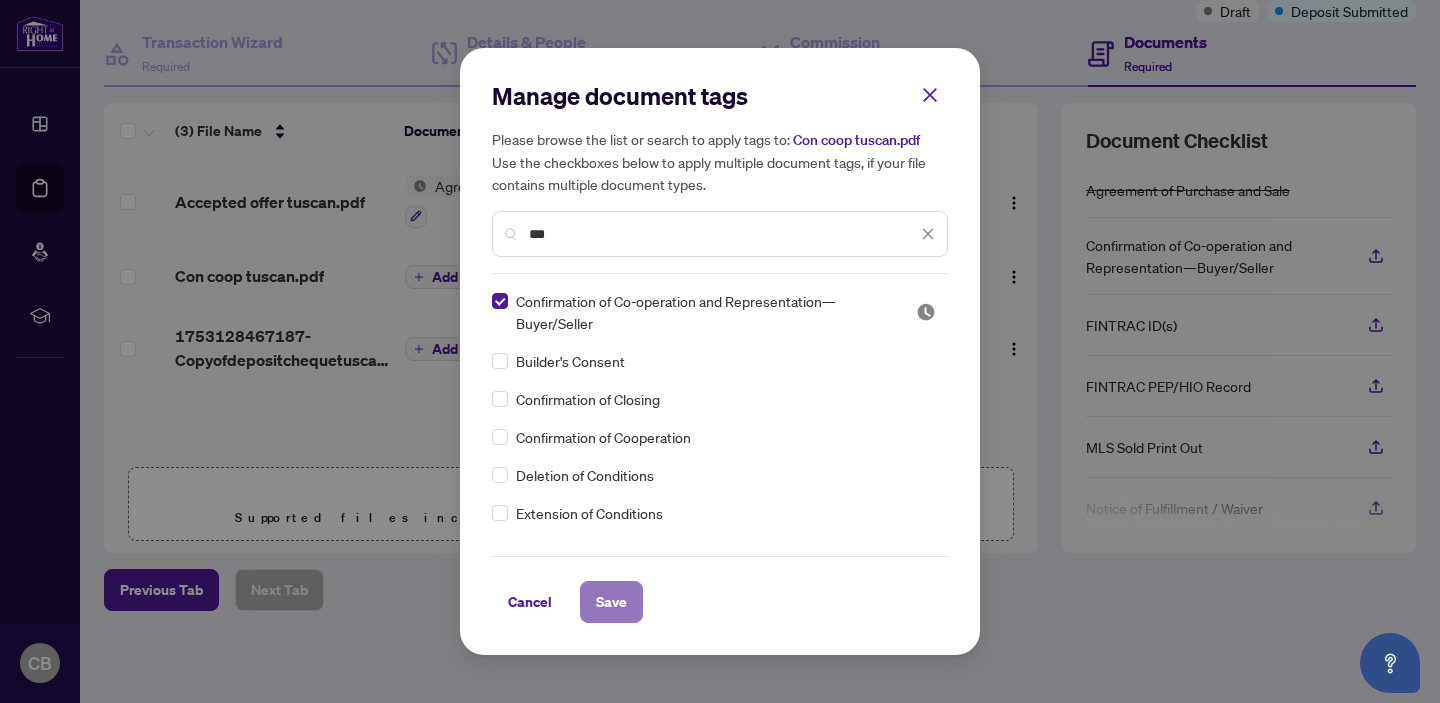 click on "Save" at bounding box center (611, 602) 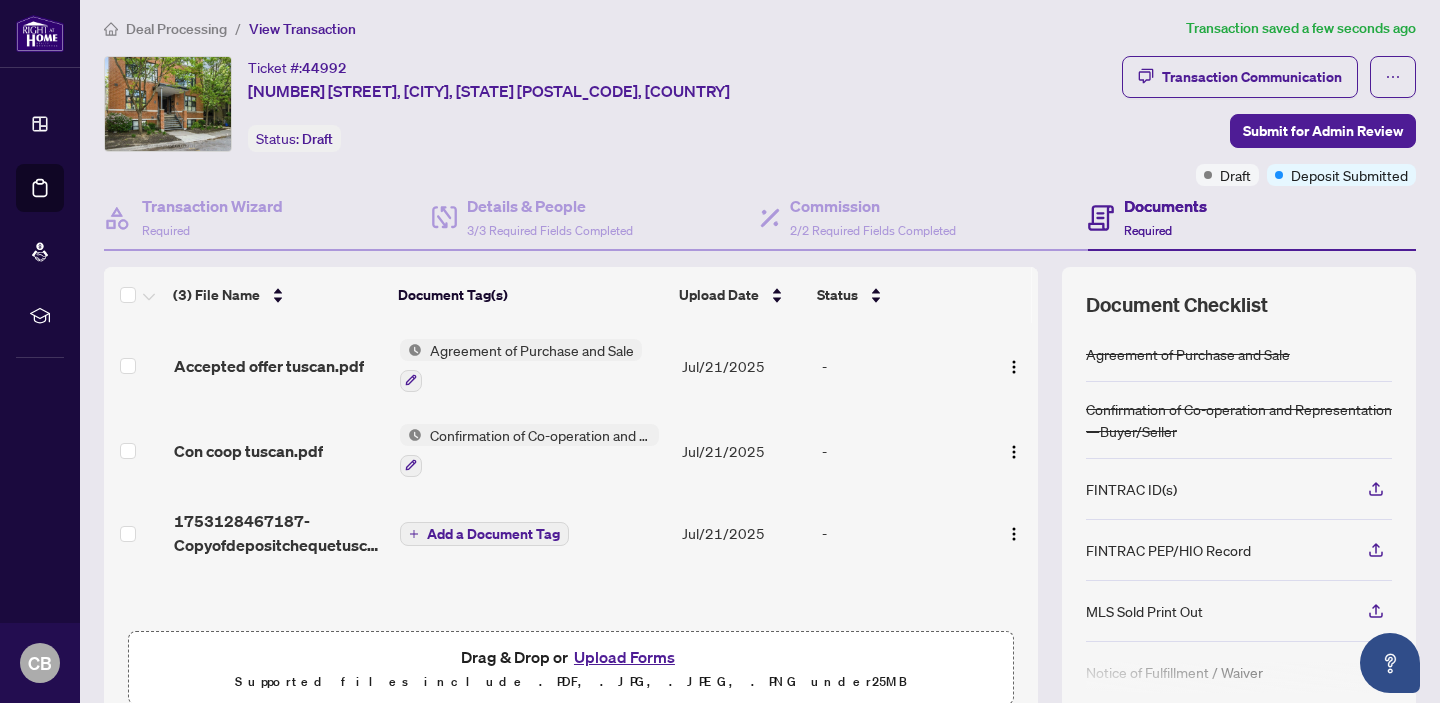 scroll, scrollTop: 0, scrollLeft: 0, axis: both 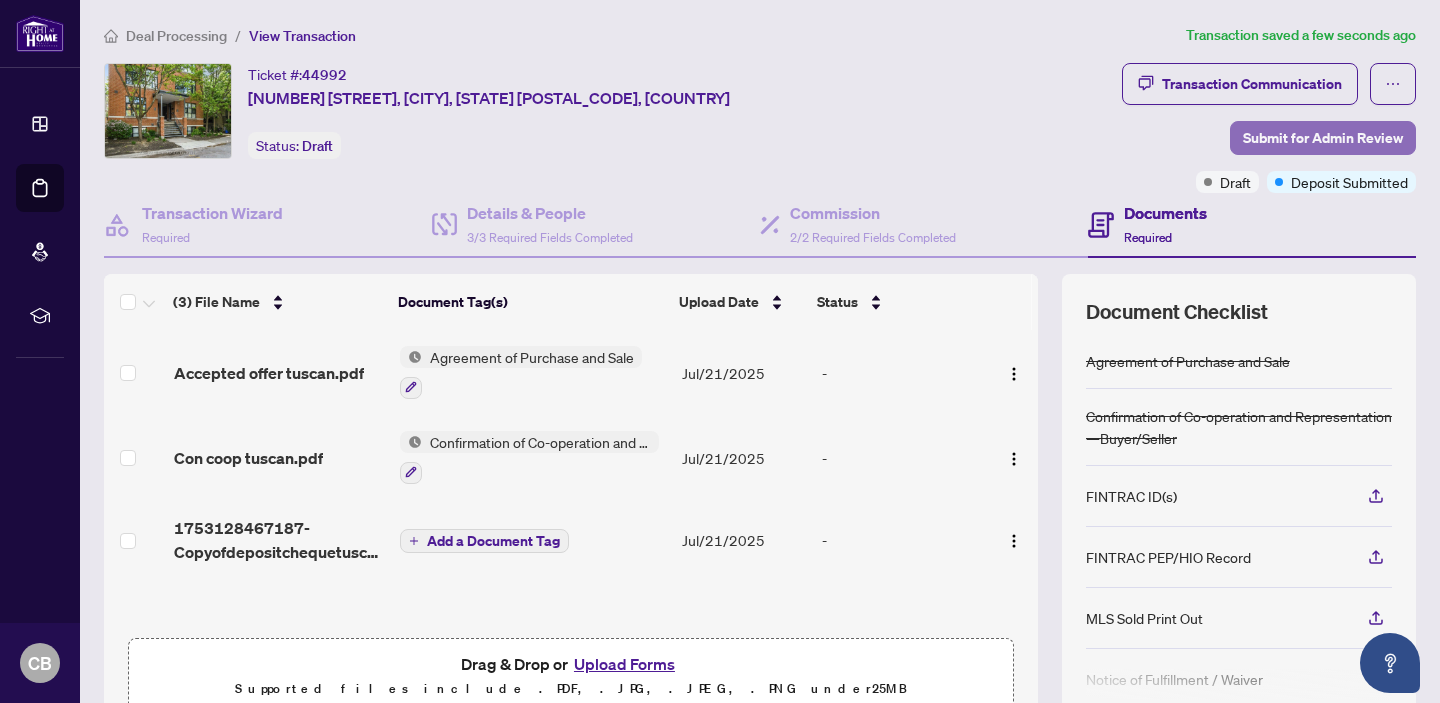 click on "Submit for Admin Review" at bounding box center [1323, 138] 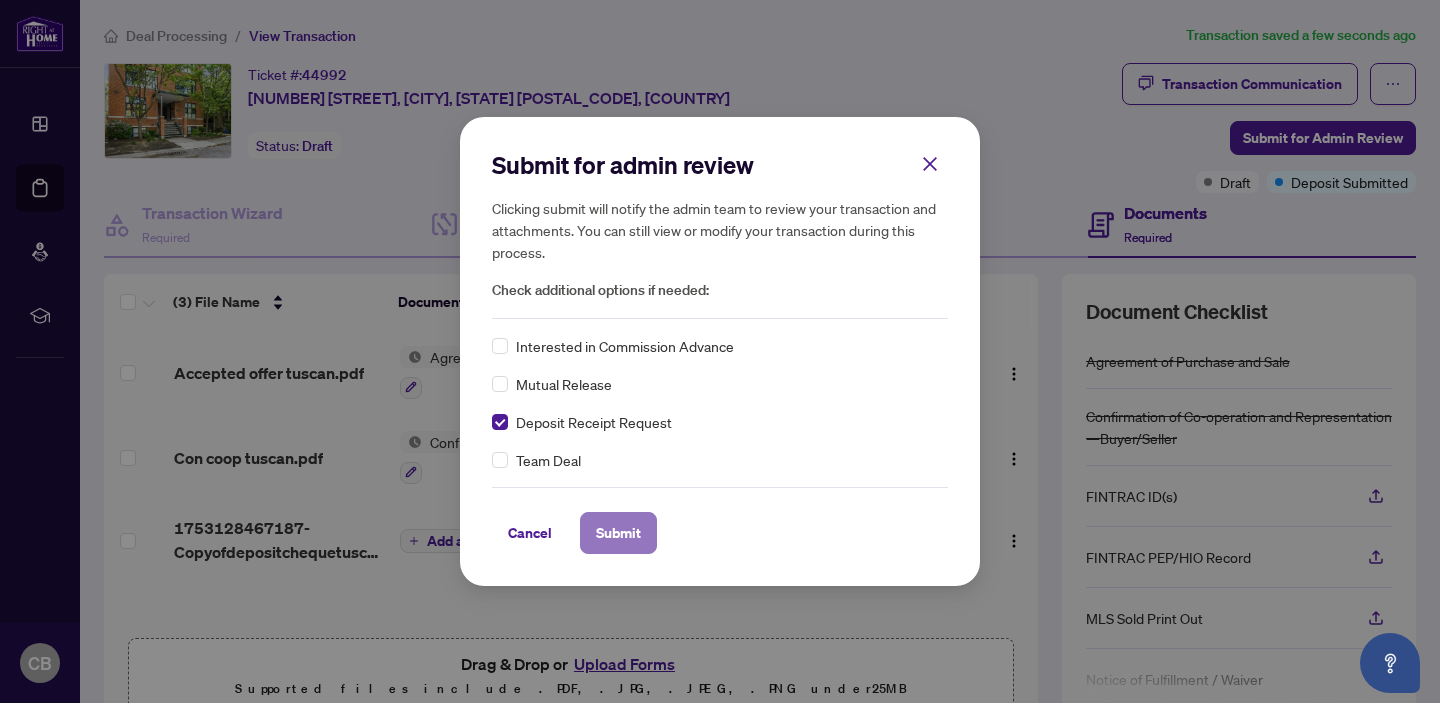 click on "Submit" at bounding box center [618, 533] 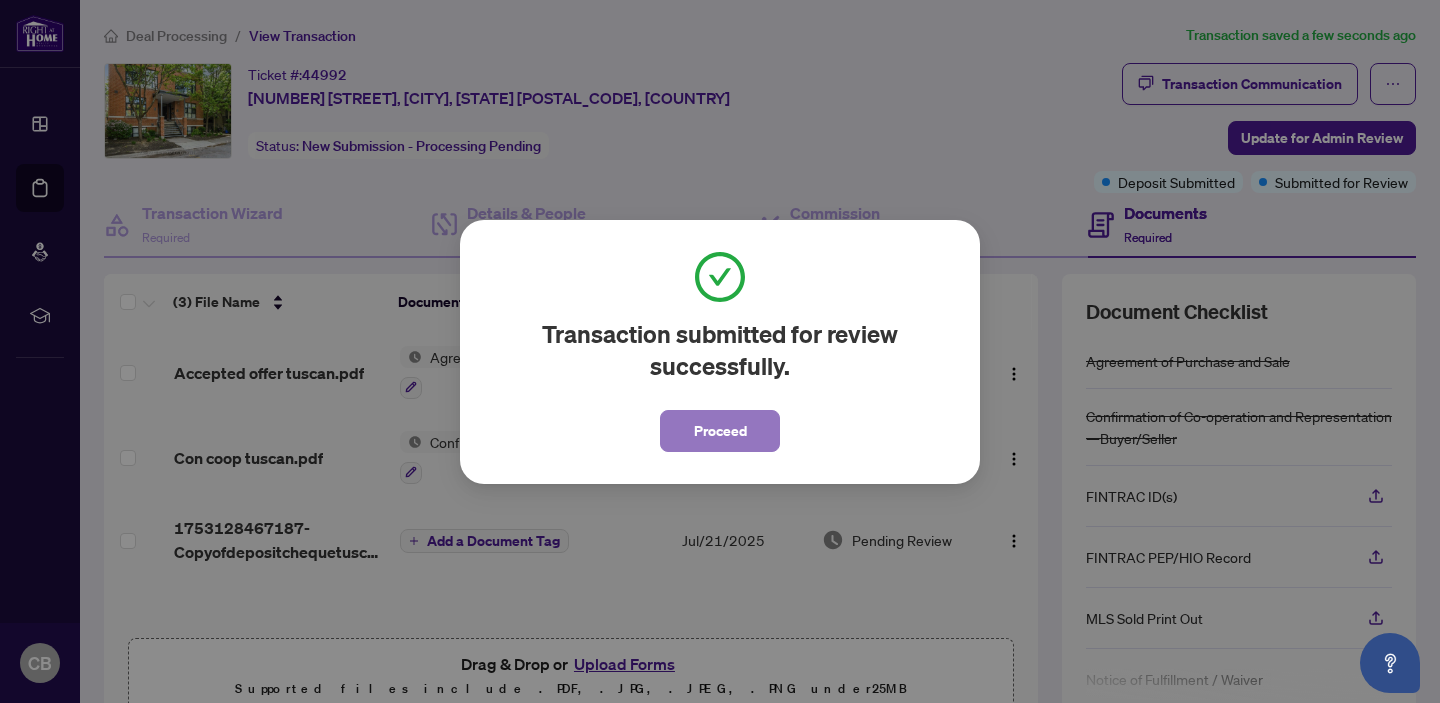 click on "Proceed" at bounding box center (720, 431) 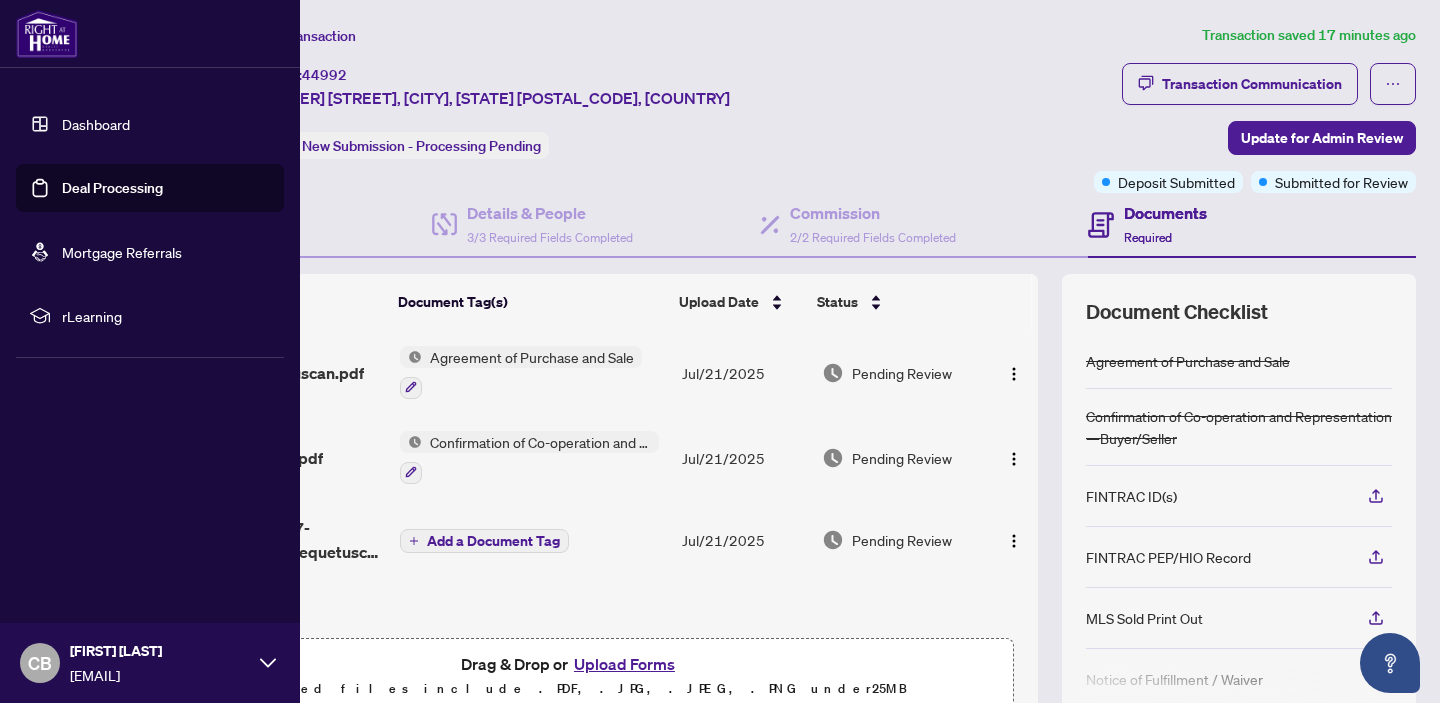 click on "Deal Processing" at bounding box center [112, 188] 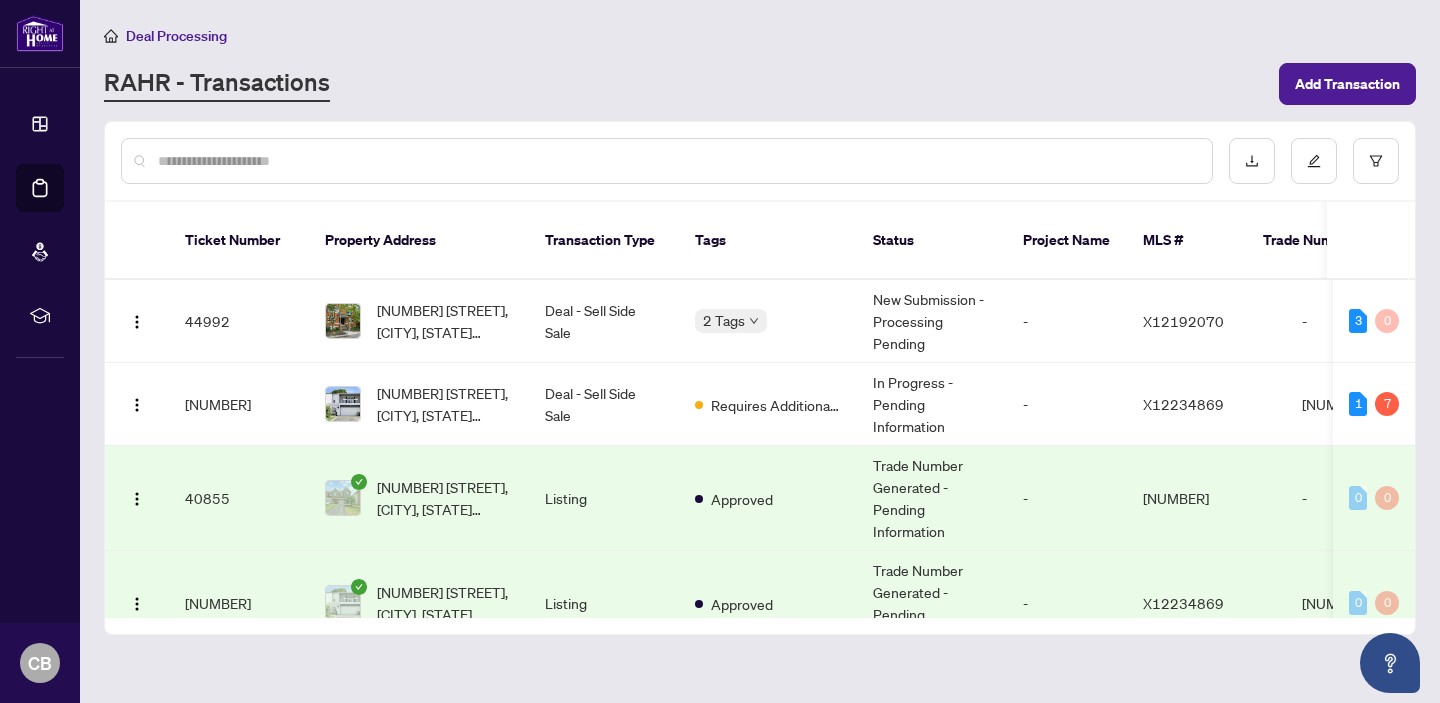 click at bounding box center (667, 161) 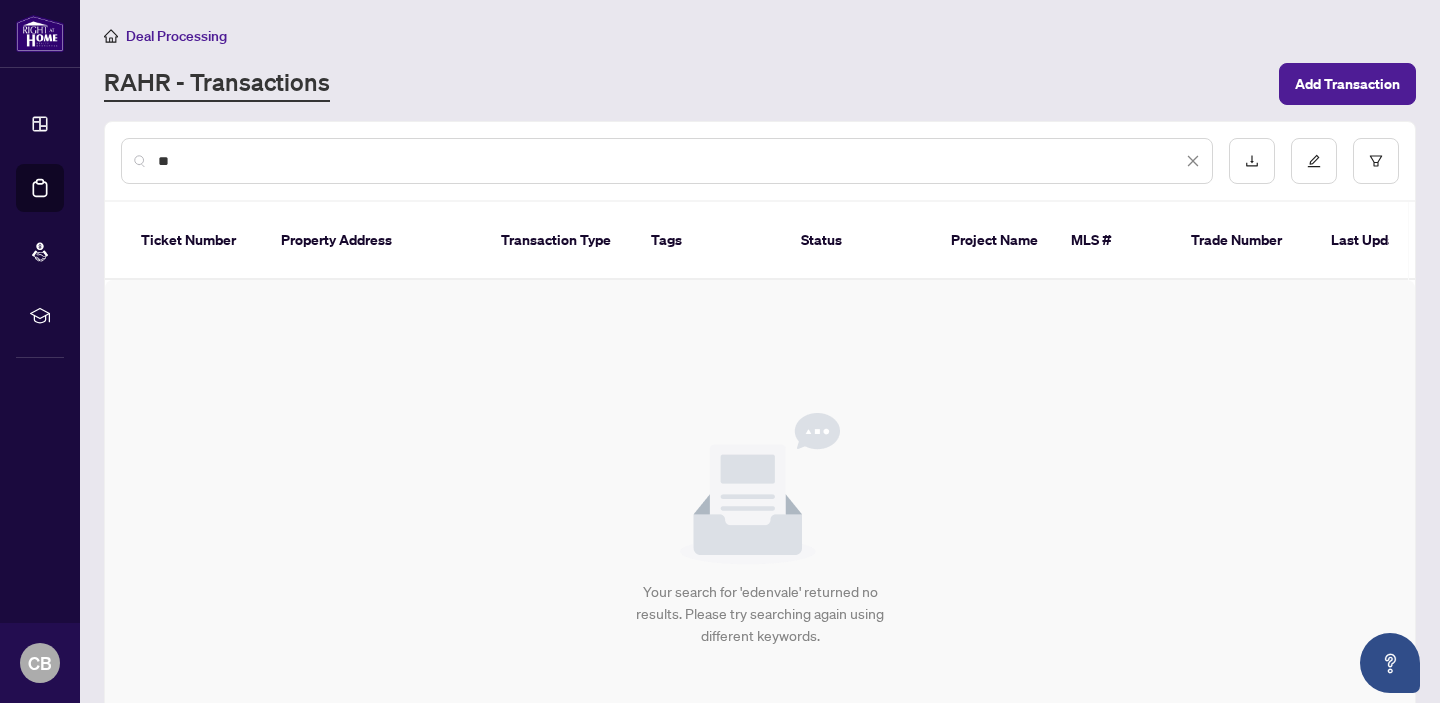 type on "*" 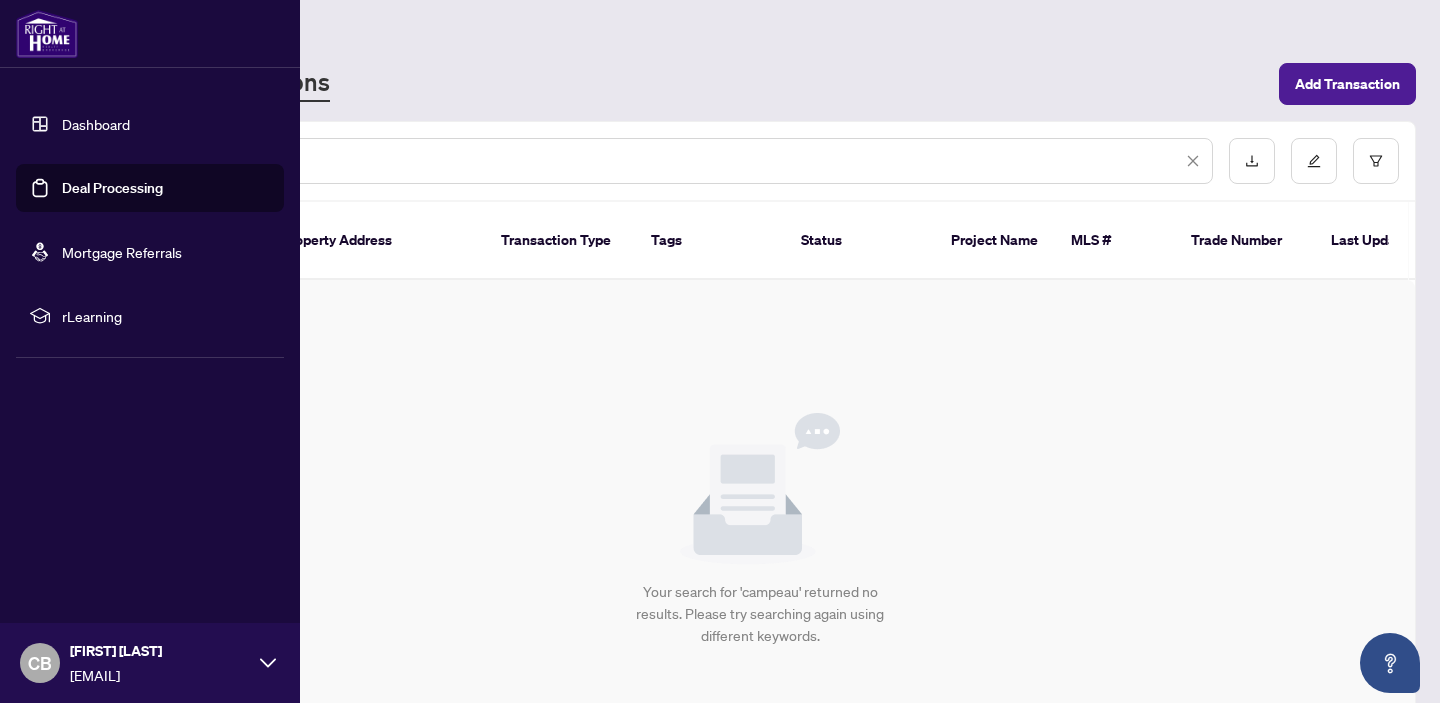 click on "Deal Processing" at bounding box center [112, 188] 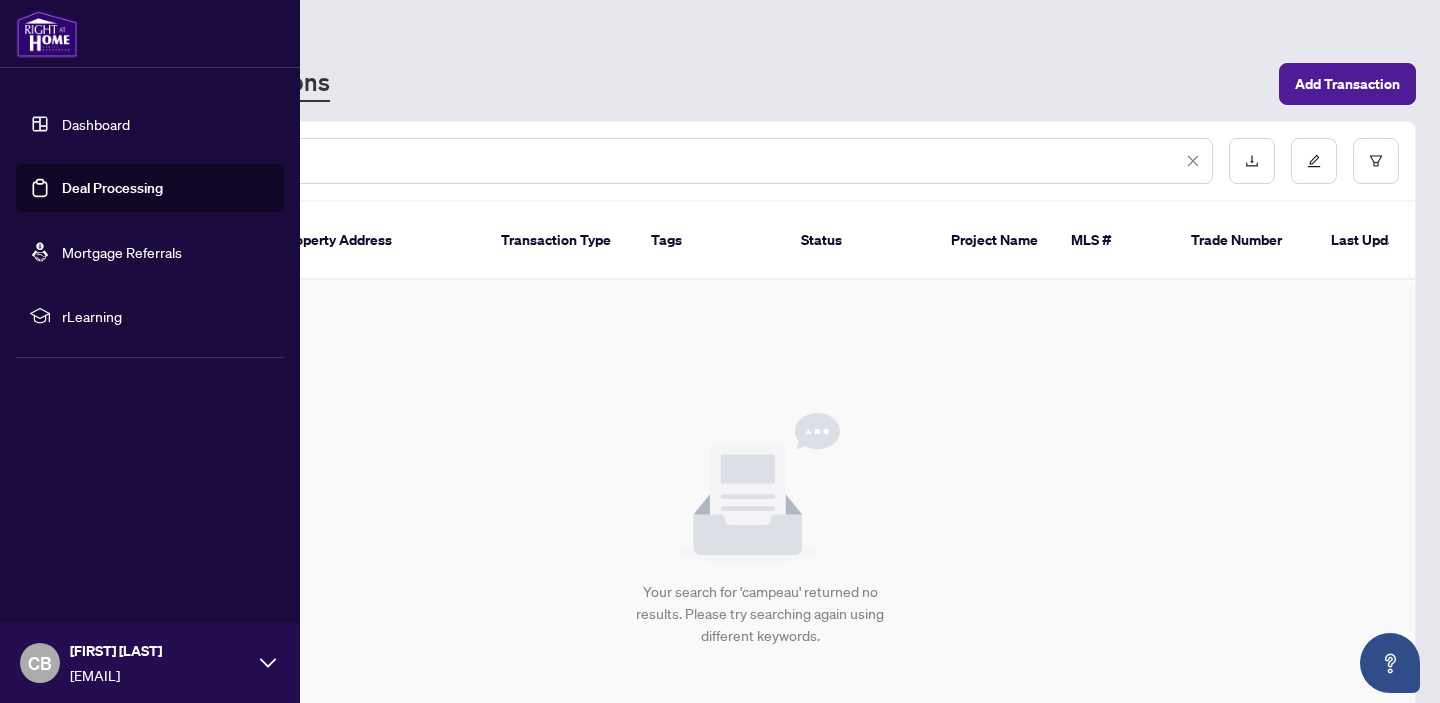 click on "Deal Processing" at bounding box center (112, 188) 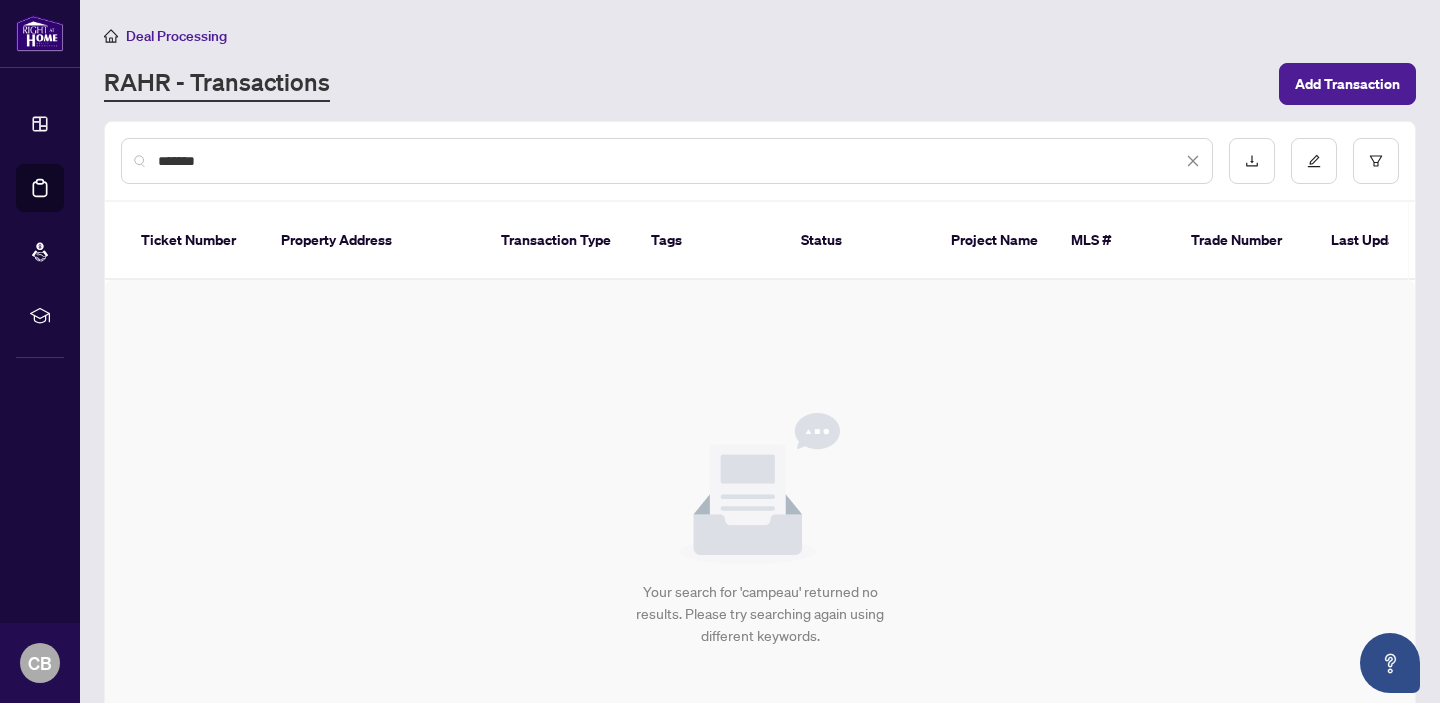 click on "*******" at bounding box center (670, 161) 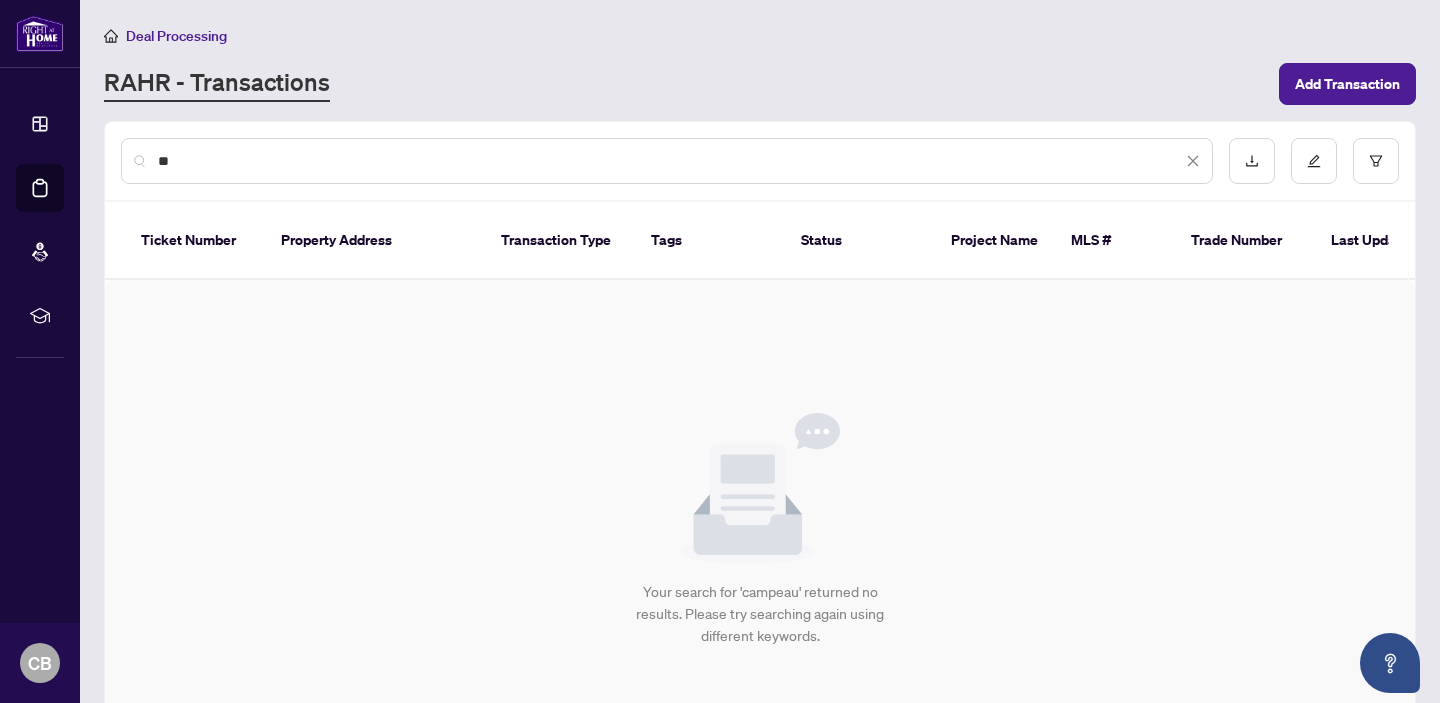 type on "*" 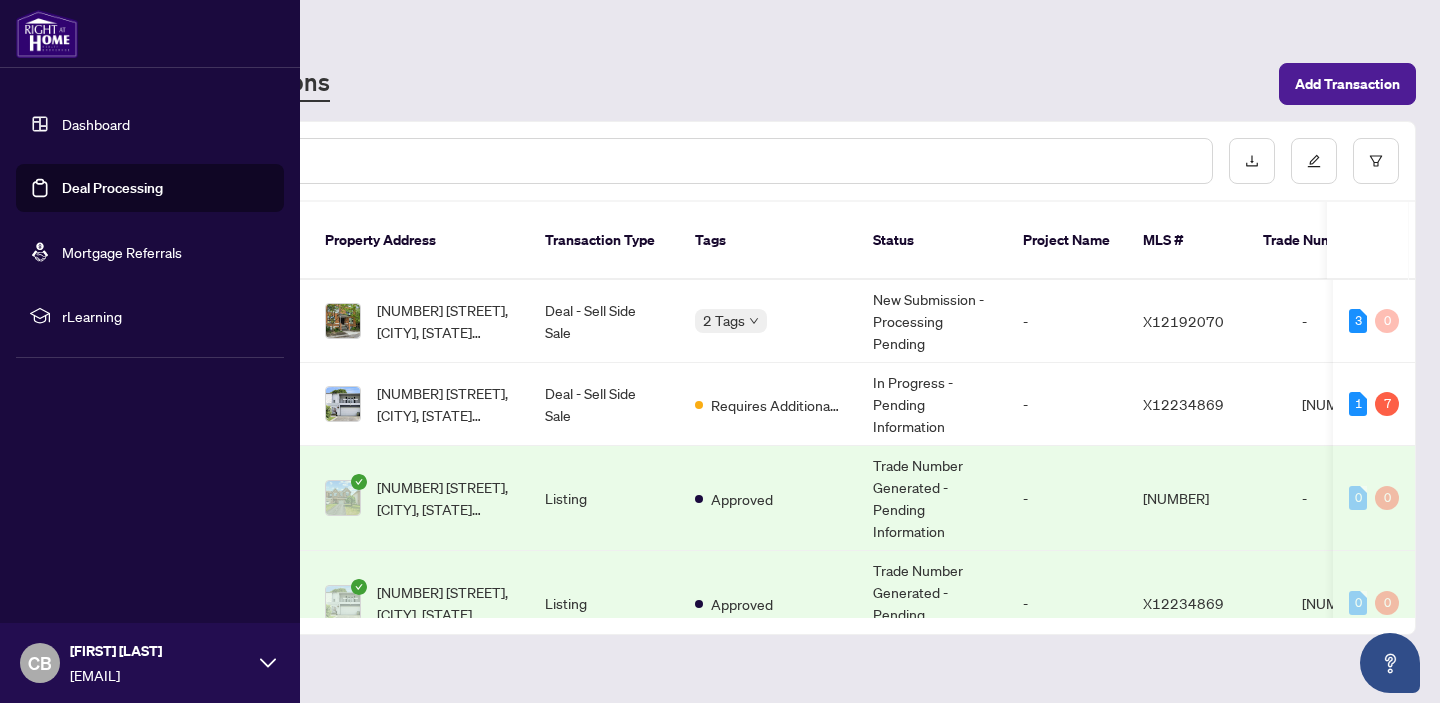 type 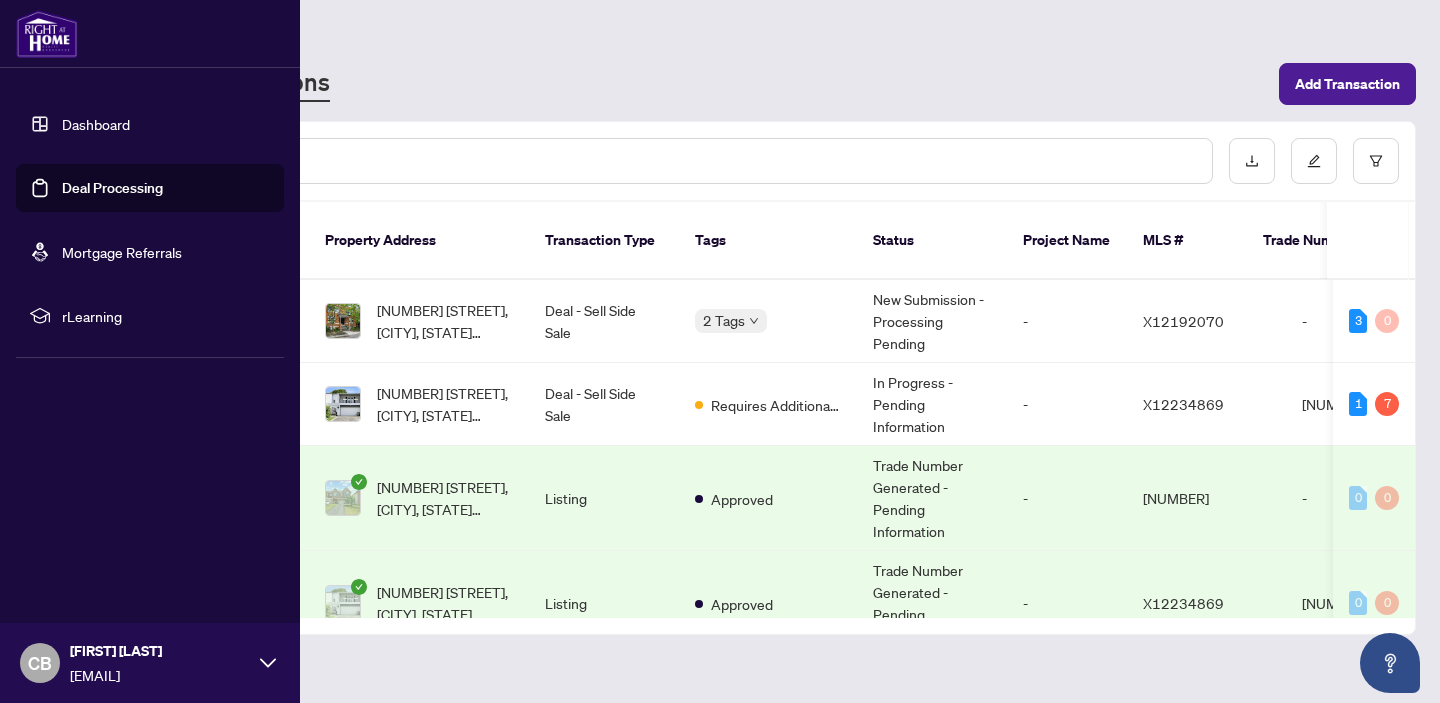 click on "Deal Processing" at bounding box center (112, 188) 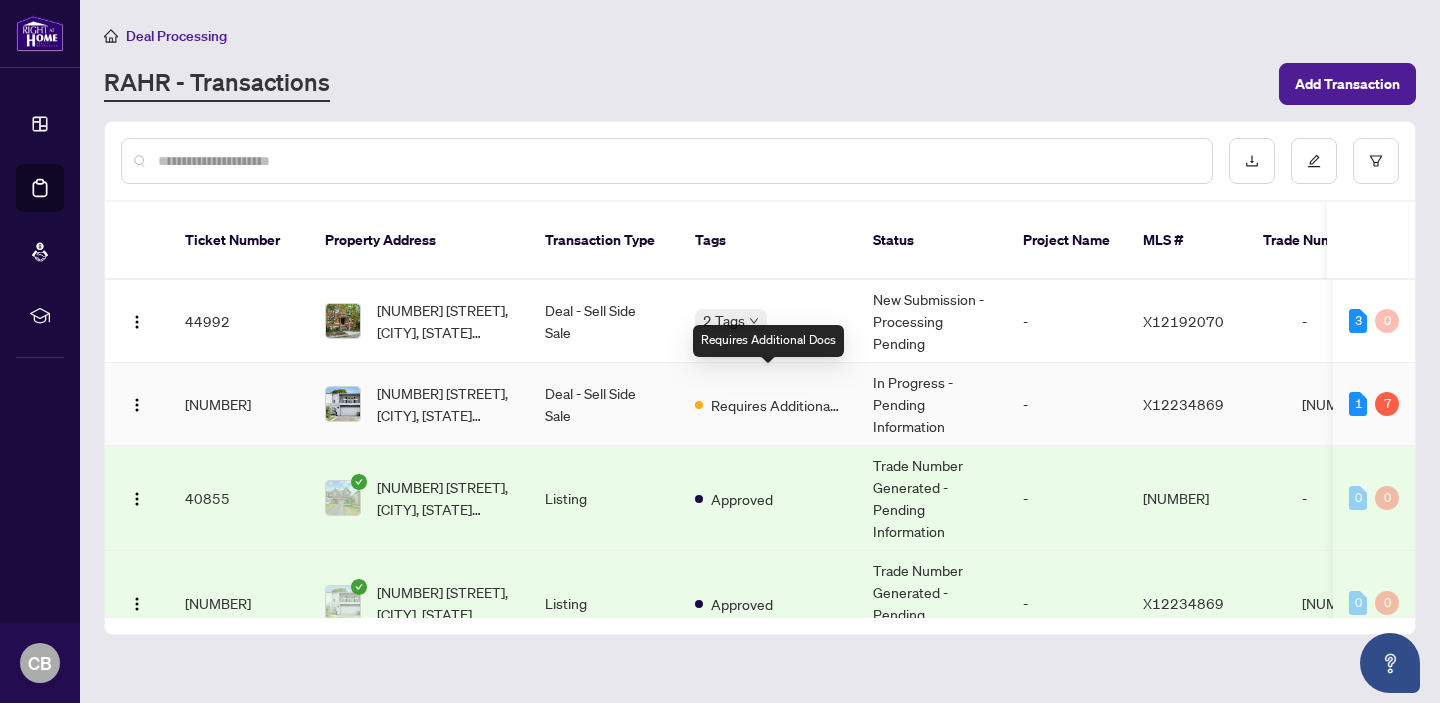 click on "Requires Additional Docs" at bounding box center [776, 405] 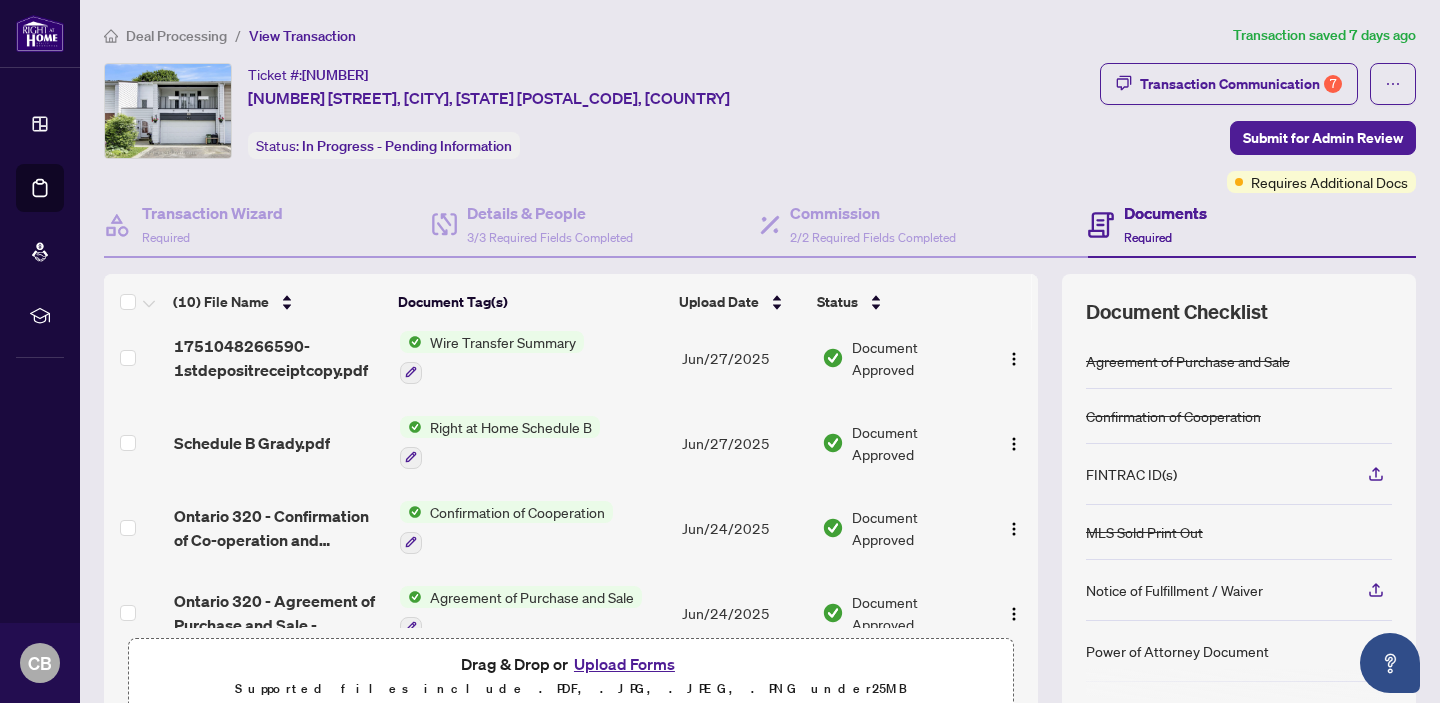 scroll, scrollTop: 545, scrollLeft: 0, axis: vertical 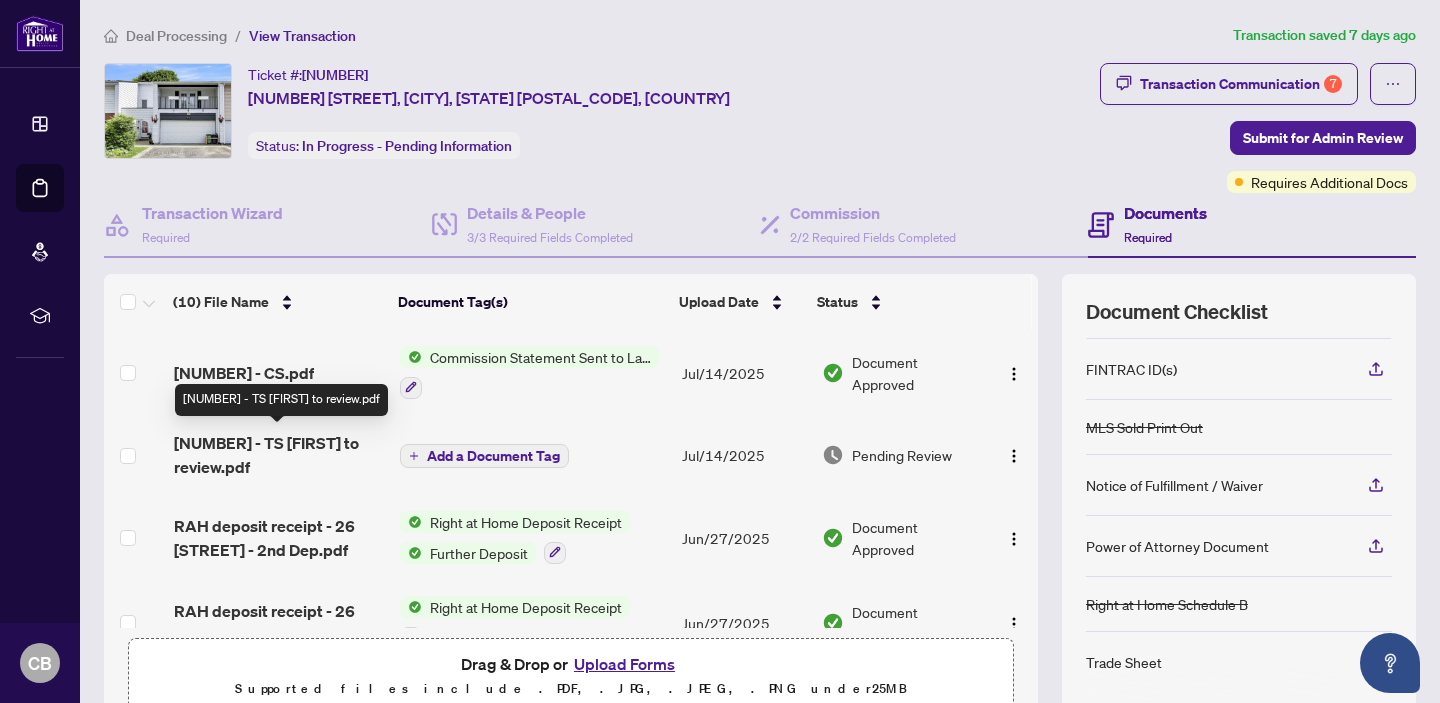click on "[NUMBER] - TS [FIRST] to review.pdf" at bounding box center (279, 455) 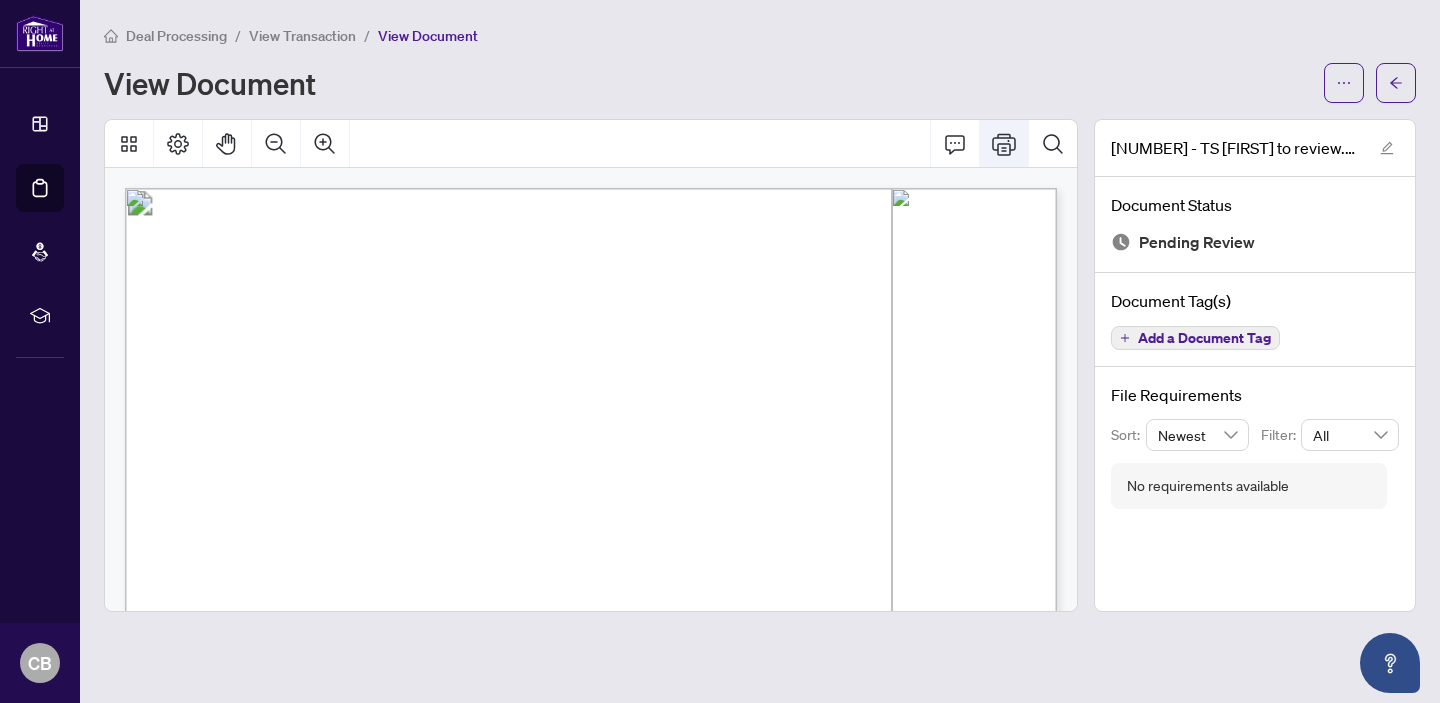 click 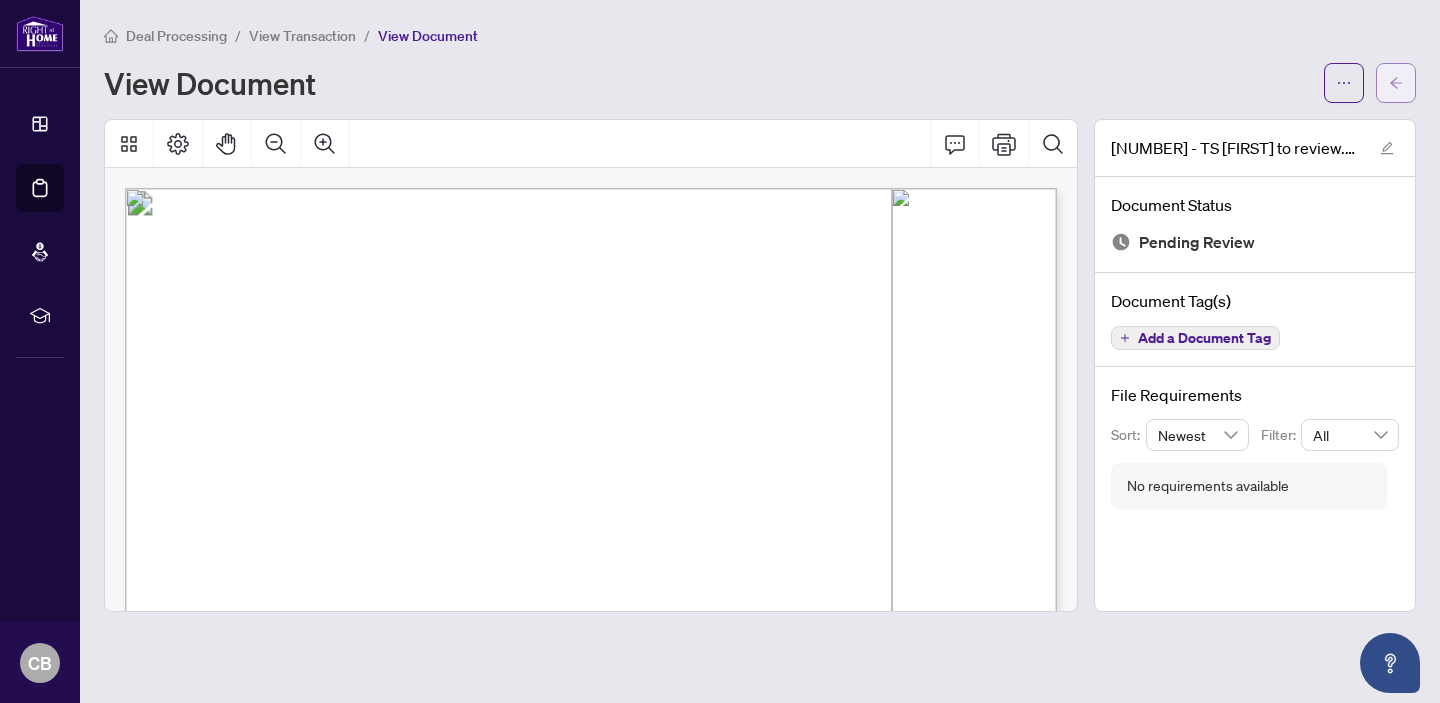 click at bounding box center (1396, 83) 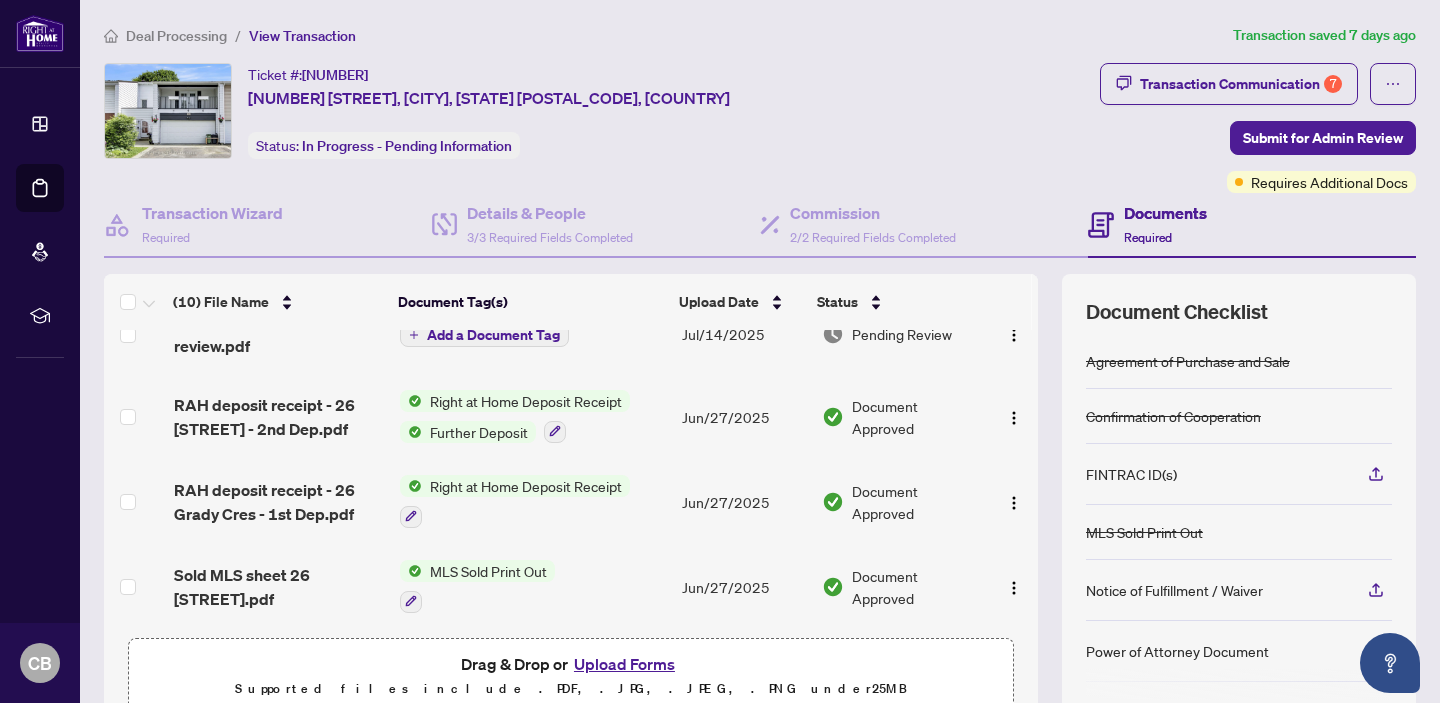 scroll, scrollTop: 126, scrollLeft: 0, axis: vertical 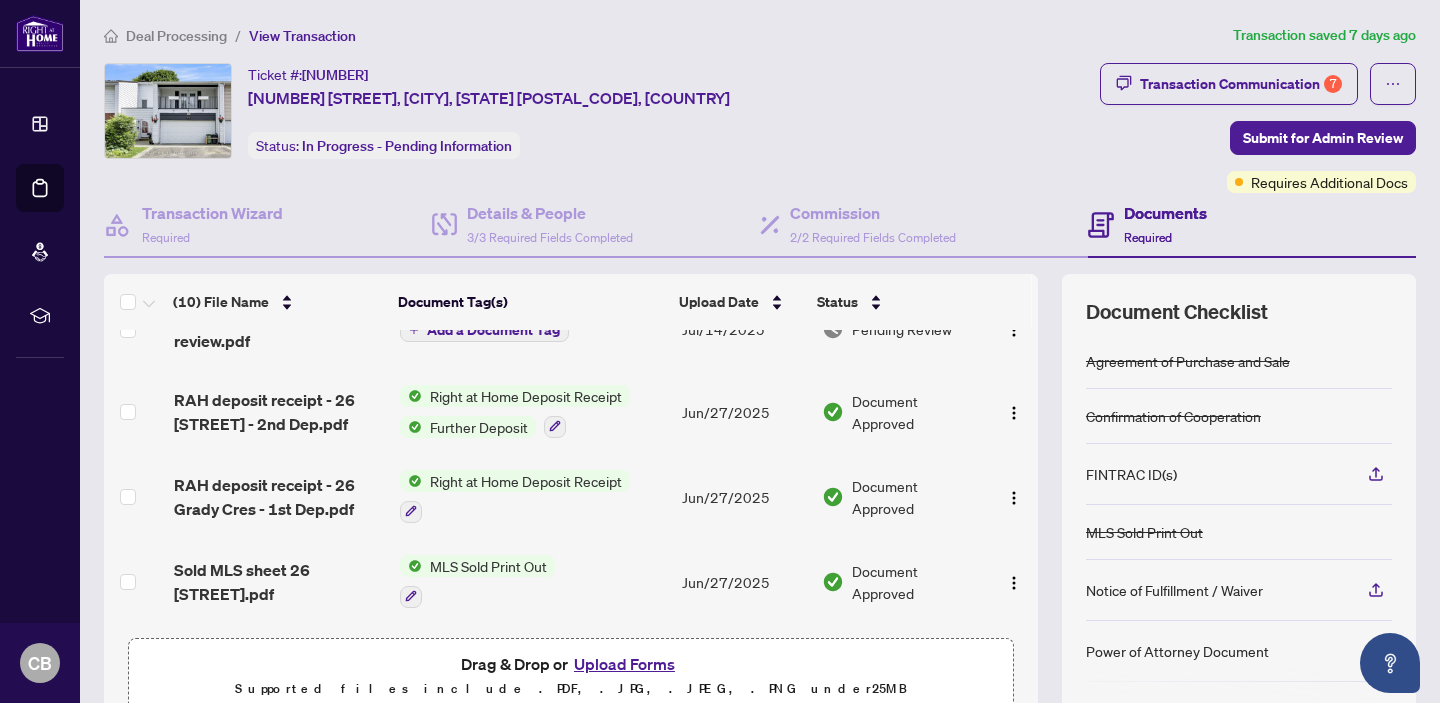 click on "Upload Forms" at bounding box center [624, 664] 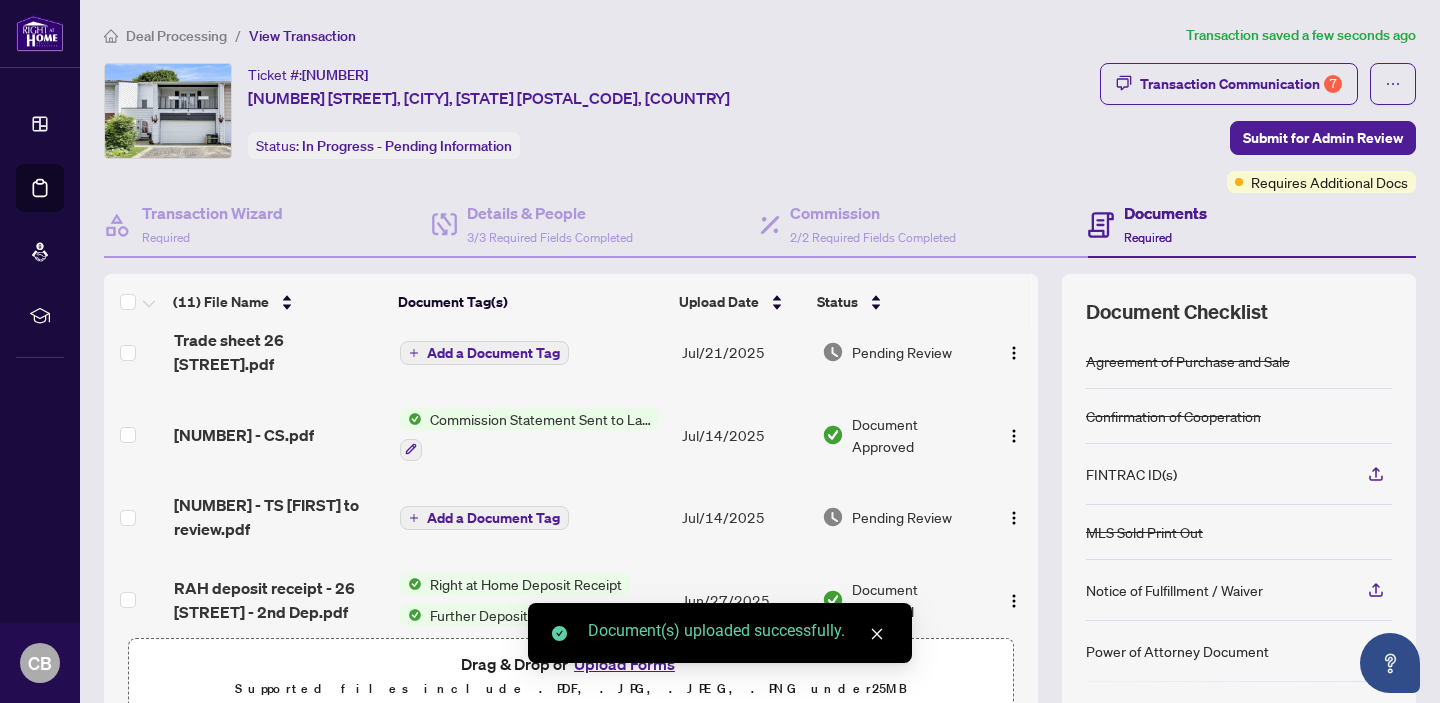 scroll, scrollTop: 0, scrollLeft: 0, axis: both 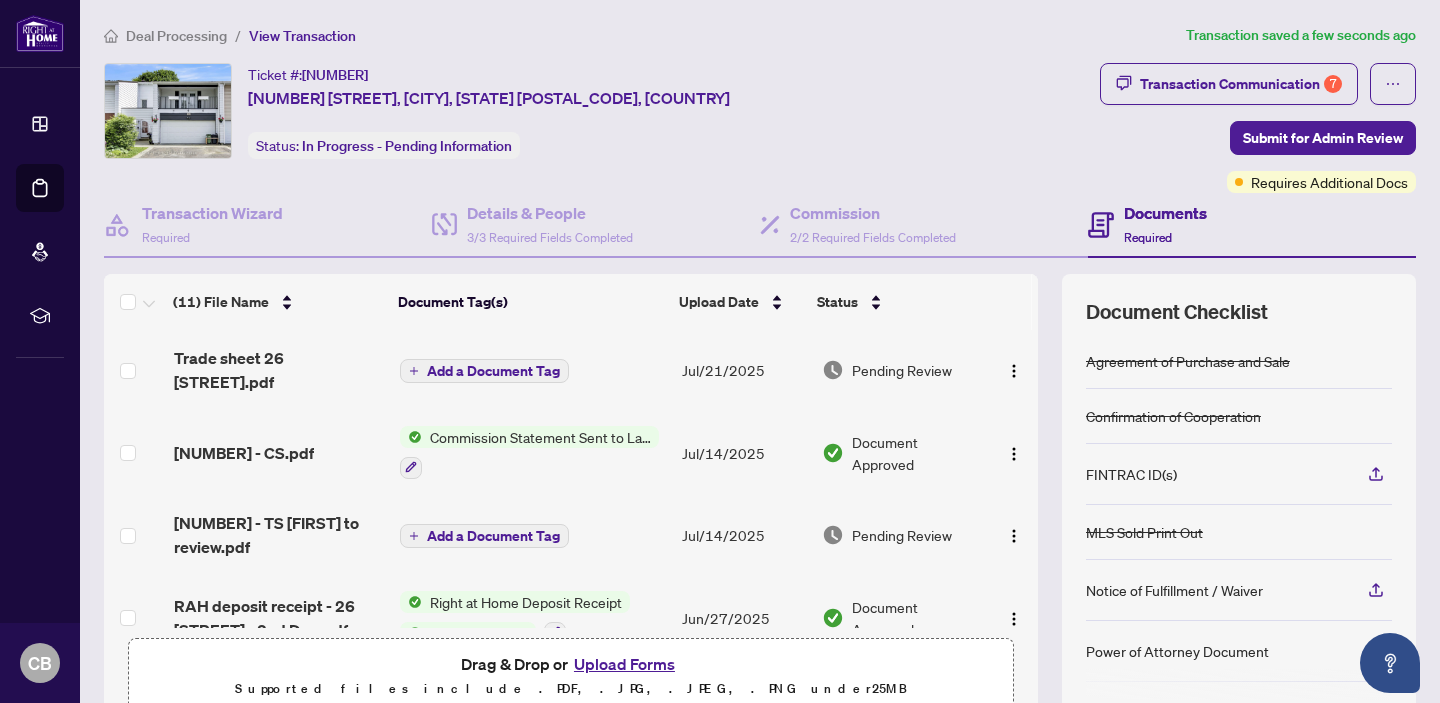 click on "Add a Document Tag" at bounding box center [493, 371] 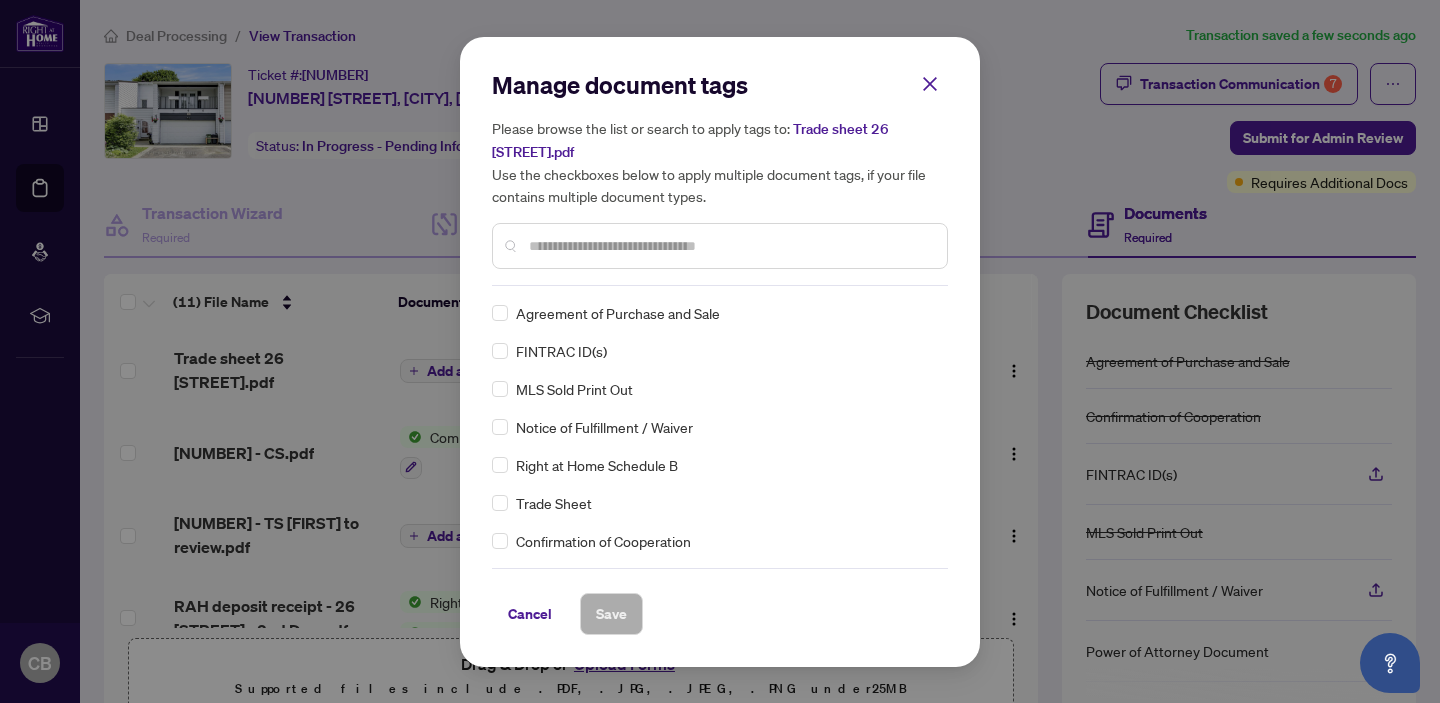 click at bounding box center [730, 246] 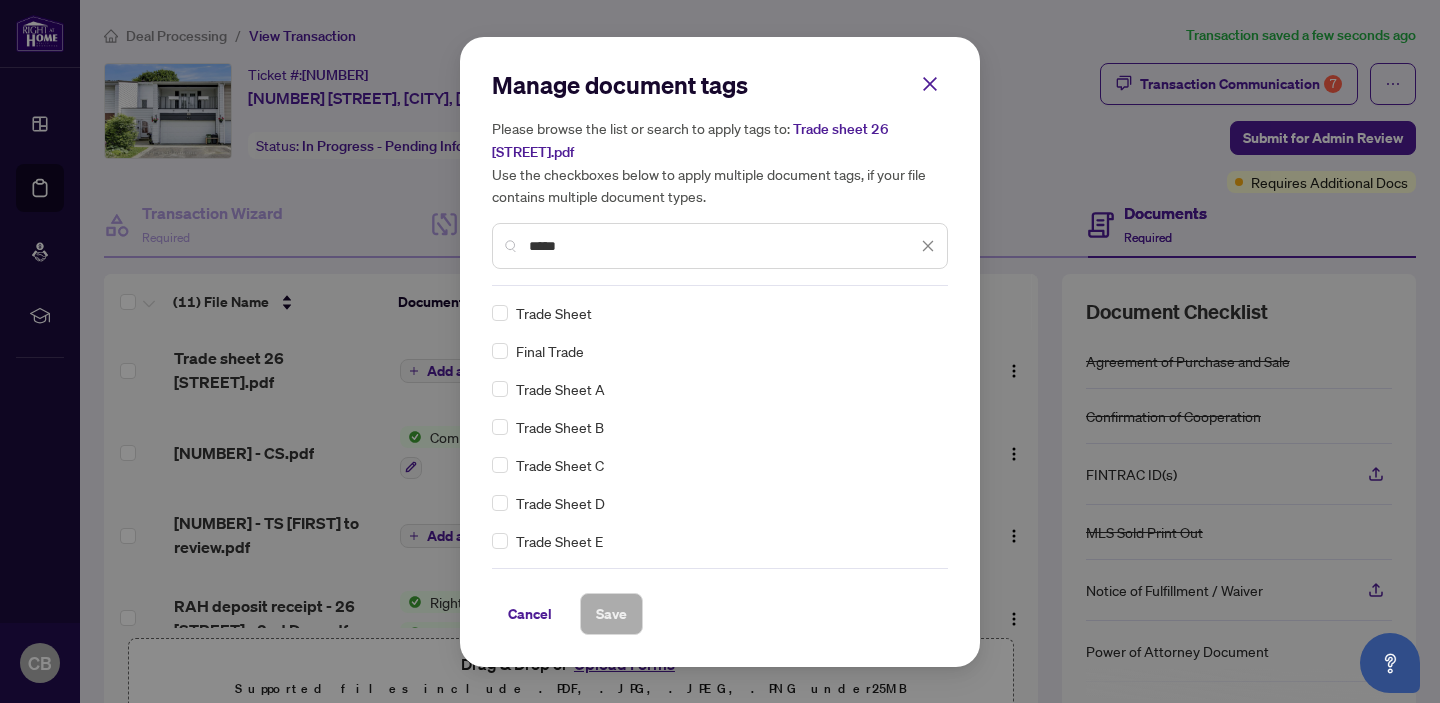 type on "*****" 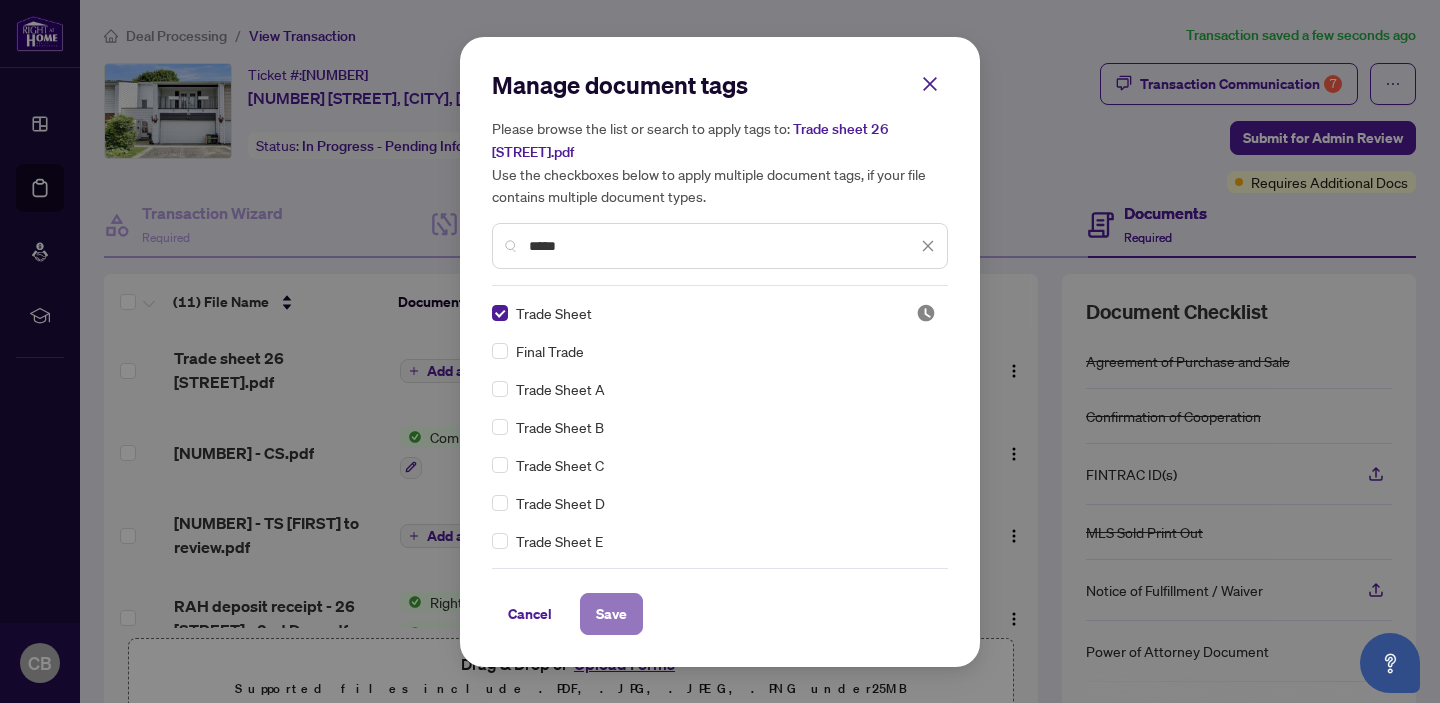 click on "Save" at bounding box center (611, 614) 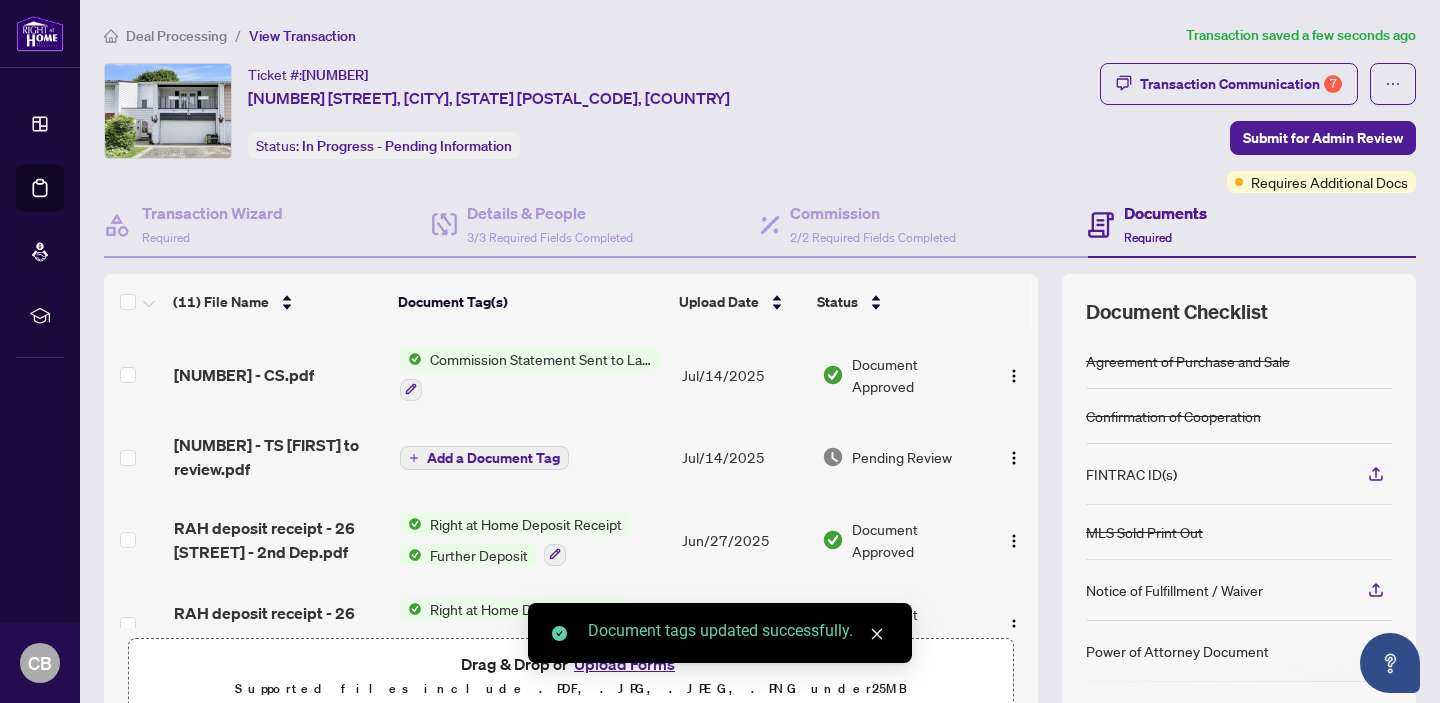 scroll, scrollTop: 86, scrollLeft: 0, axis: vertical 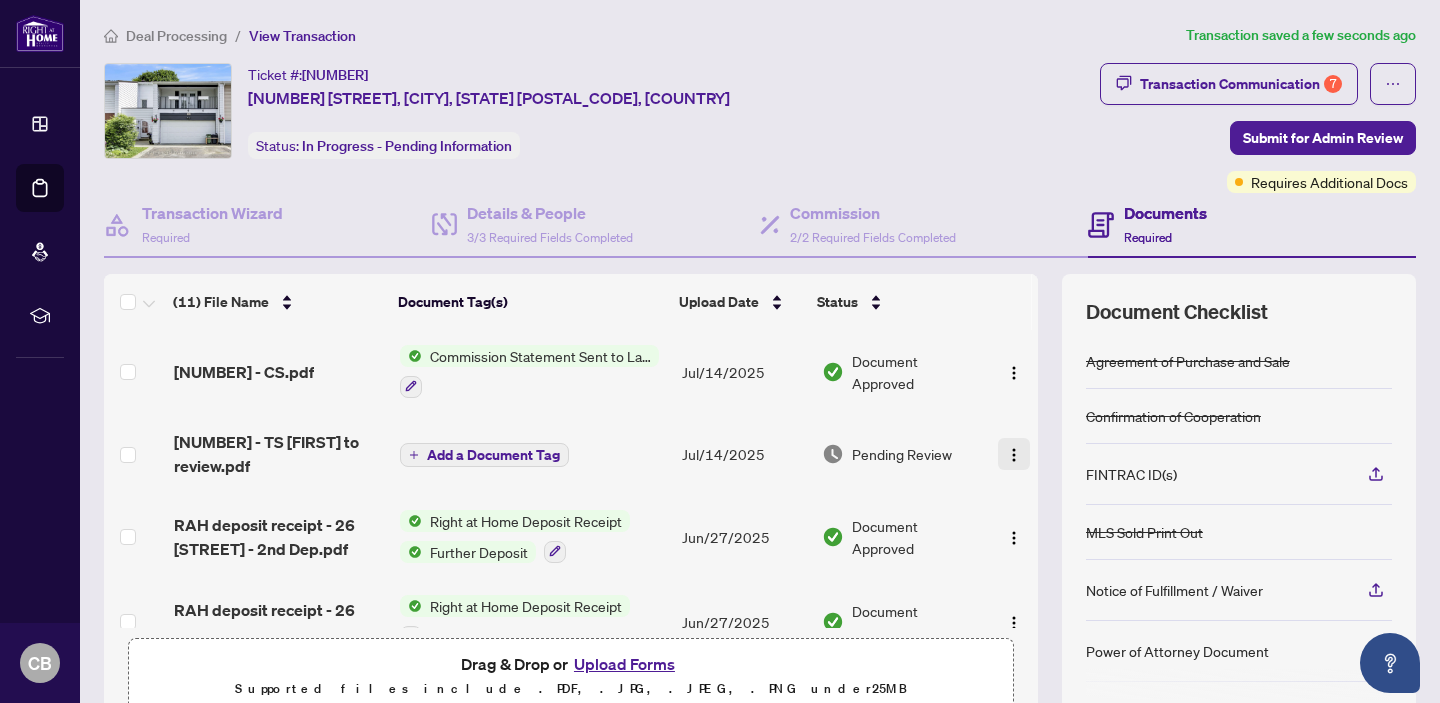 click at bounding box center (1014, 455) 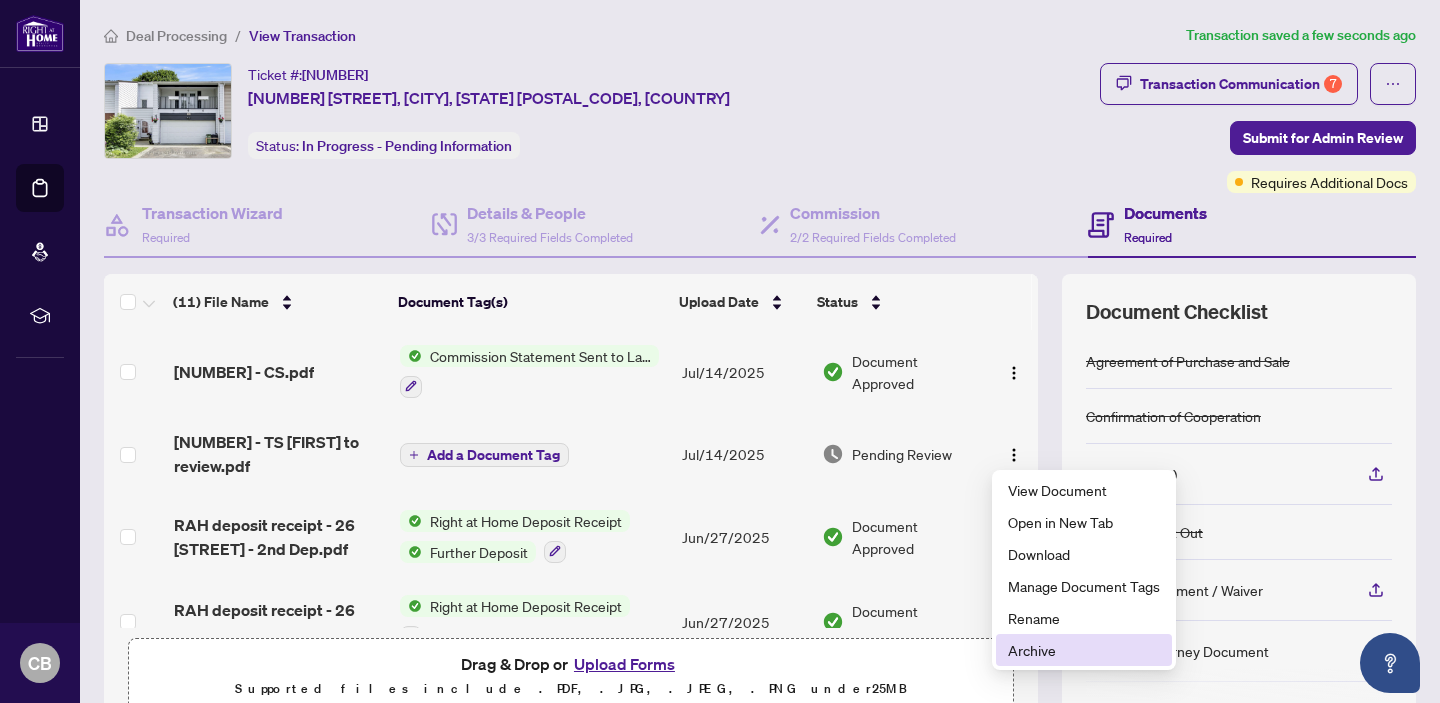 click on "Archive" at bounding box center [1084, 650] 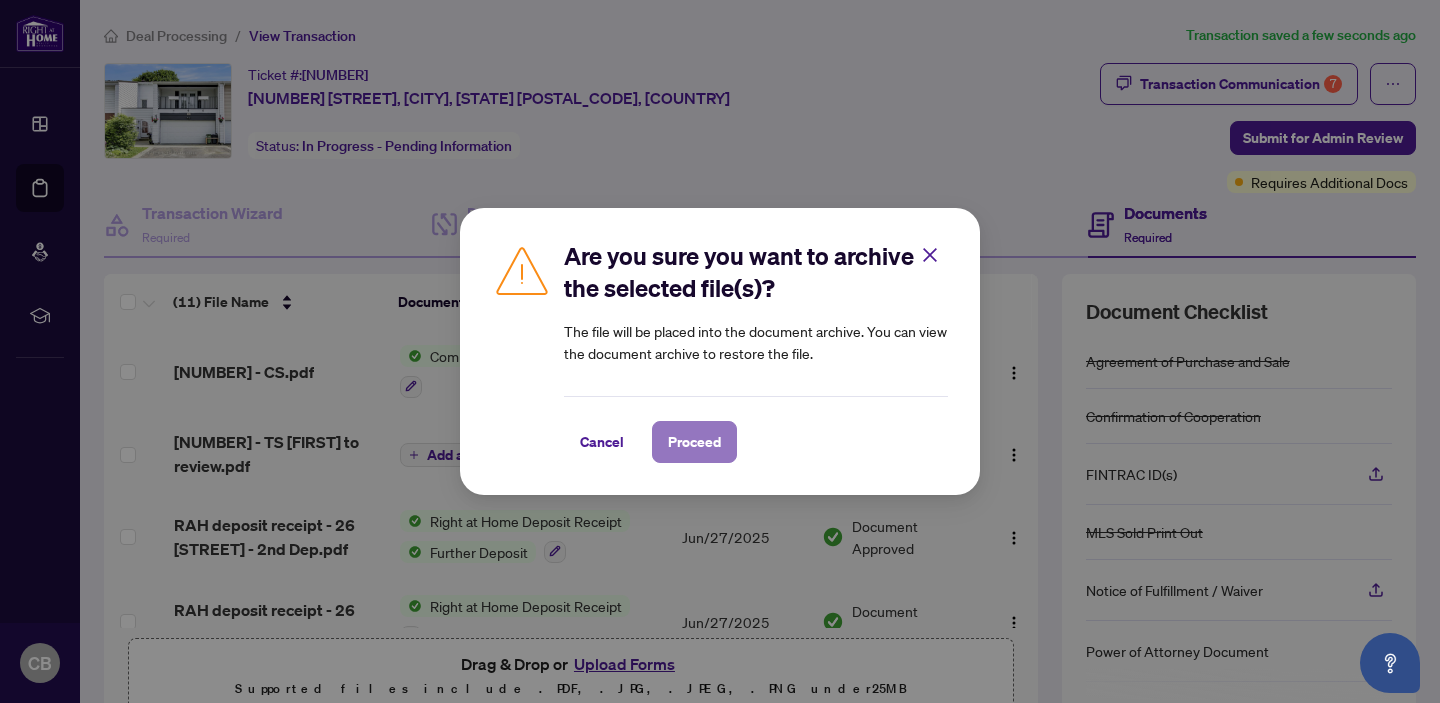 click on "Proceed" at bounding box center (694, 442) 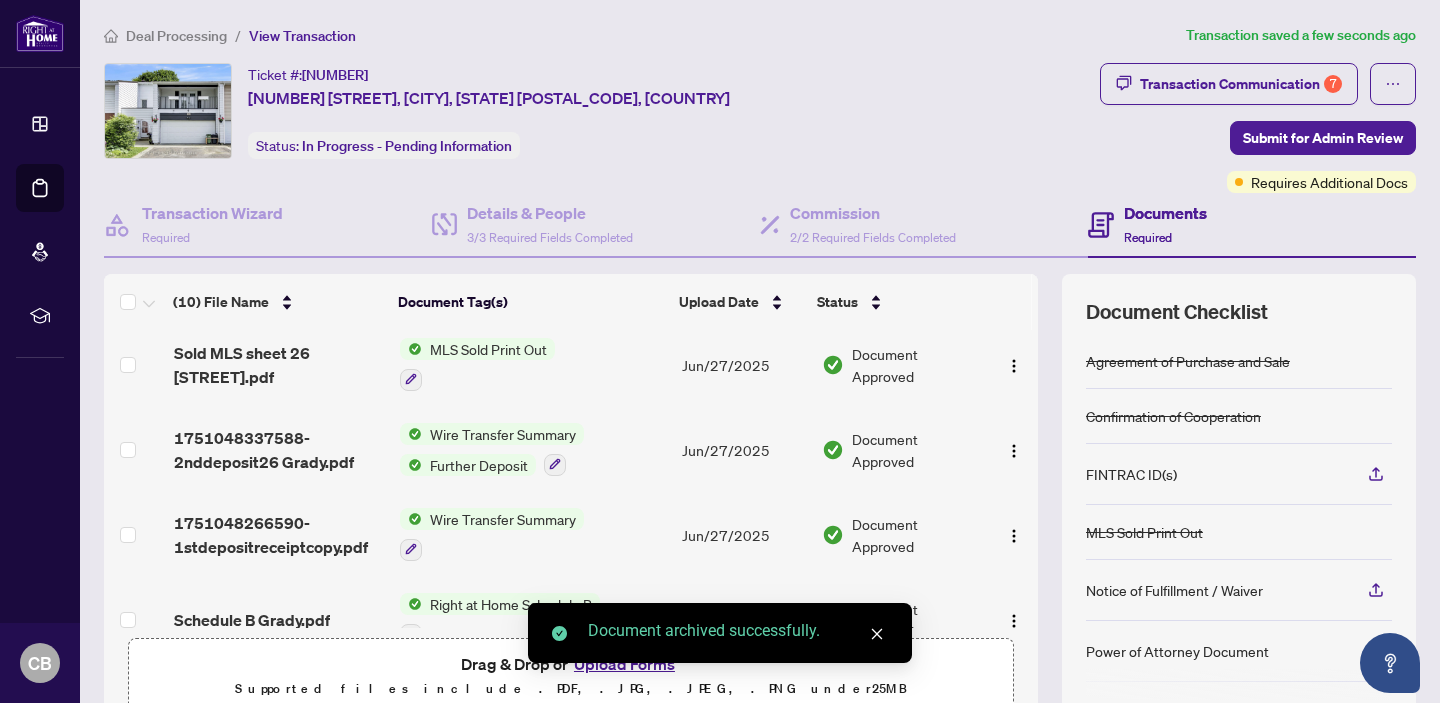scroll, scrollTop: 359, scrollLeft: 0, axis: vertical 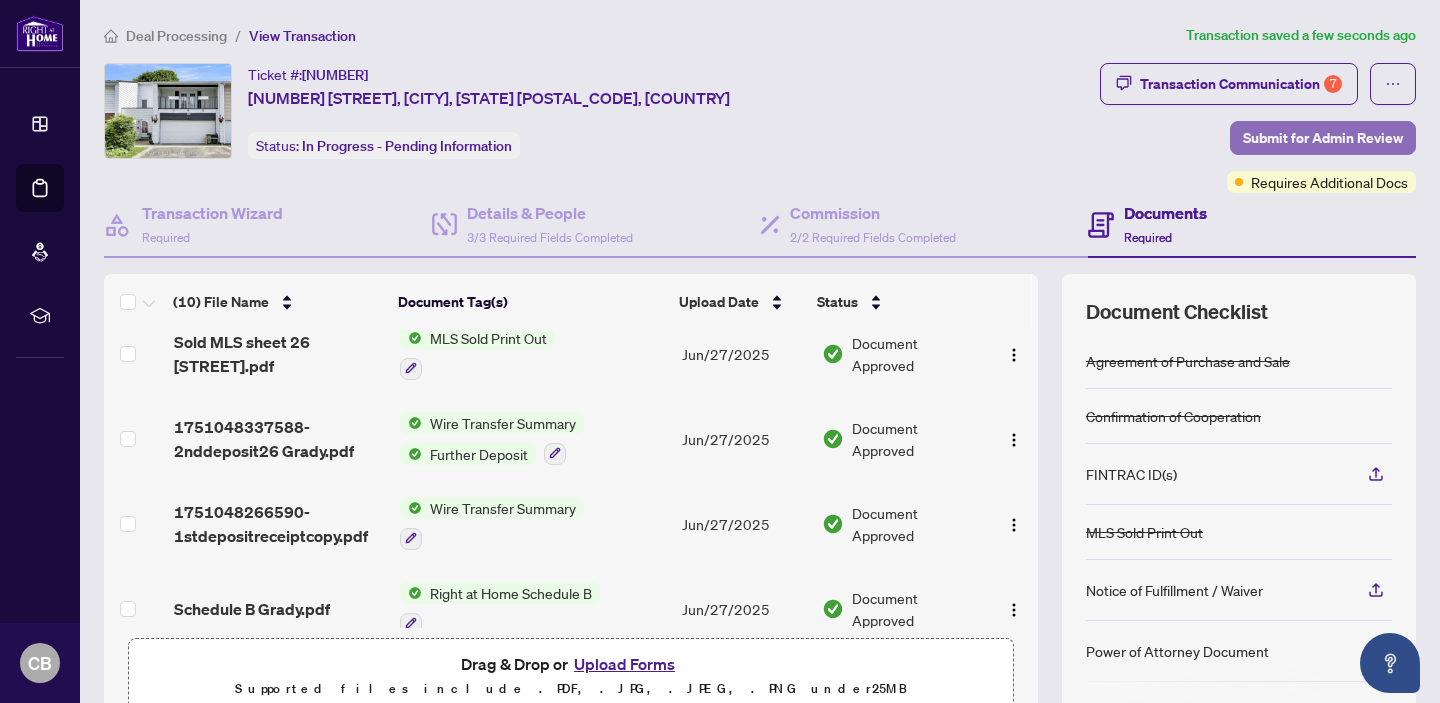 click on "Submit for Admin Review" at bounding box center [1323, 138] 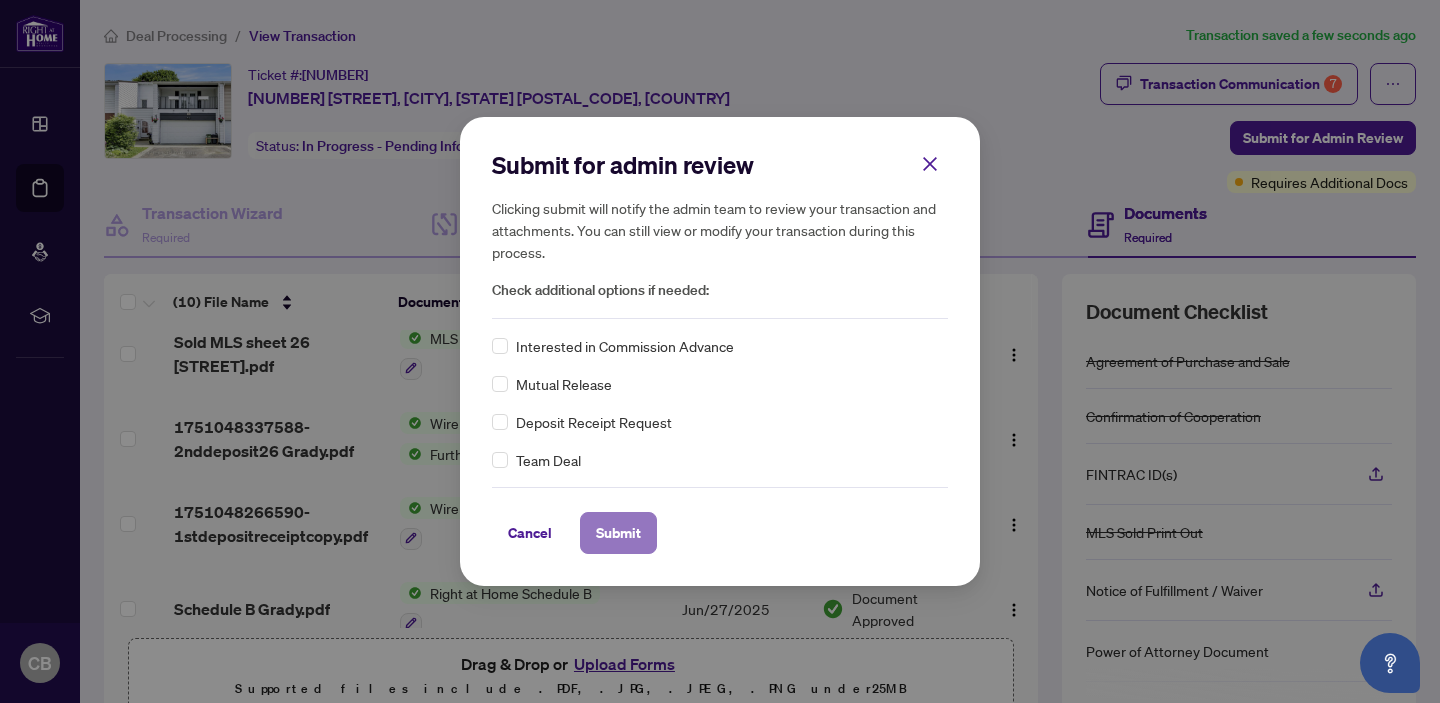 click on "Submit" at bounding box center [618, 533] 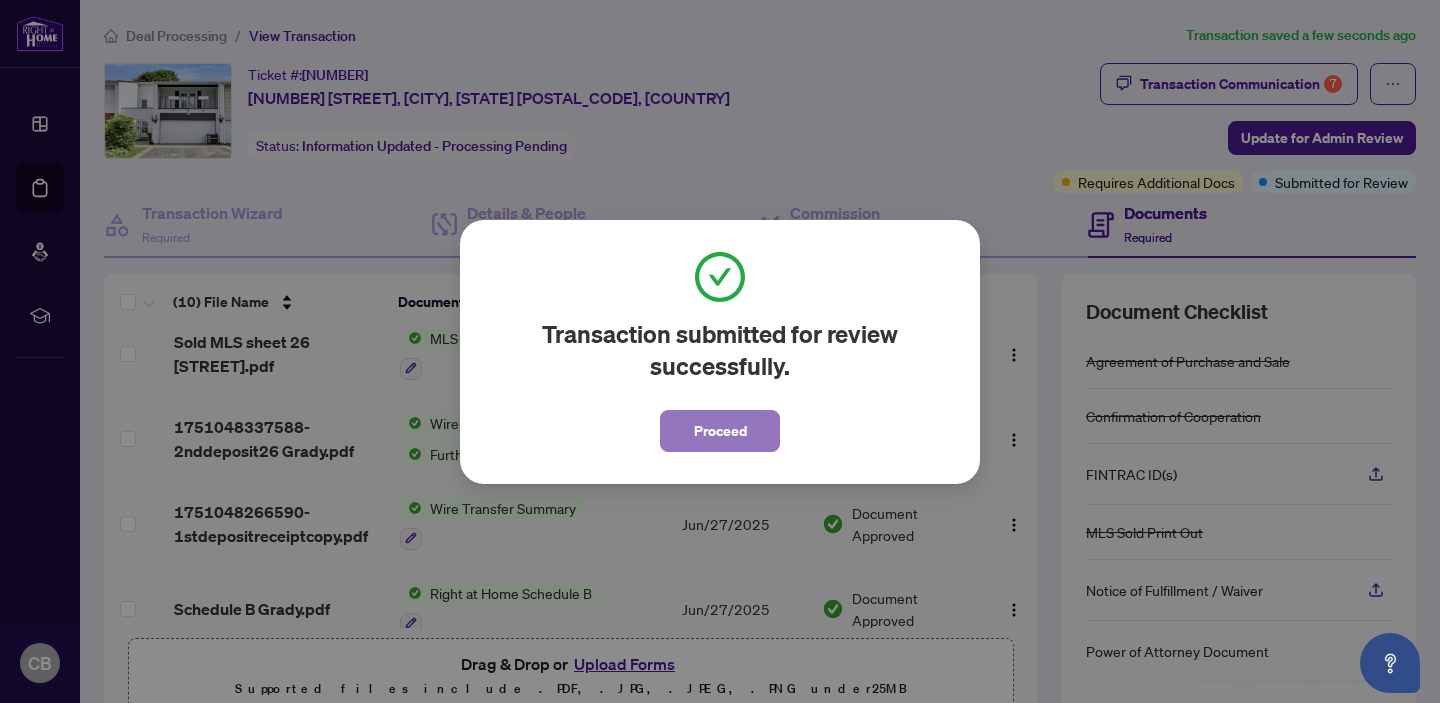 click on "Proceed" at bounding box center [720, 431] 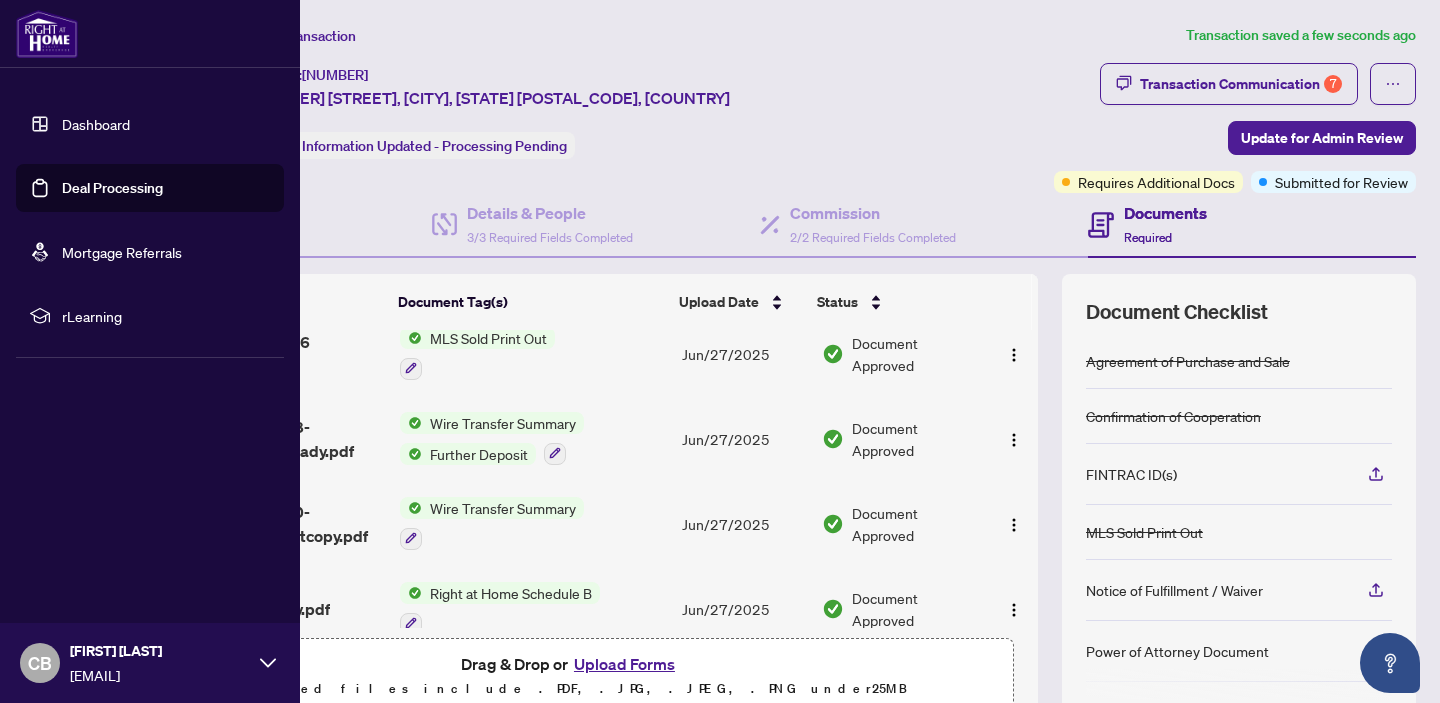 click on "Deal Processing" at bounding box center (112, 188) 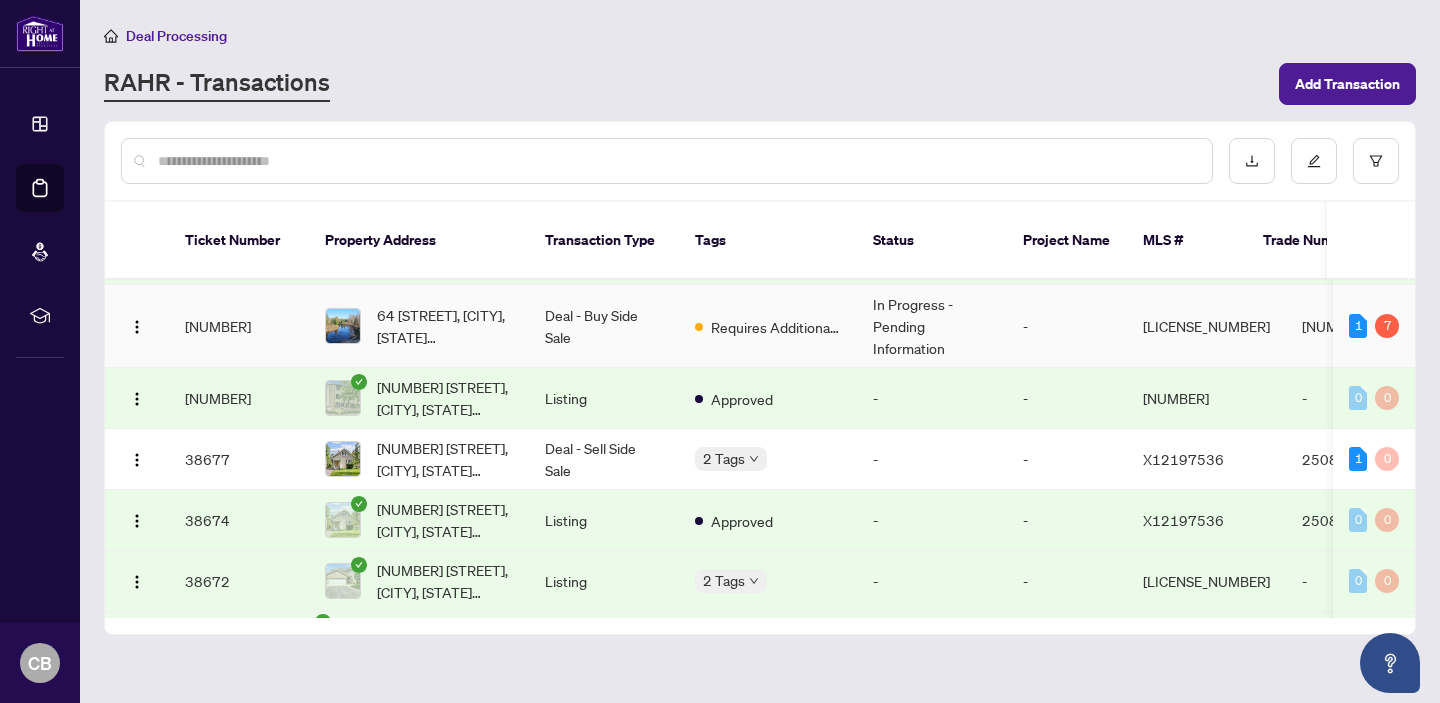 scroll, scrollTop: 585, scrollLeft: 0, axis: vertical 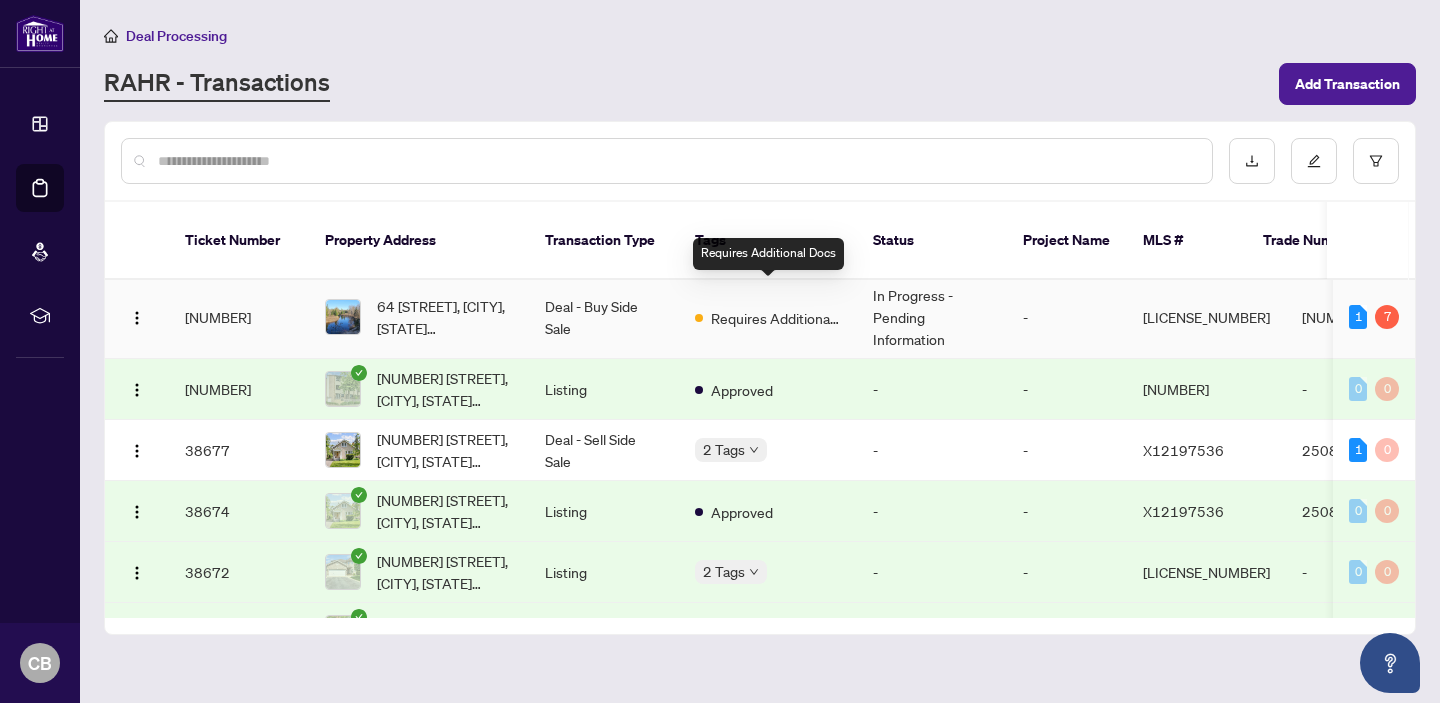 click on "Requires Additional Docs" at bounding box center (776, 318) 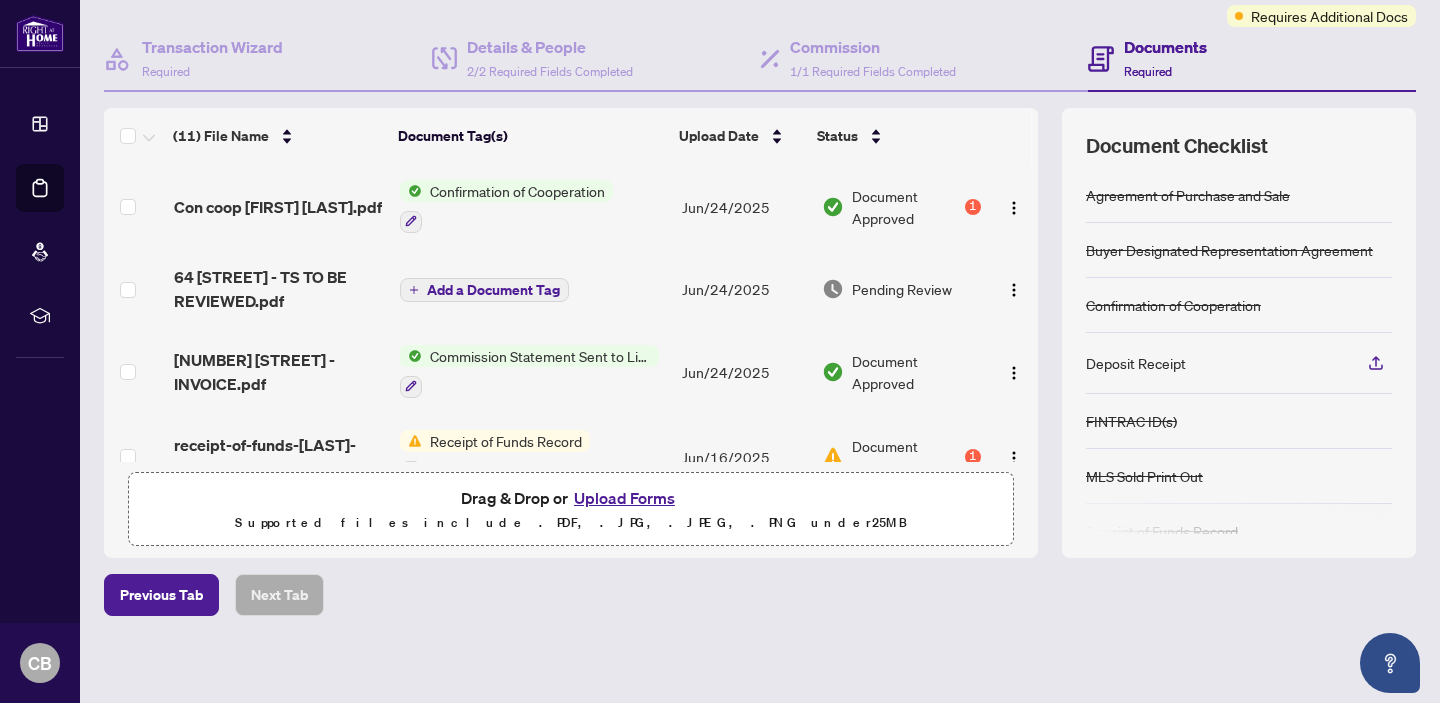 scroll, scrollTop: 170, scrollLeft: 0, axis: vertical 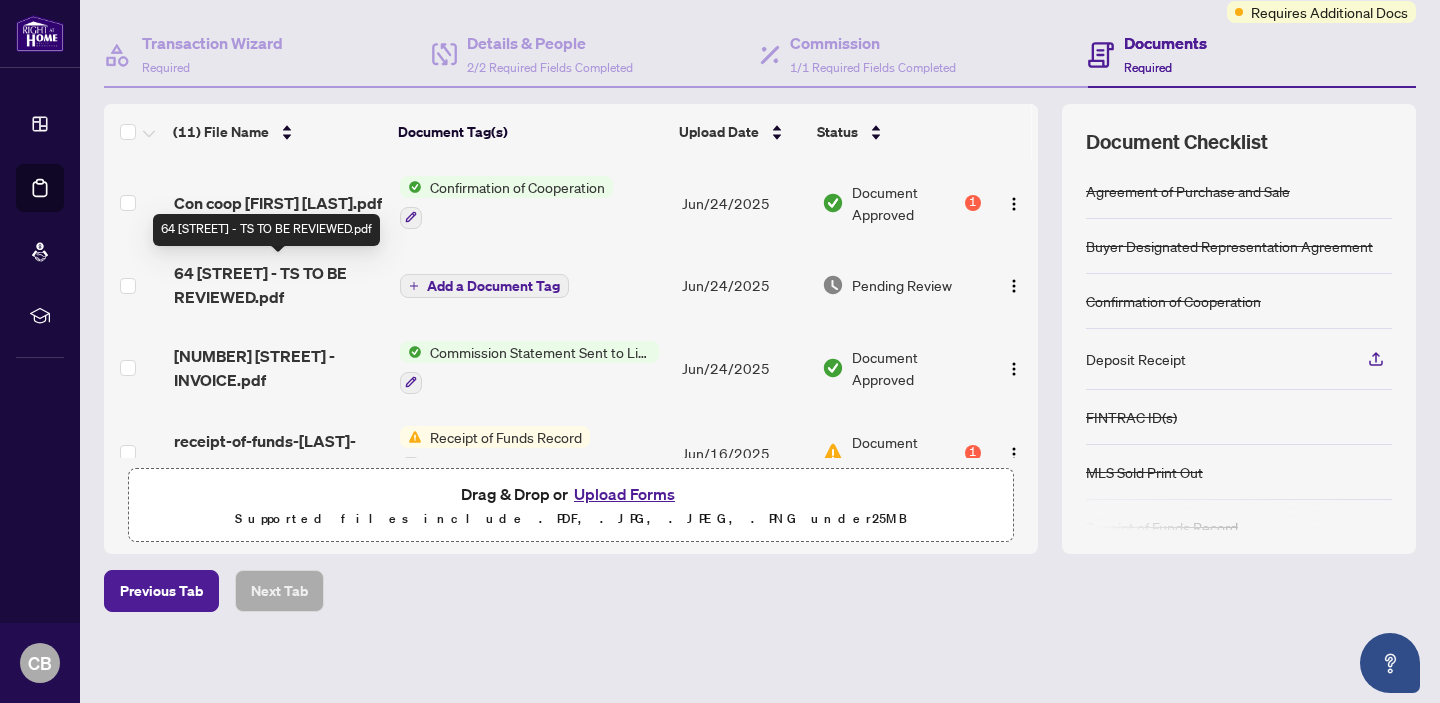 click on "64 [STREET] - TS TO BE REVIEWED.pdf" at bounding box center (279, 285) 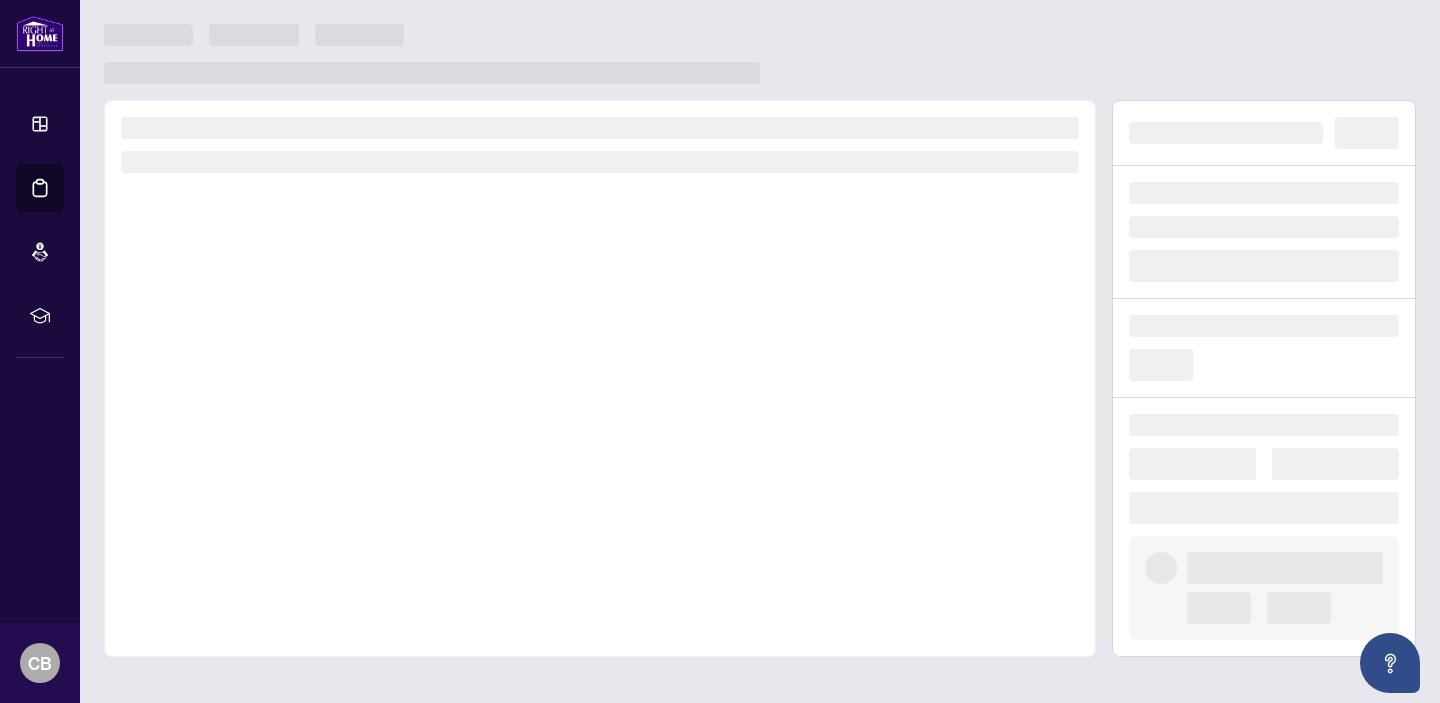 scroll, scrollTop: 0, scrollLeft: 0, axis: both 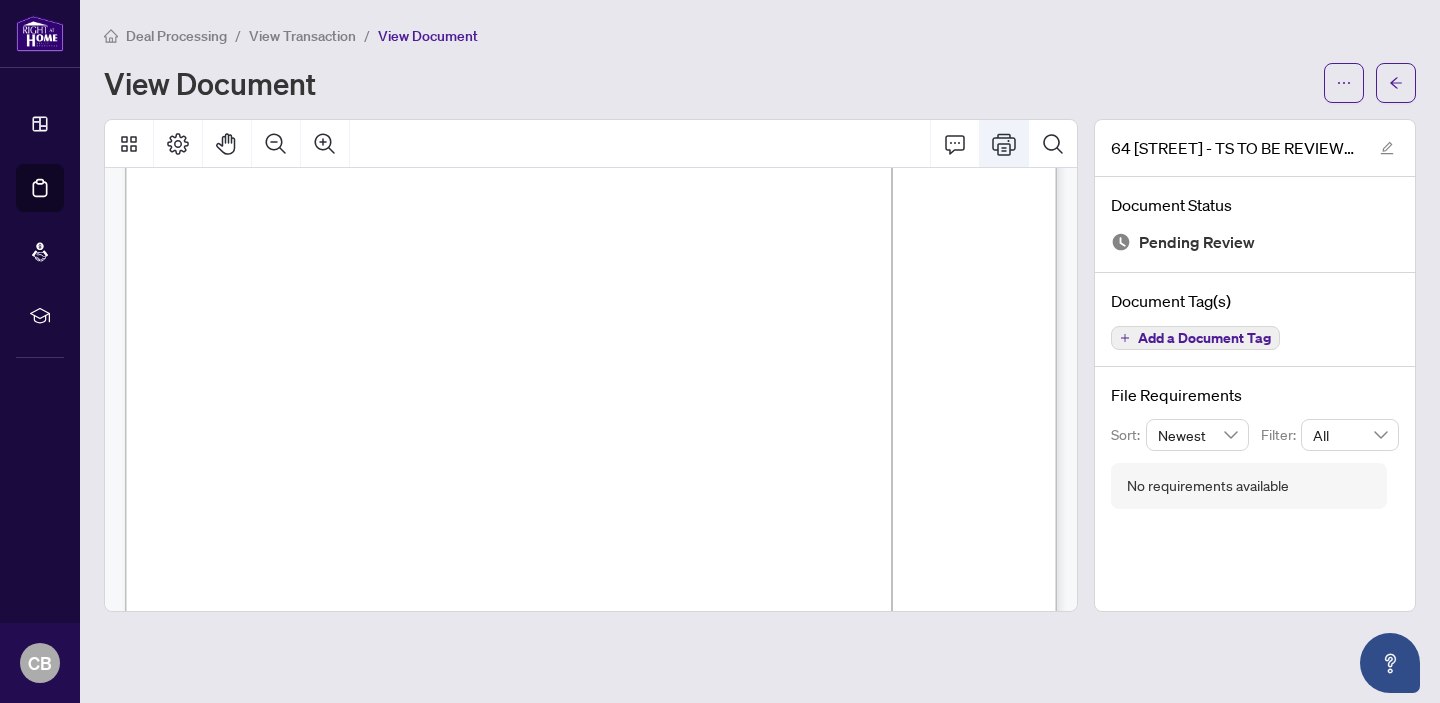 click 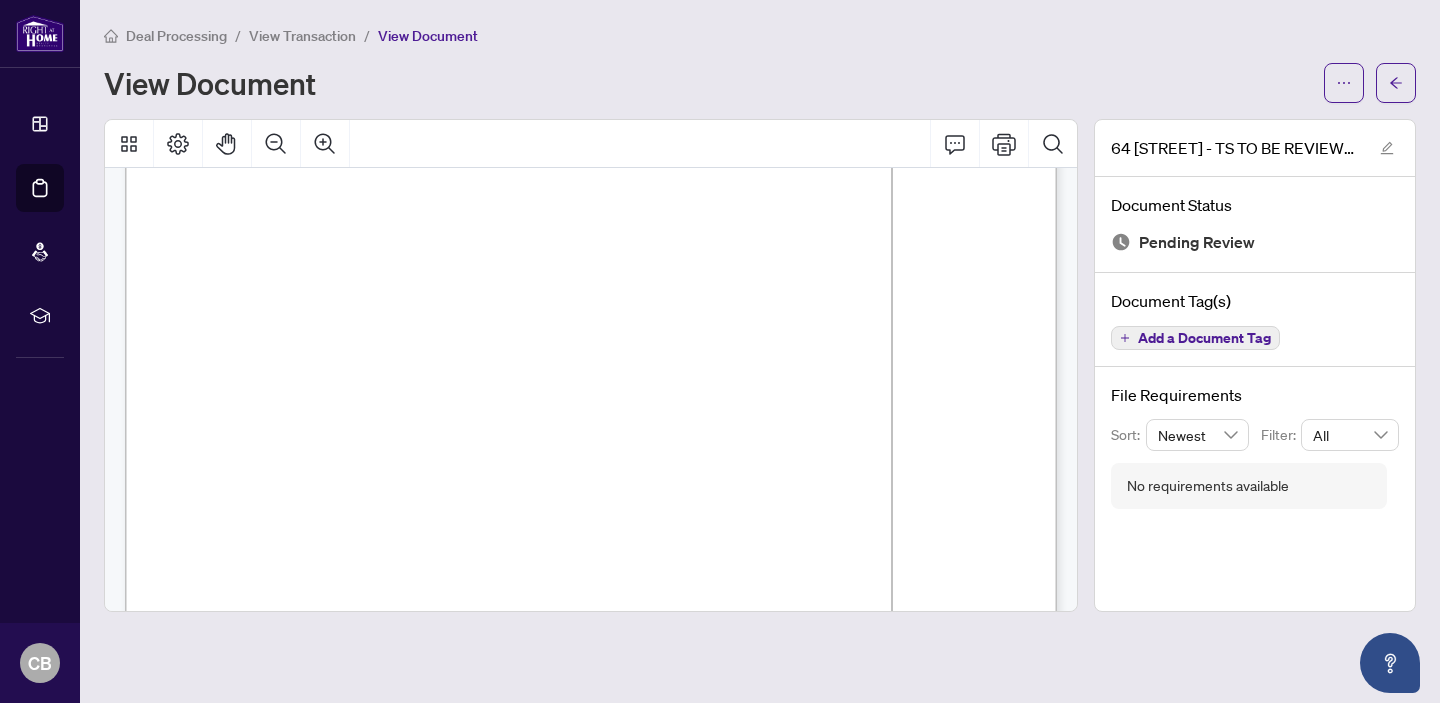 scroll, scrollTop: 0, scrollLeft: 0, axis: both 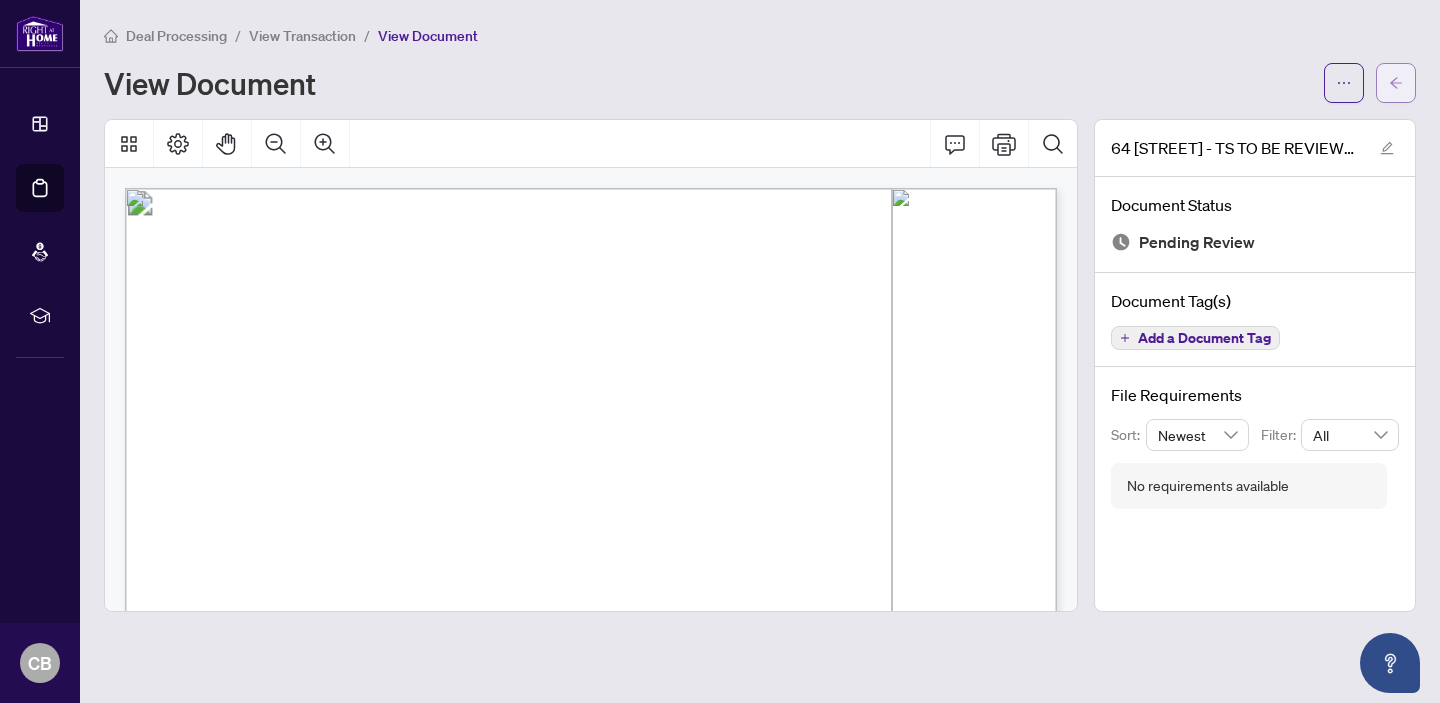 click at bounding box center [1396, 83] 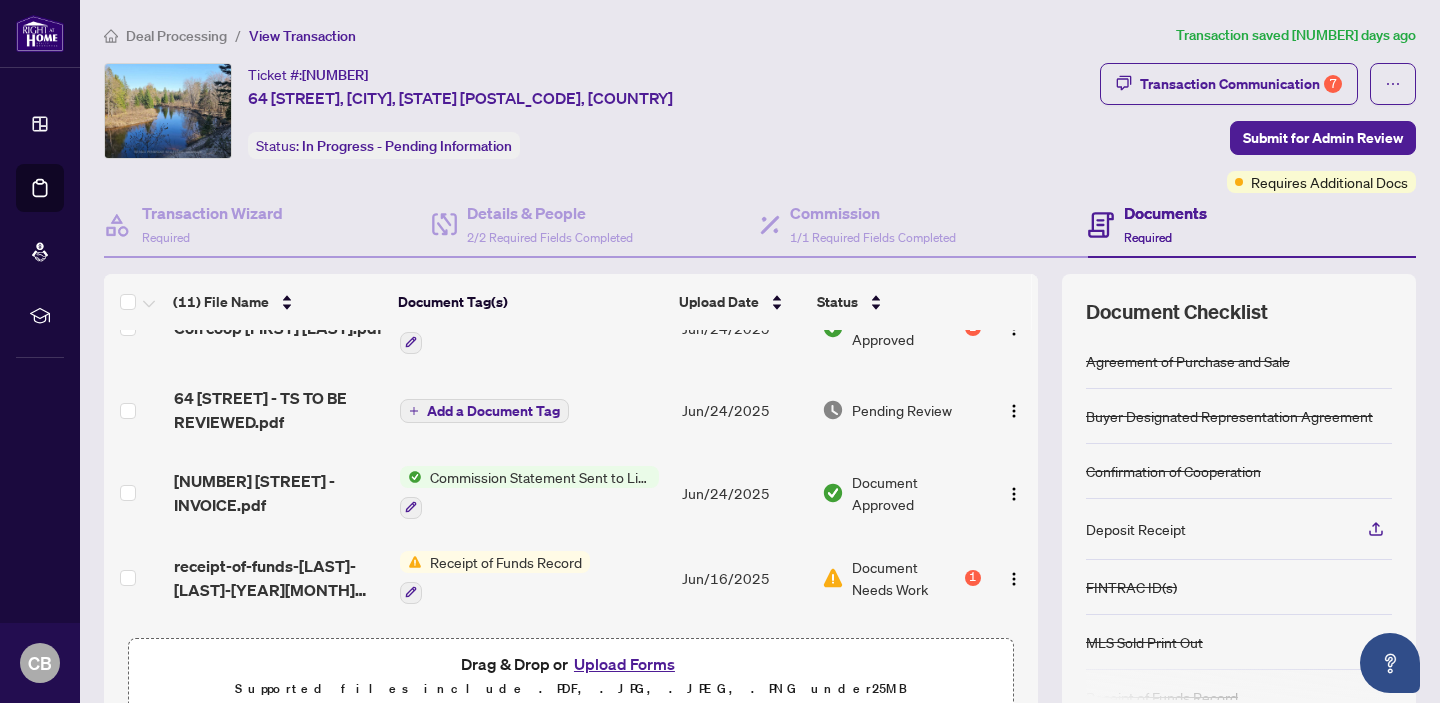 scroll, scrollTop: 46, scrollLeft: 0, axis: vertical 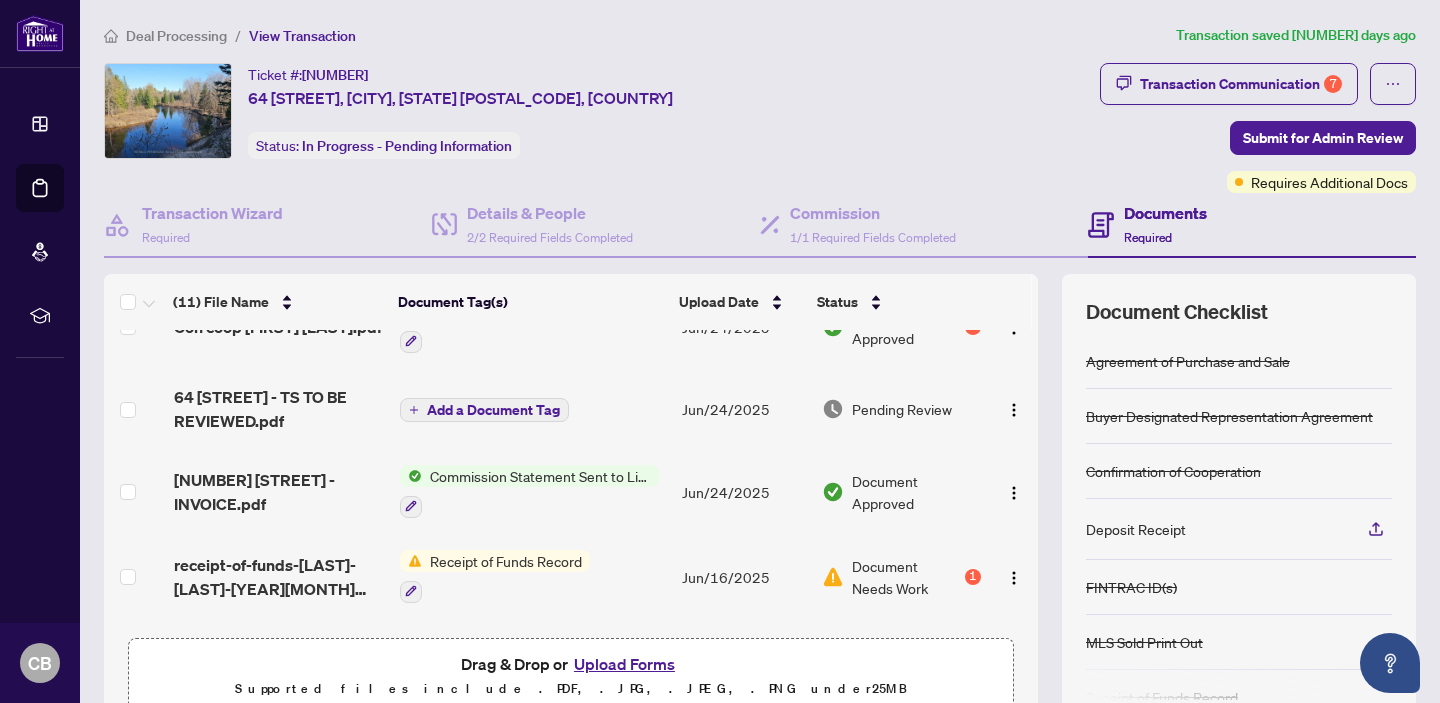 click on "Upload Forms" at bounding box center (624, 664) 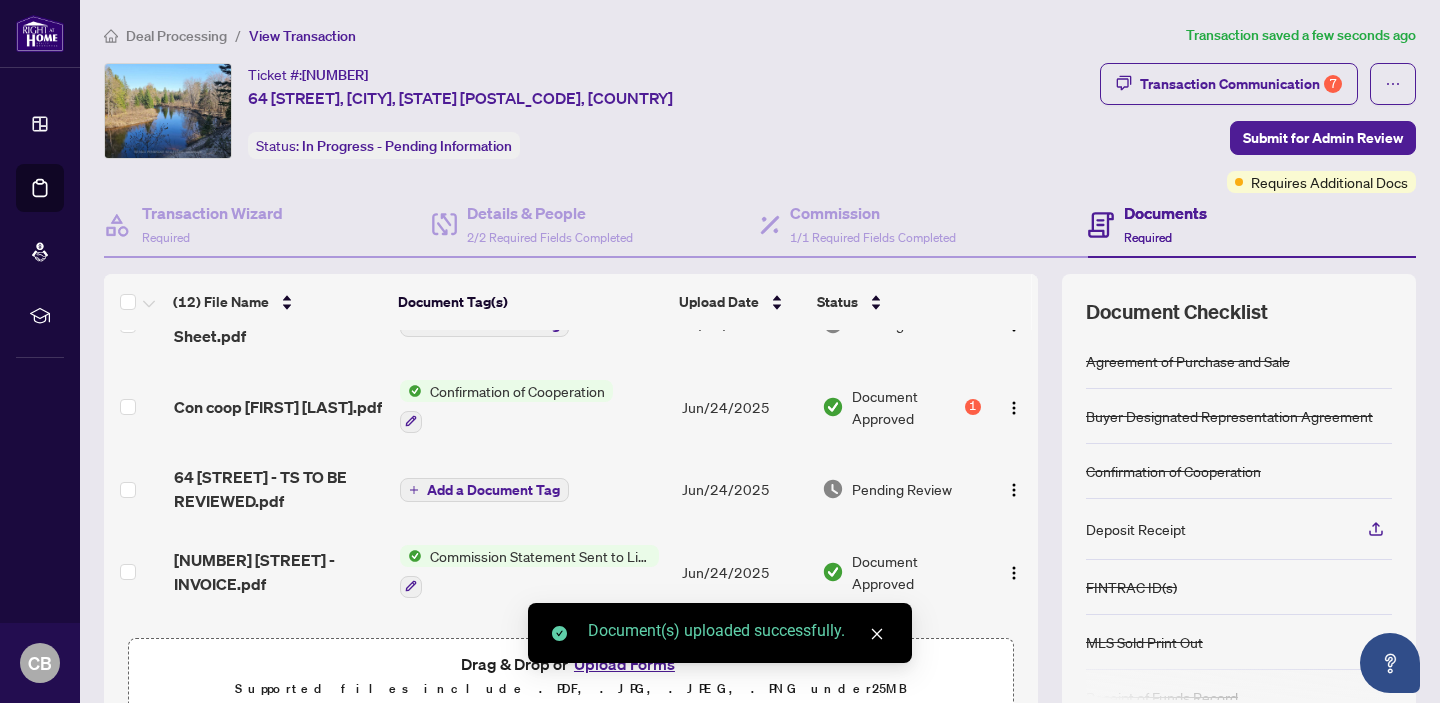 scroll, scrollTop: 0, scrollLeft: 0, axis: both 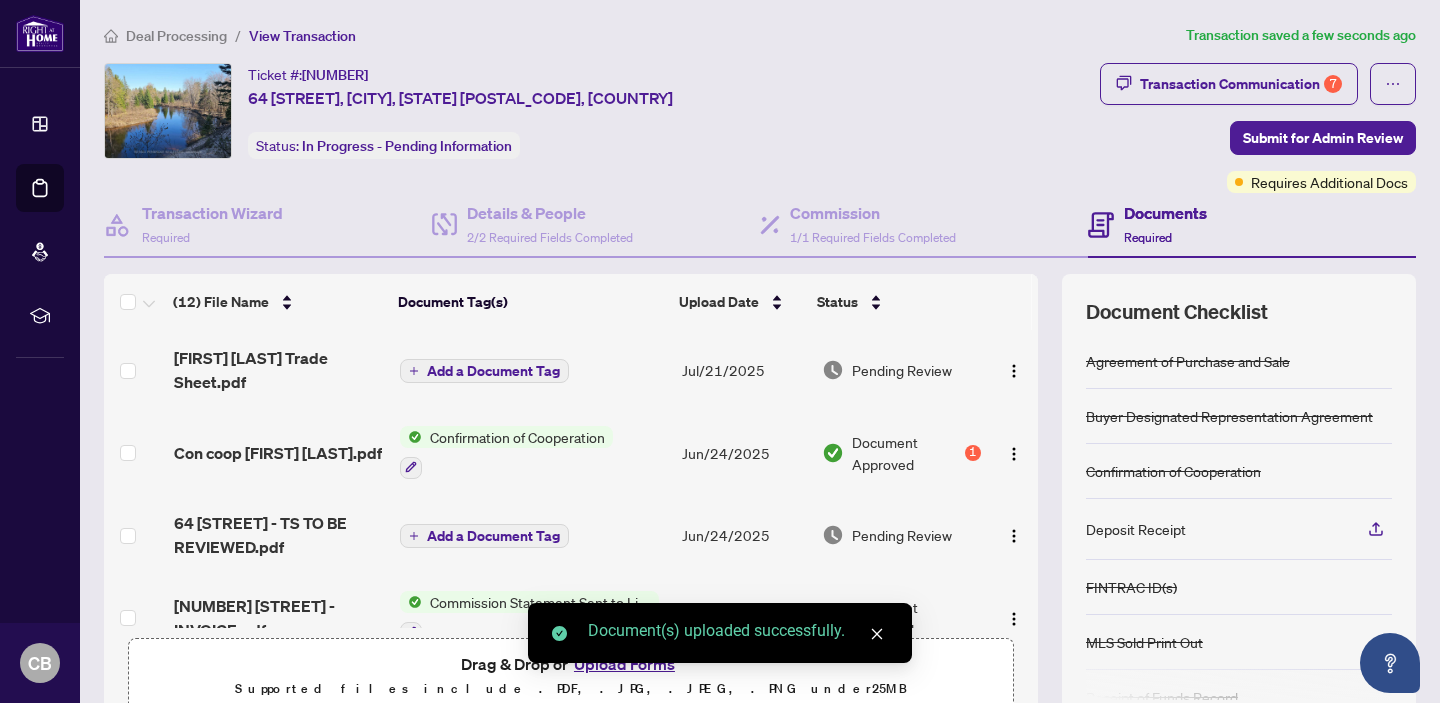 click on "Add a Document Tag" at bounding box center (493, 371) 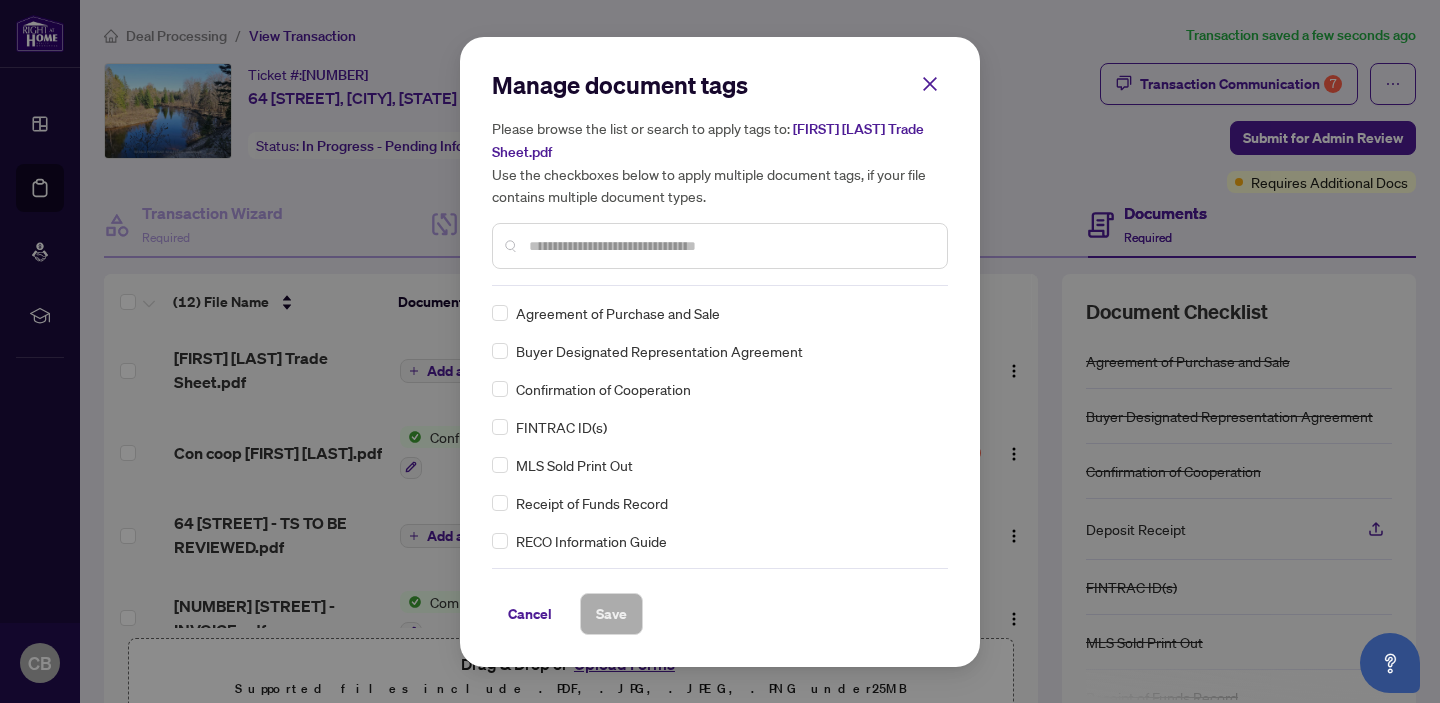 click at bounding box center [720, 246] 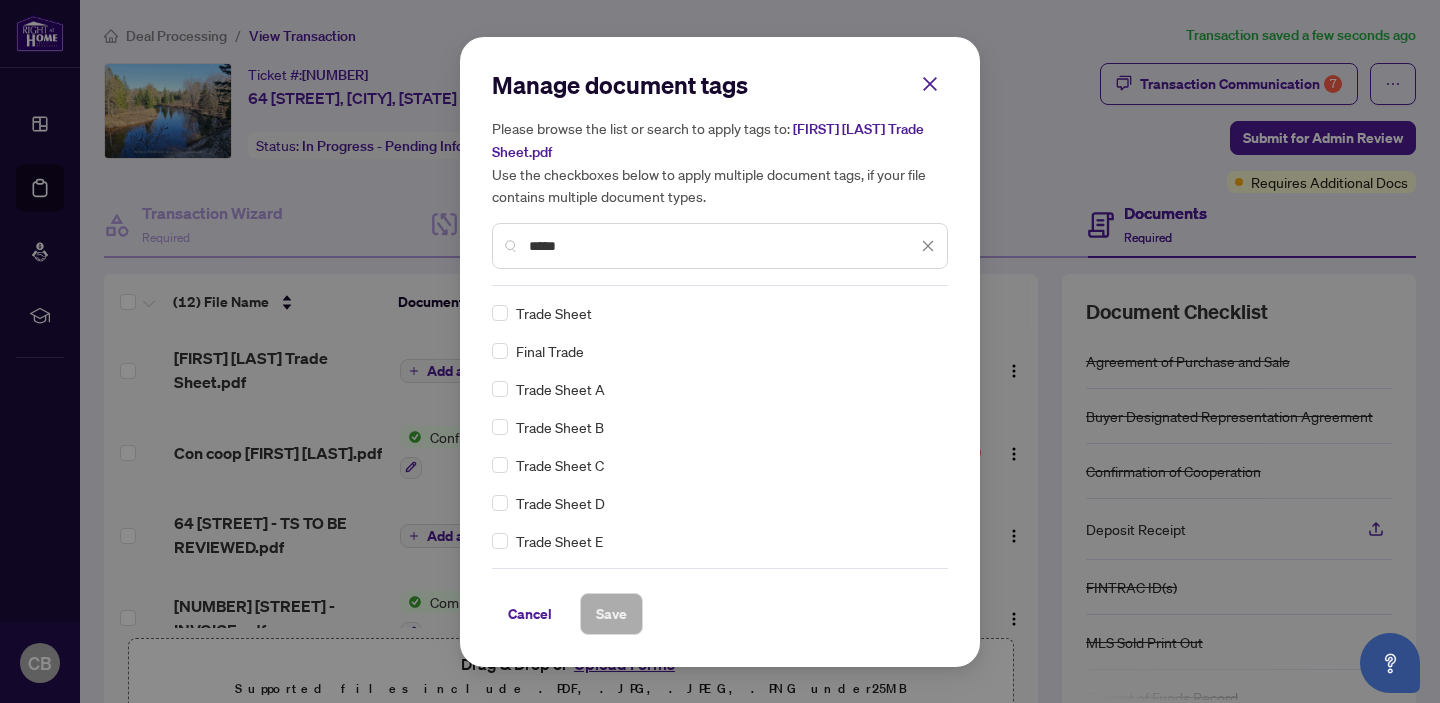 type on "*****" 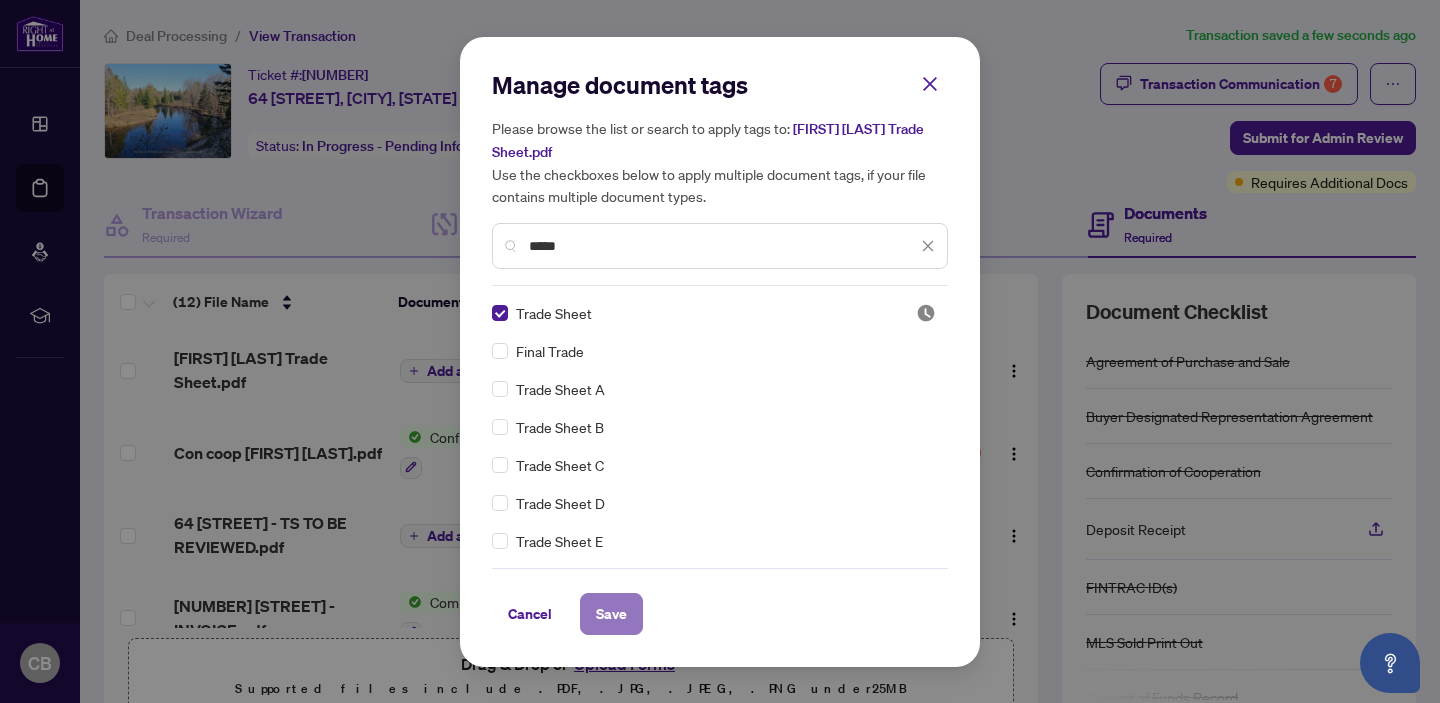 click on "Save" at bounding box center [611, 614] 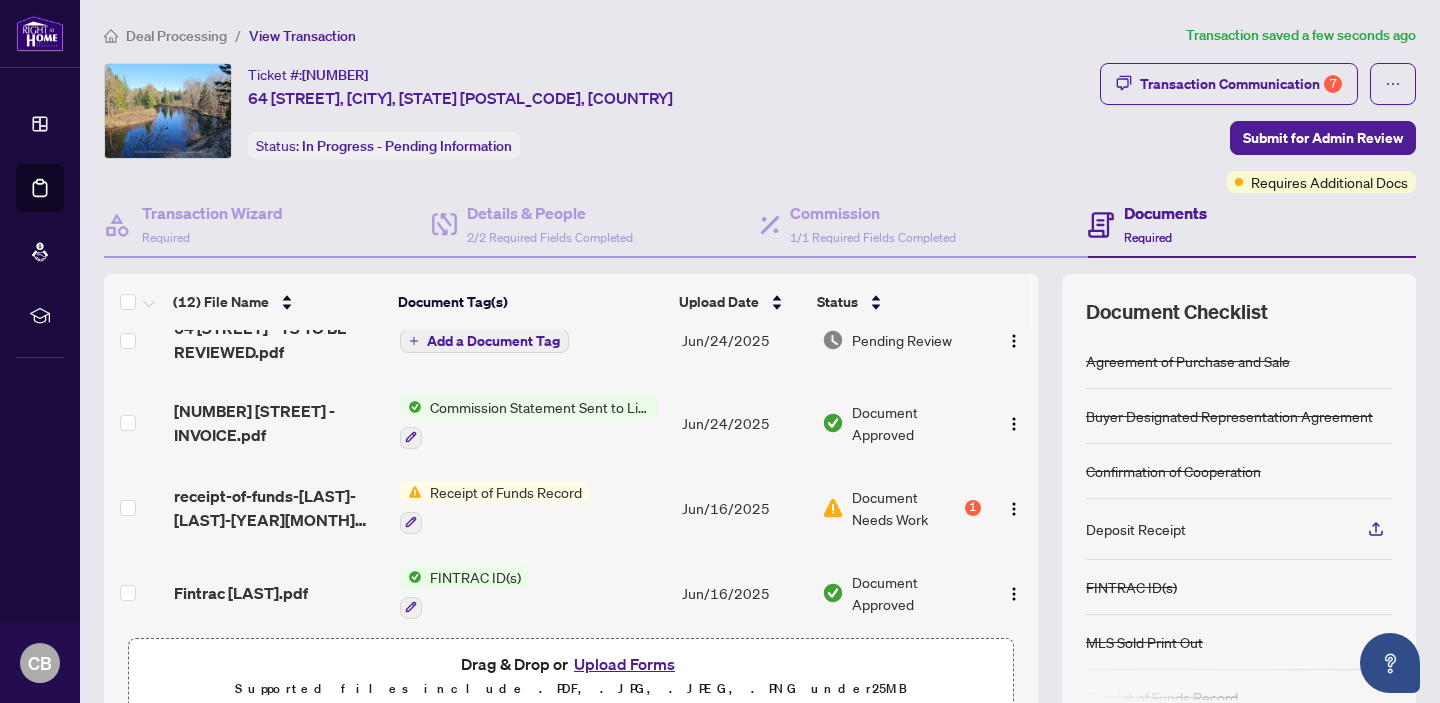 scroll, scrollTop: 212, scrollLeft: 0, axis: vertical 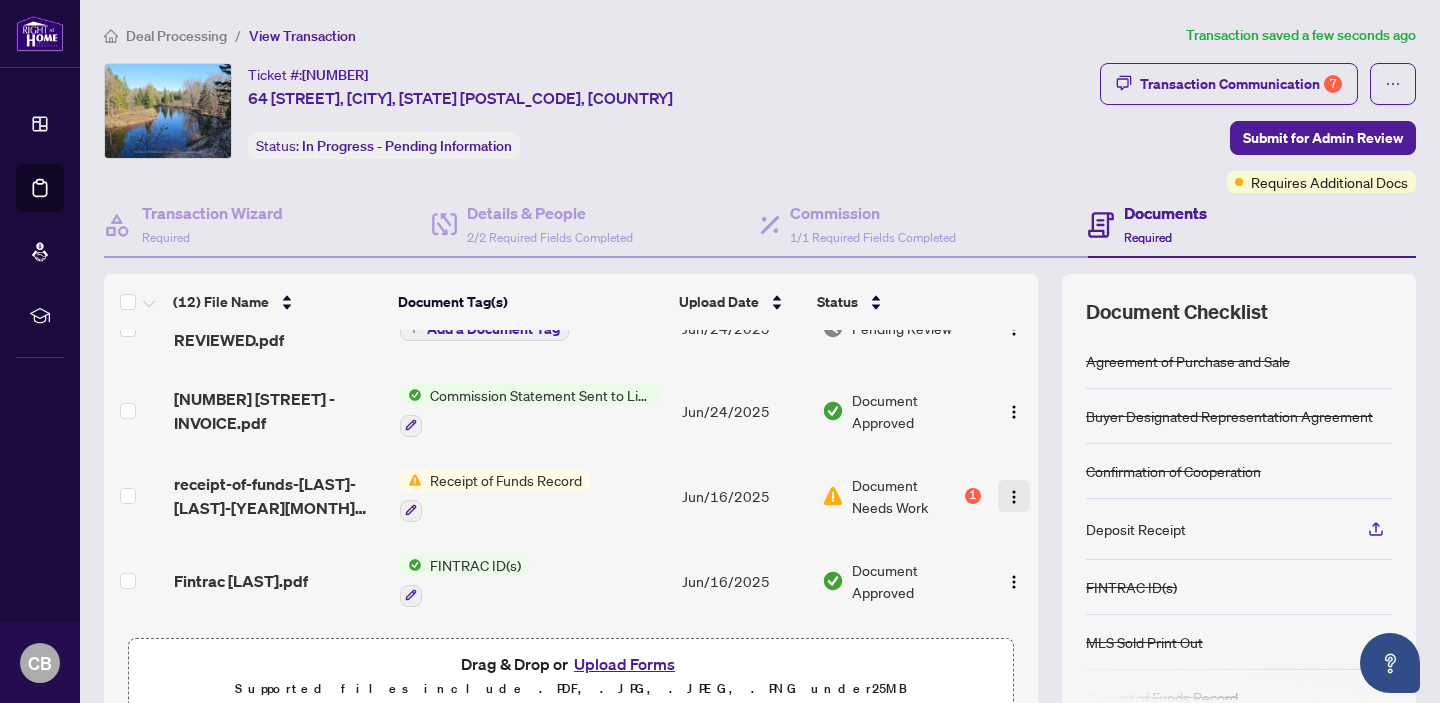 click at bounding box center (1014, 497) 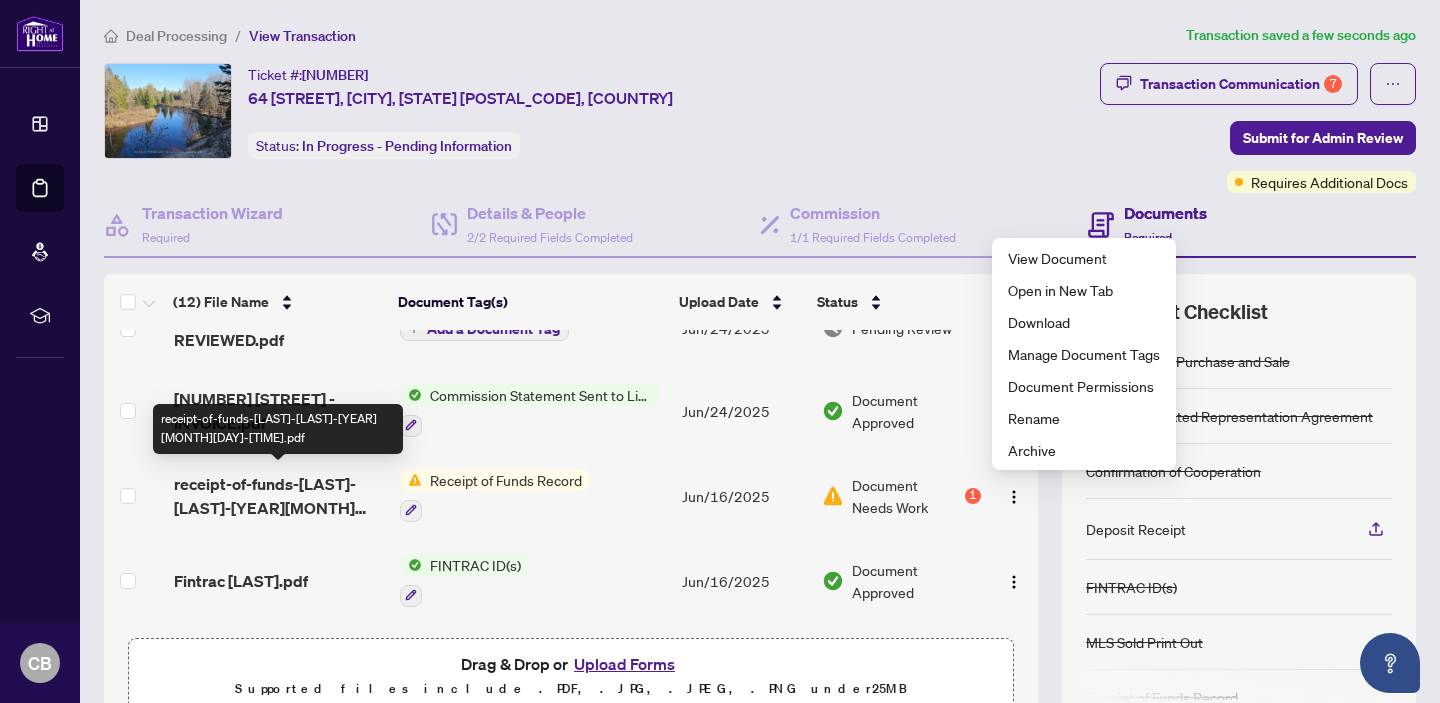 click on "receipt-of-funds-[LAST]-[LAST]-[YEAR][MONTH][DAY]-[TIME].pdf" at bounding box center (279, 496) 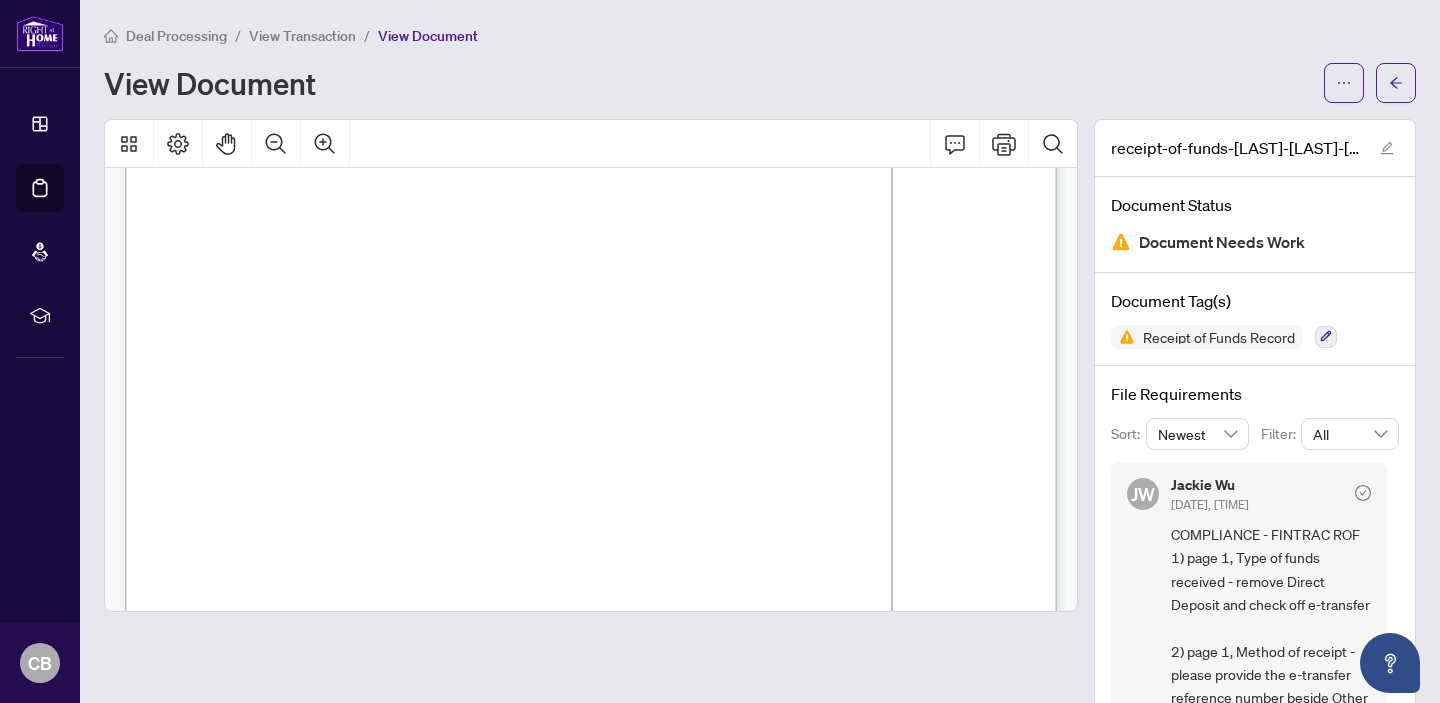 scroll, scrollTop: 1333, scrollLeft: 0, axis: vertical 